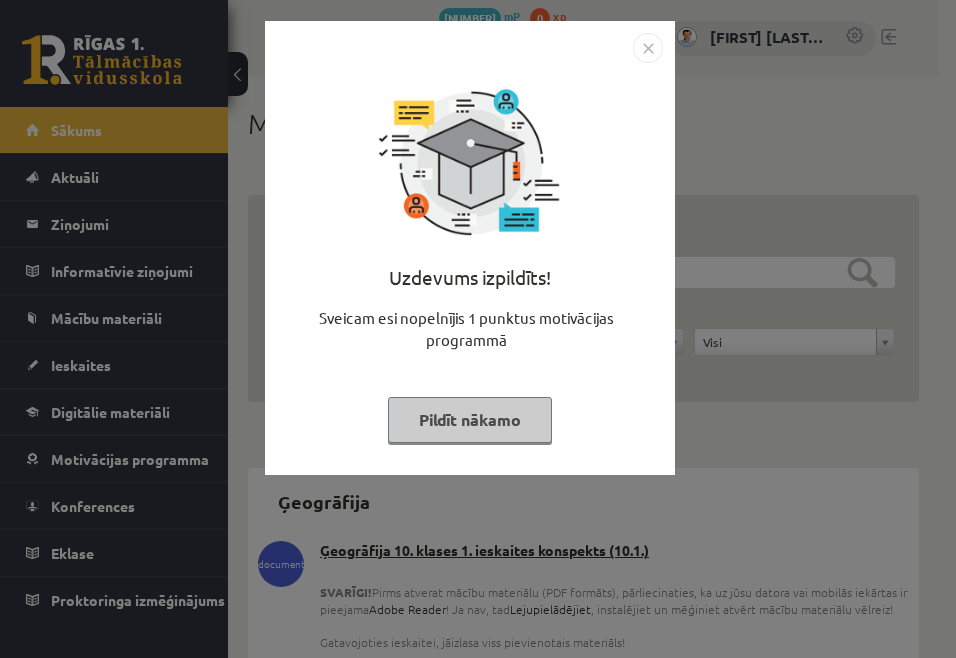 click on "Pildīt nākamo" at bounding box center [470, 420] 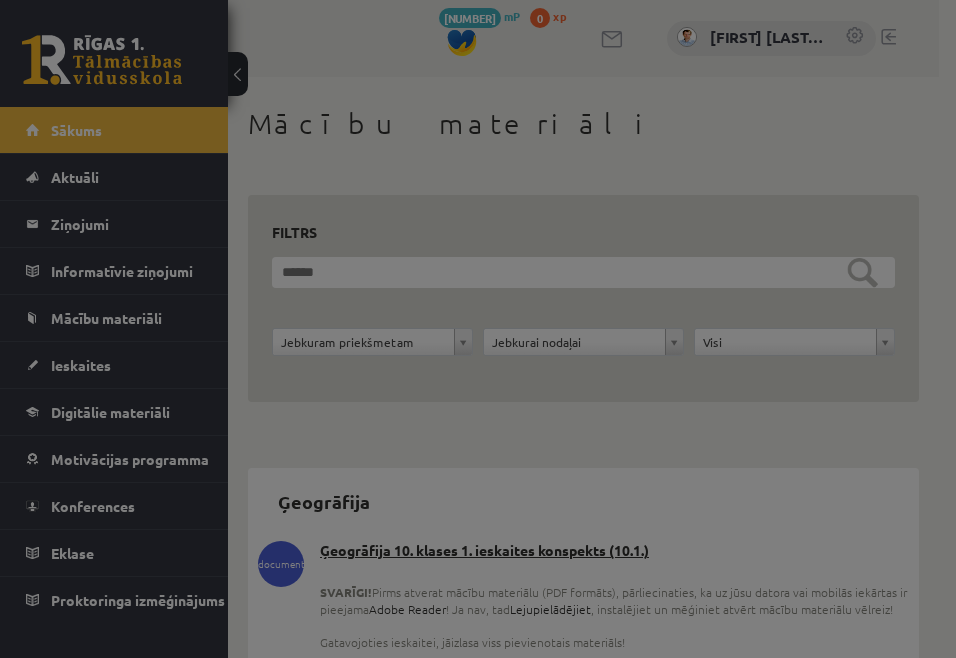 scroll, scrollTop: 0, scrollLeft: 0, axis: both 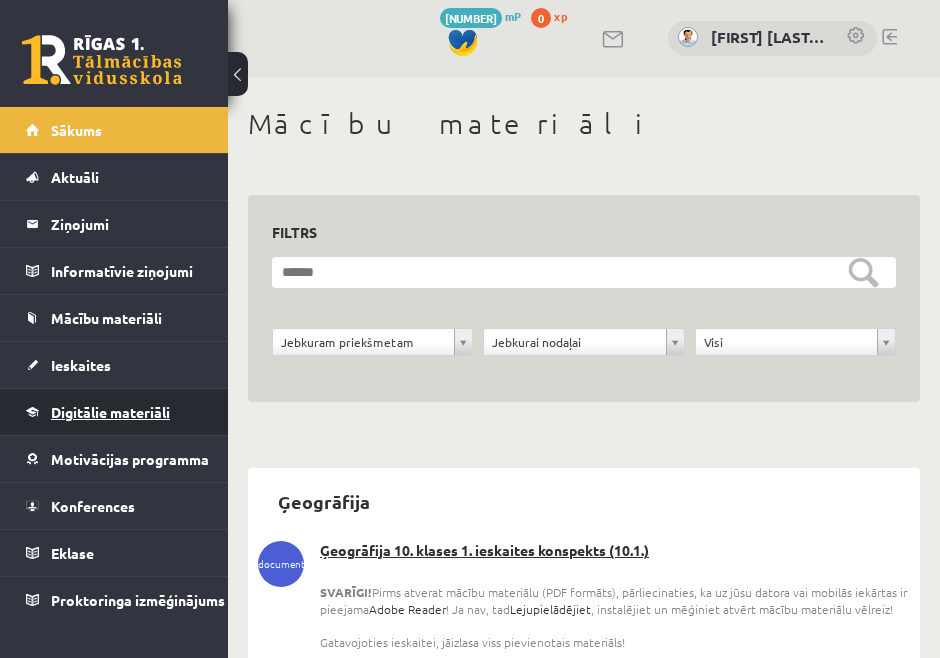 click on "Digitālie materiāli" at bounding box center (110, 412) 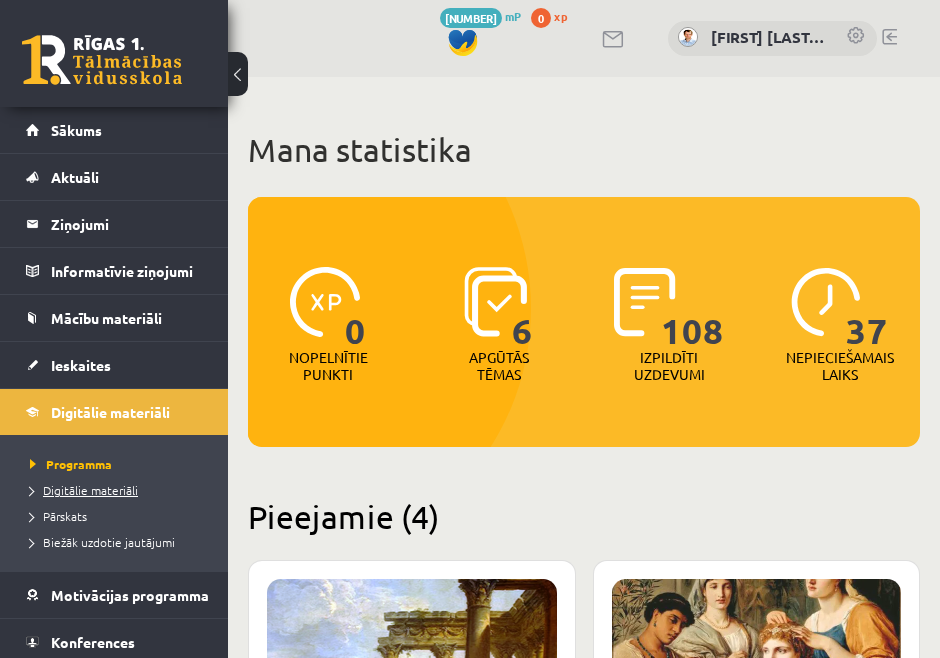 click on "Digitālie materiāli" at bounding box center (84, 490) 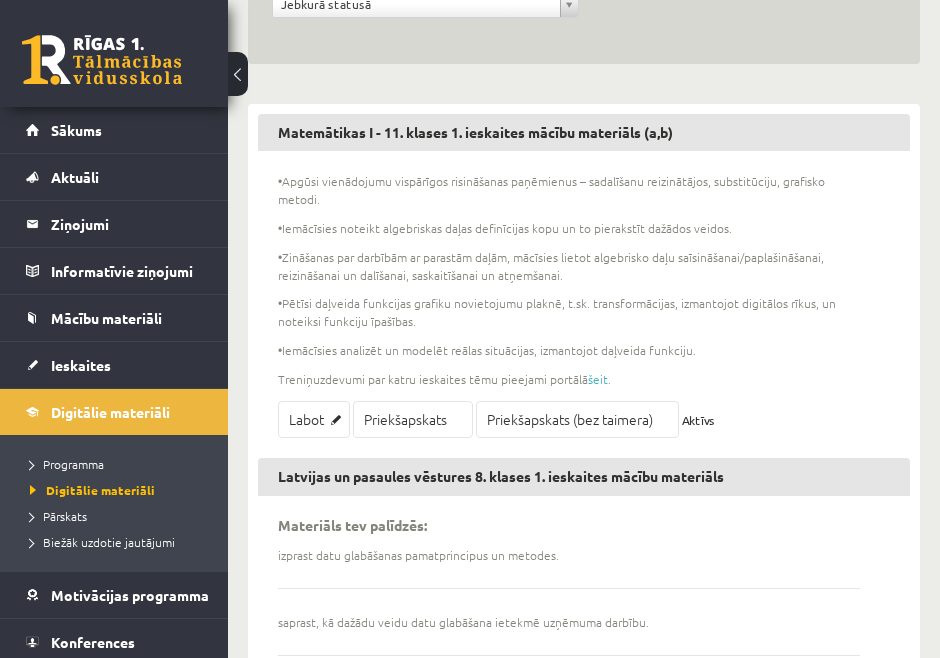 scroll, scrollTop: 0, scrollLeft: 0, axis: both 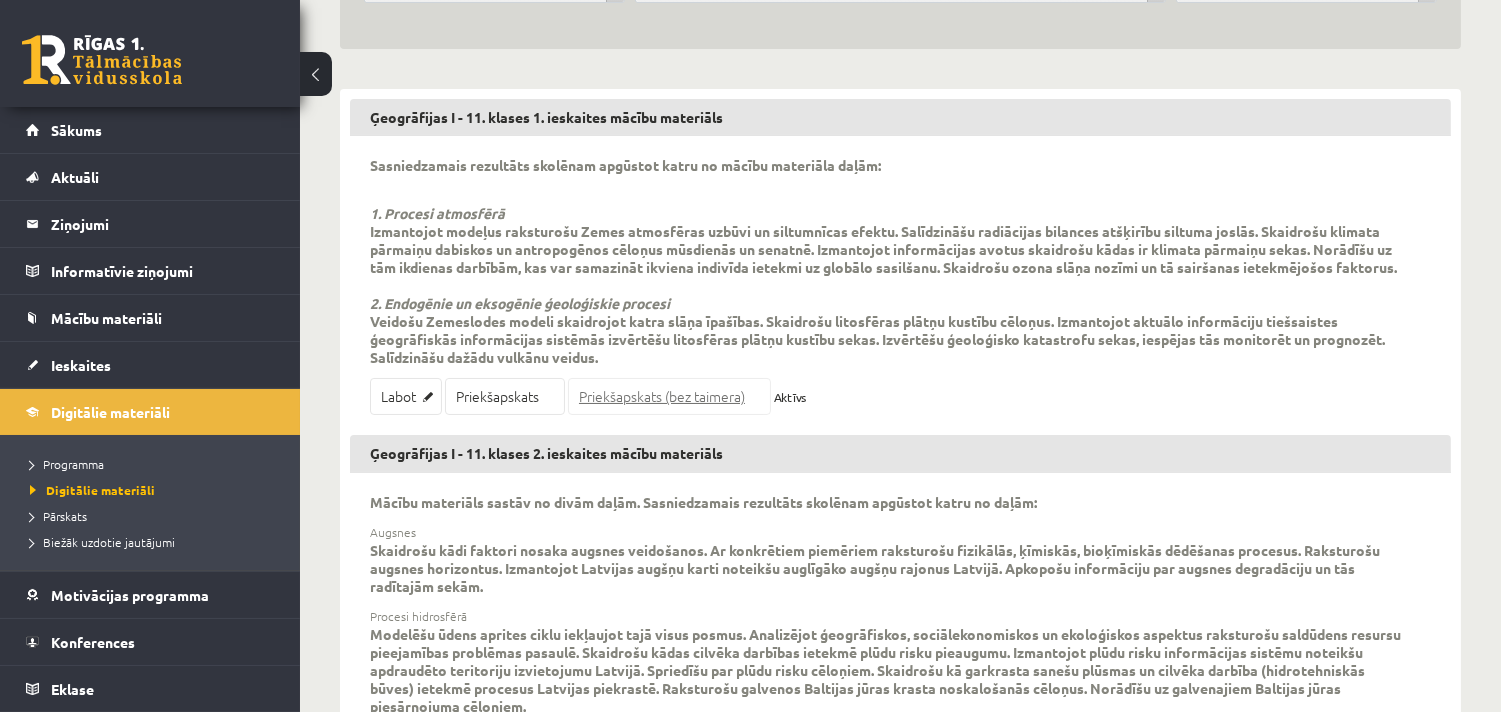 click on "Priekšapskats (bez taimera)" at bounding box center [669, 396] 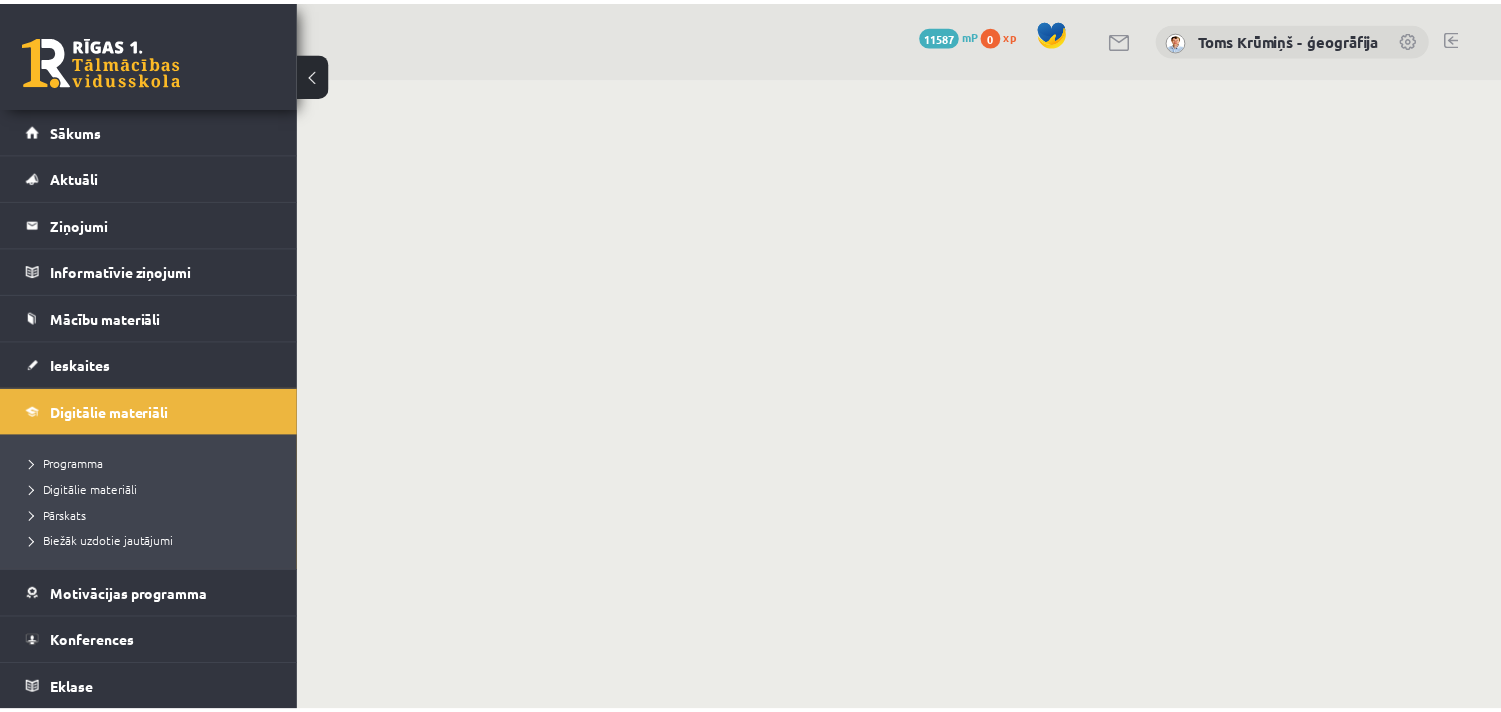 scroll, scrollTop: 0, scrollLeft: 0, axis: both 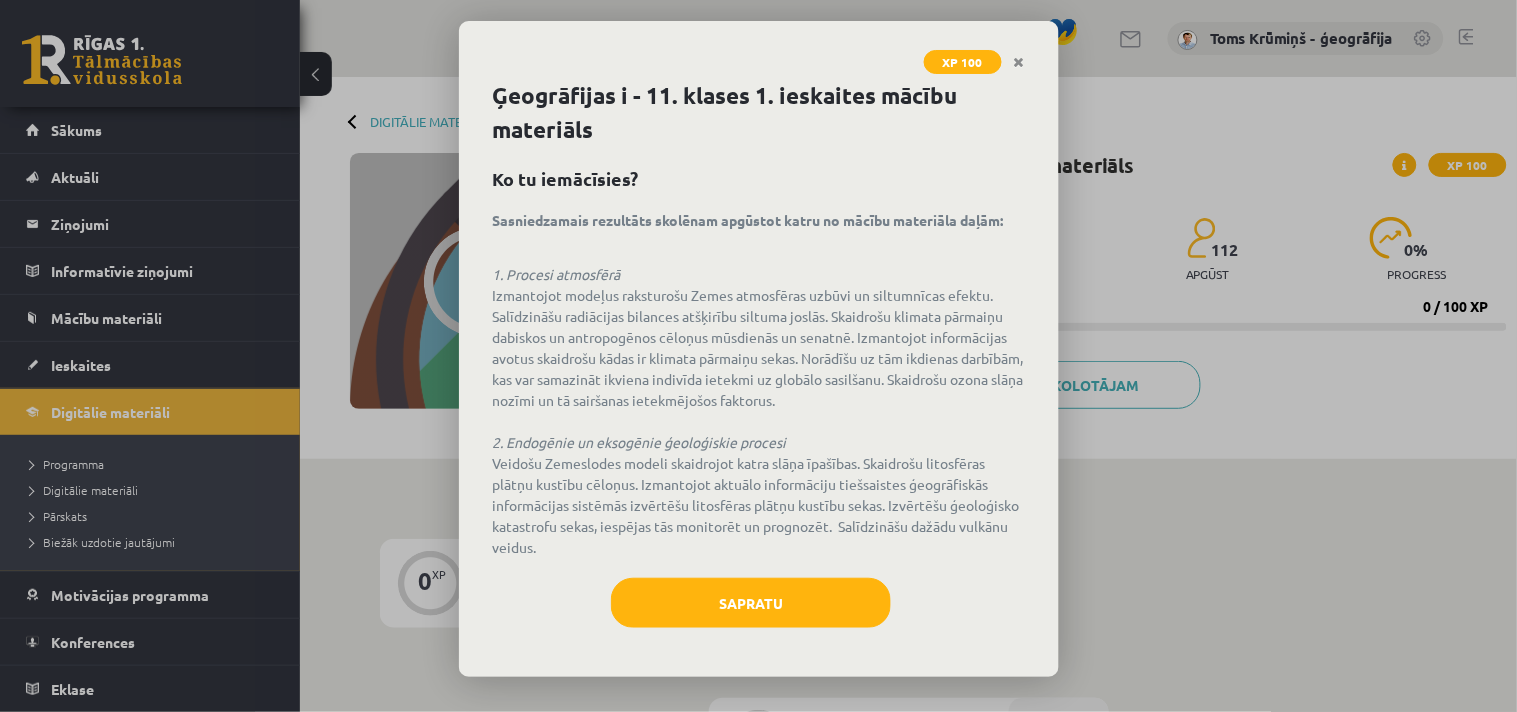click 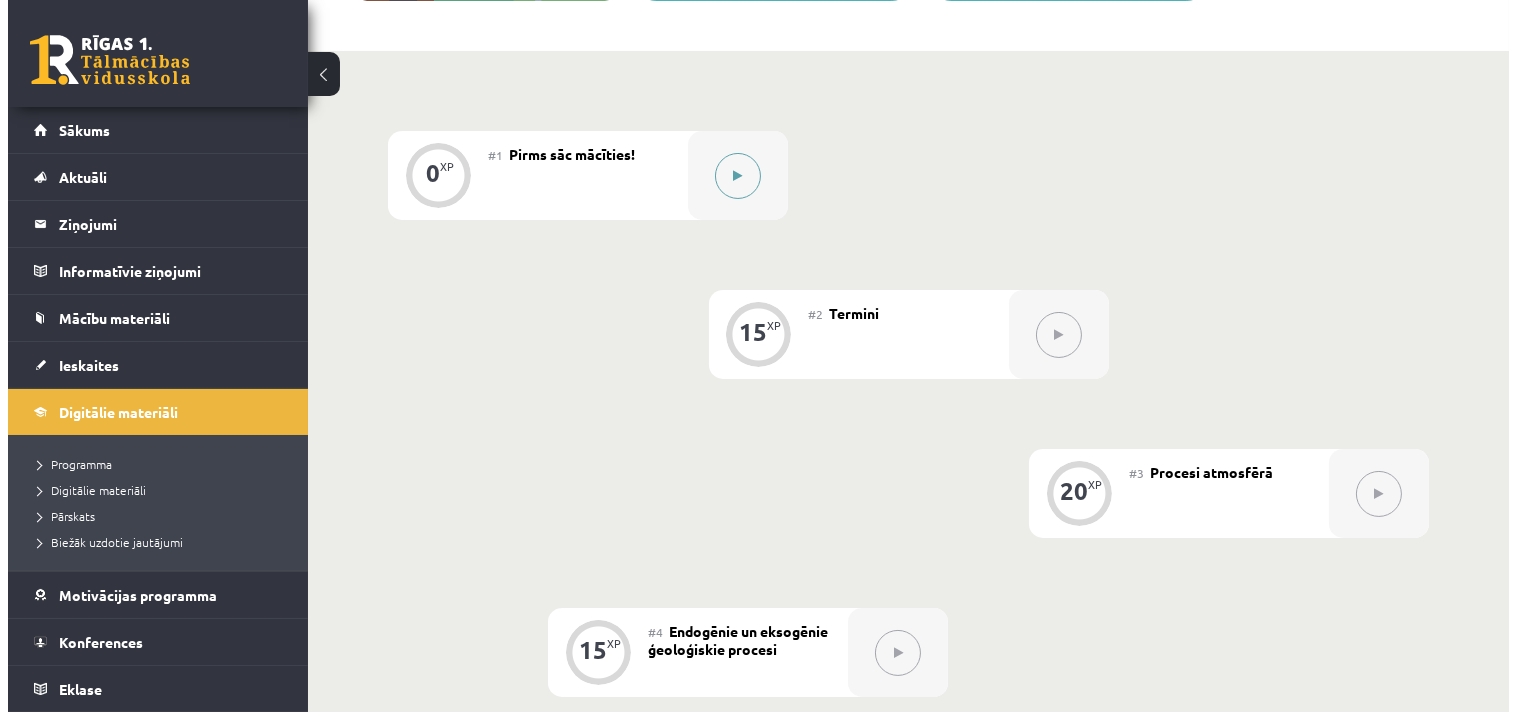 scroll, scrollTop: 333, scrollLeft: 0, axis: vertical 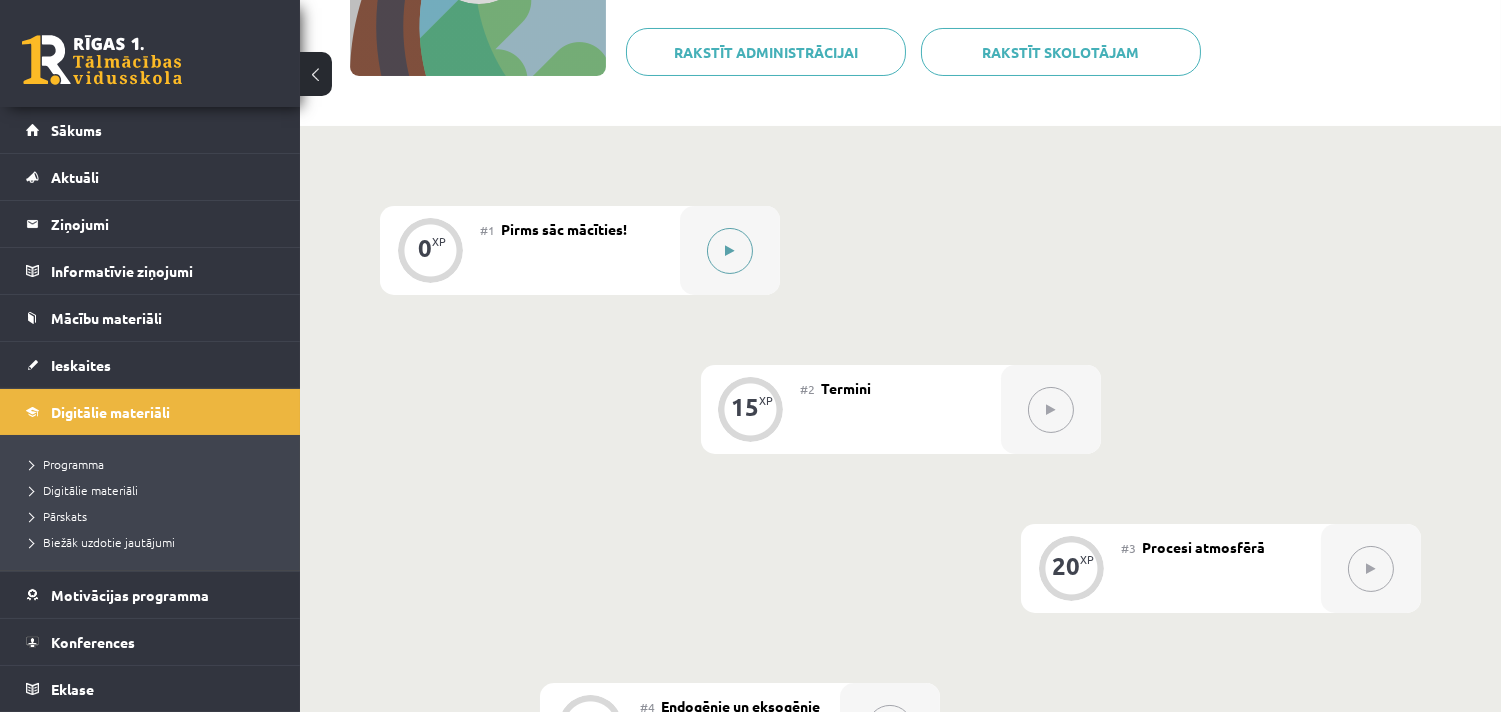 click 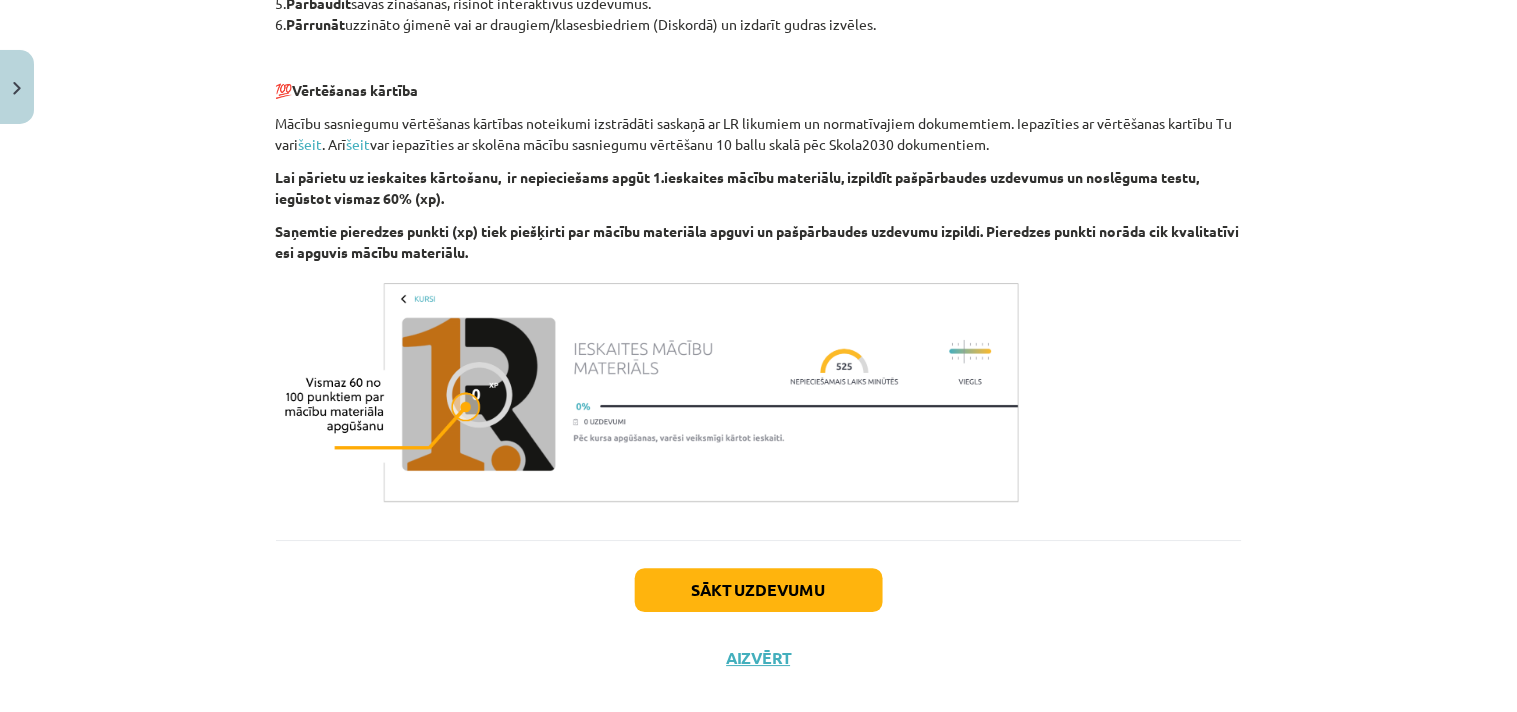 scroll, scrollTop: 1161, scrollLeft: 0, axis: vertical 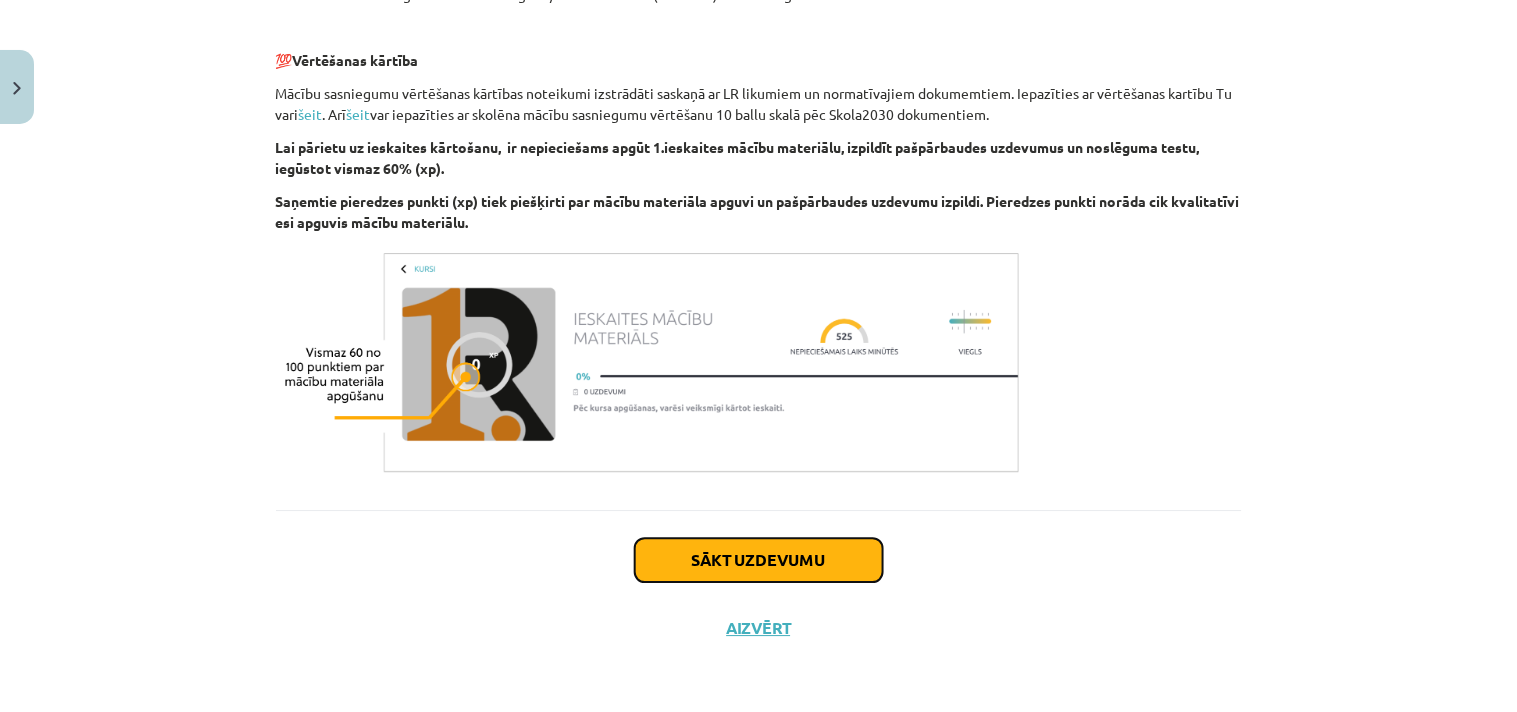 click on "Sākt uzdevumu" 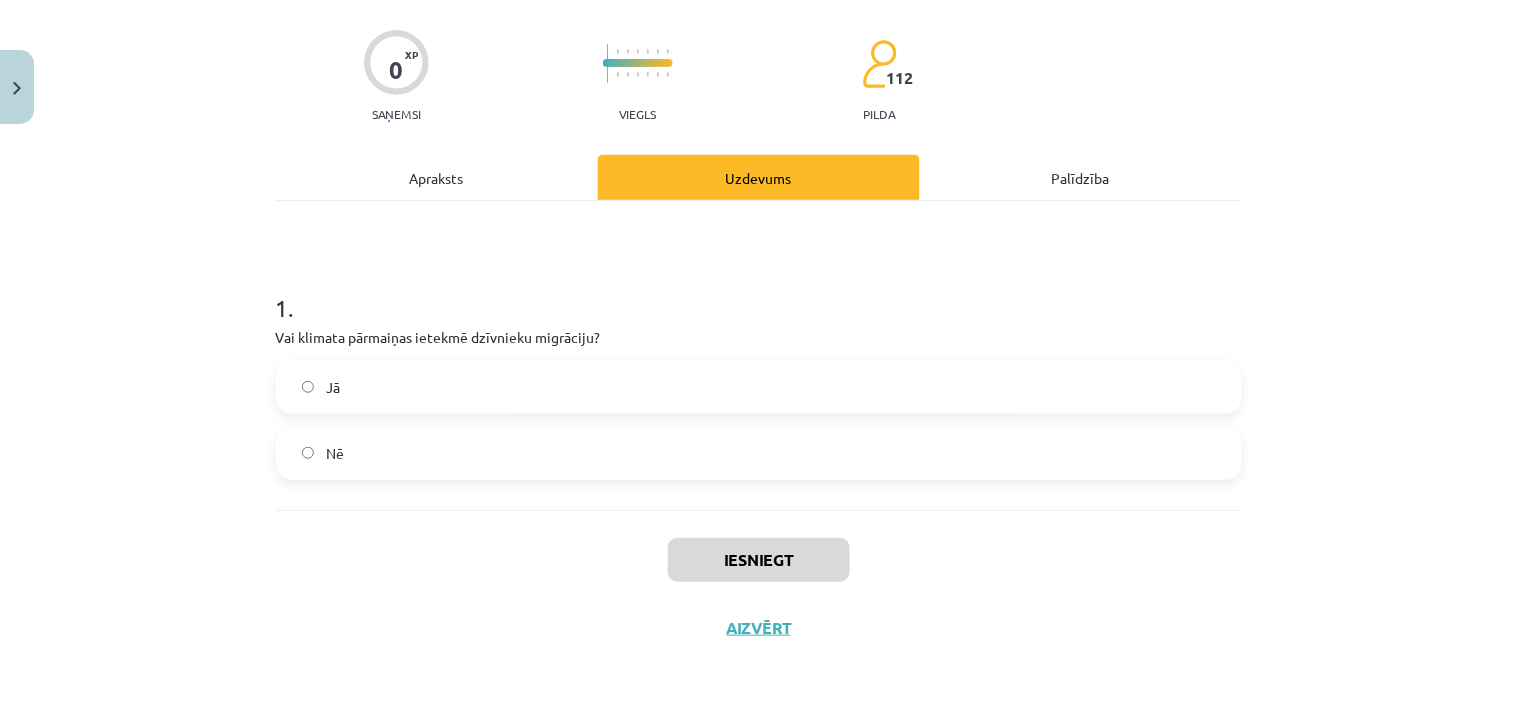 scroll, scrollTop: 50, scrollLeft: 0, axis: vertical 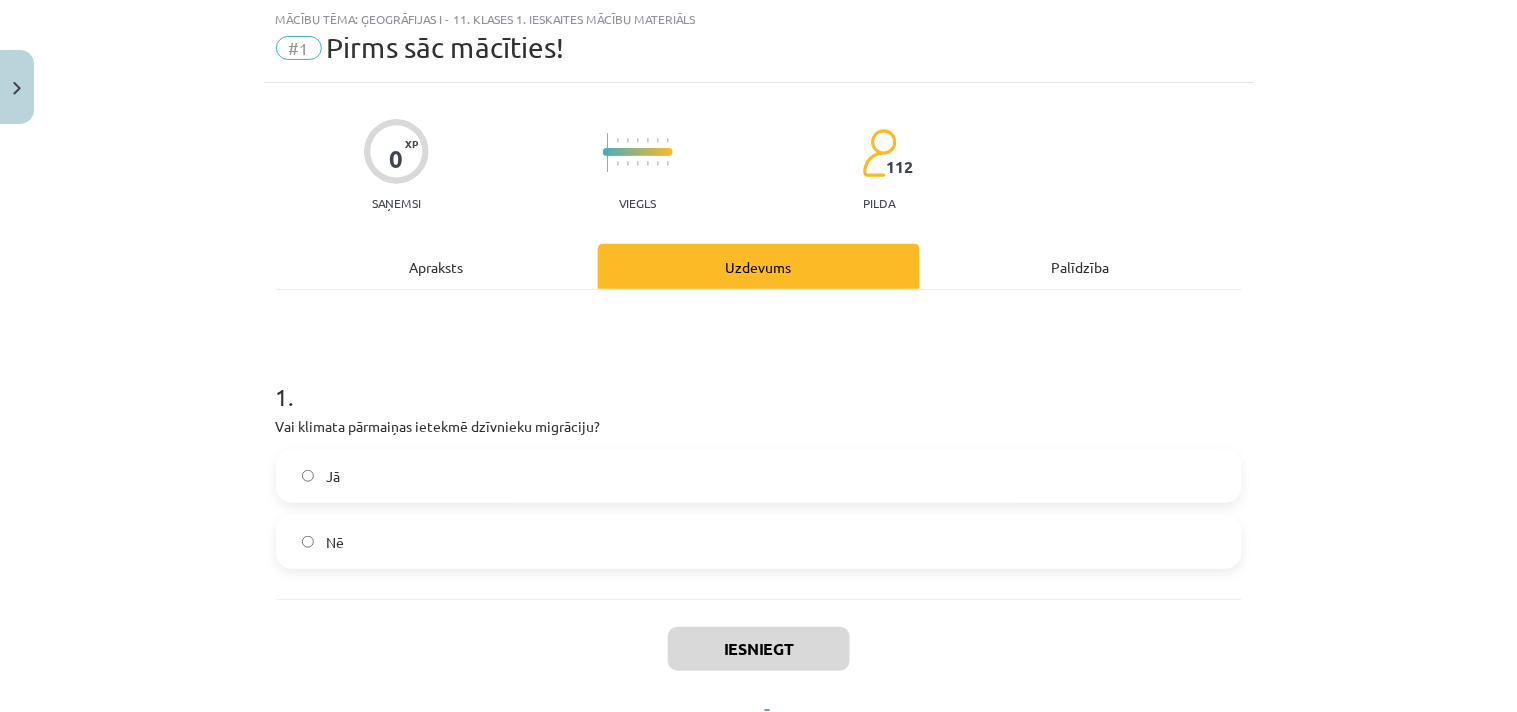 click on "Jā" 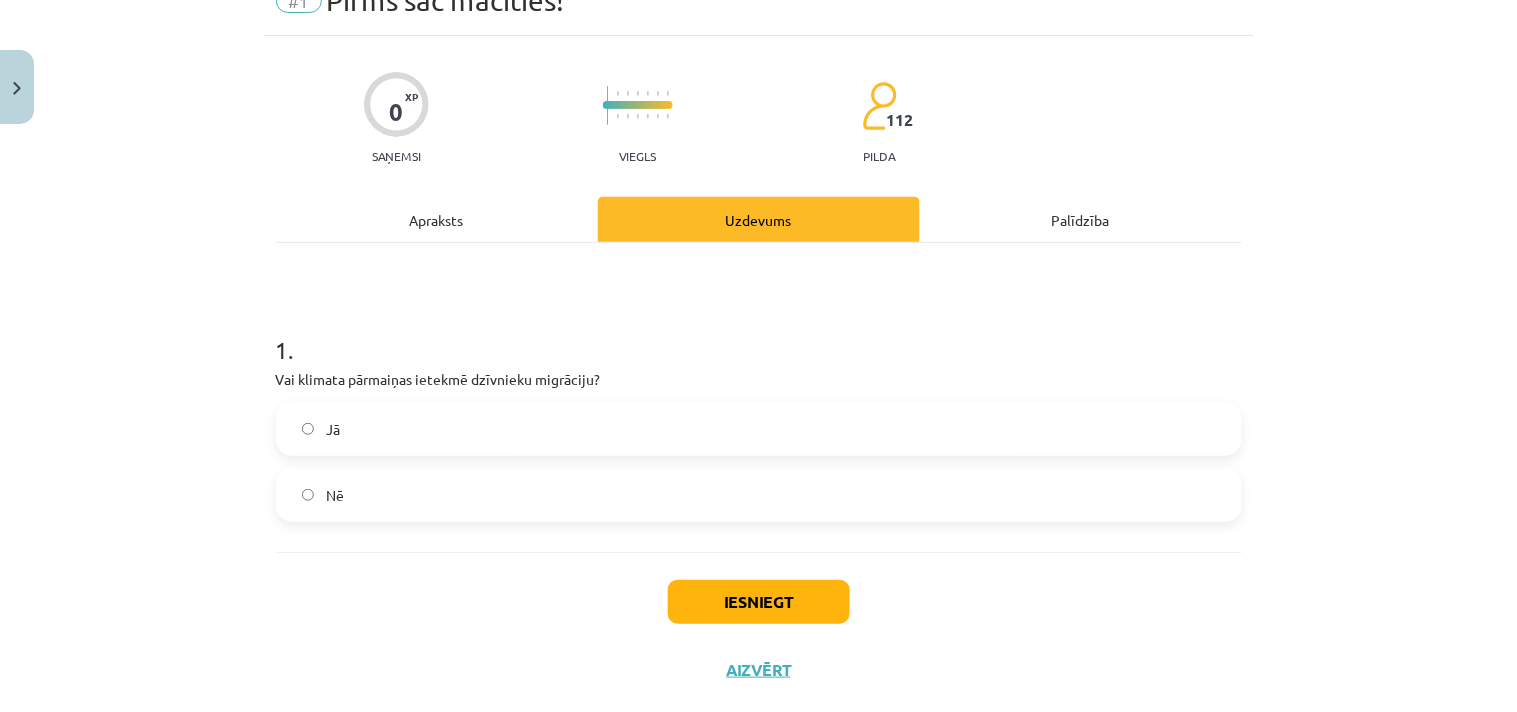 scroll, scrollTop: 138, scrollLeft: 0, axis: vertical 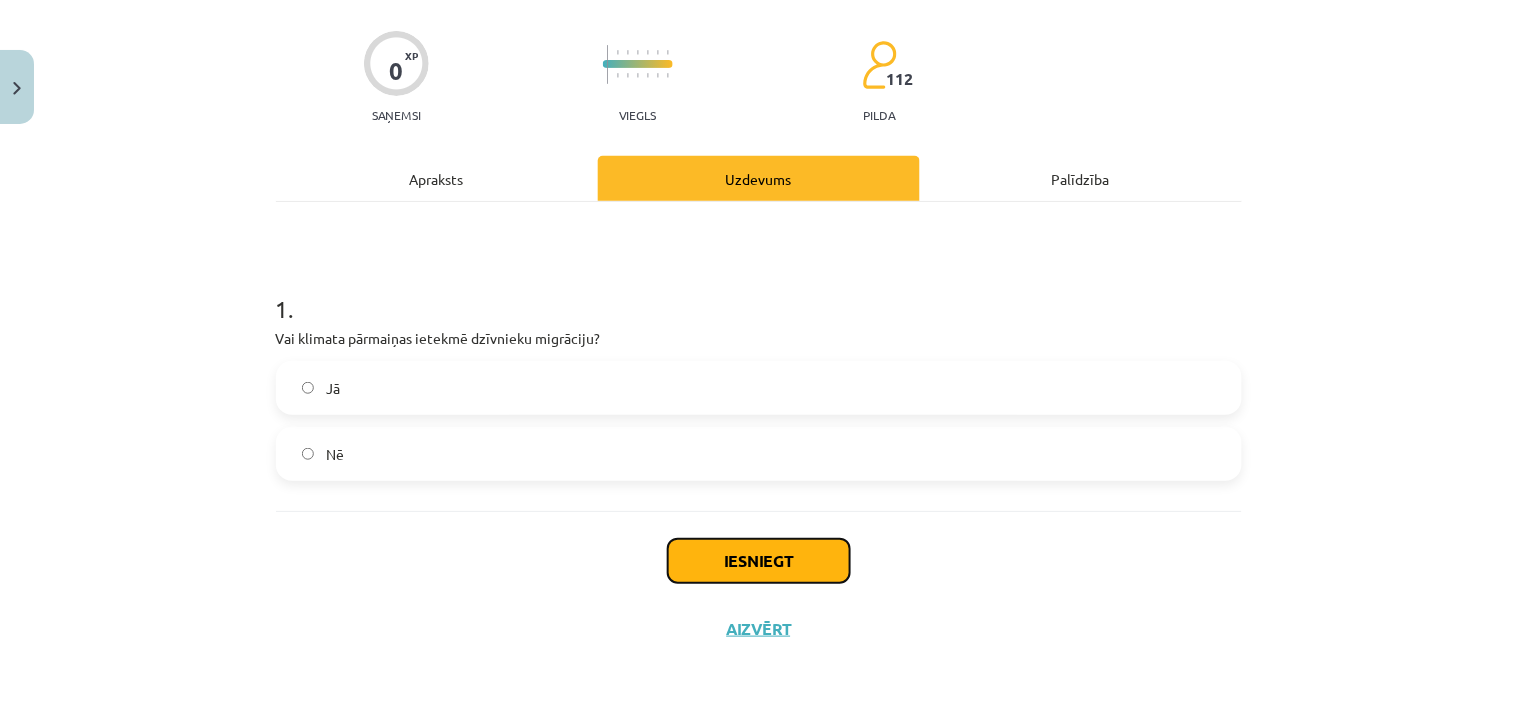 click on "Iesniegt" 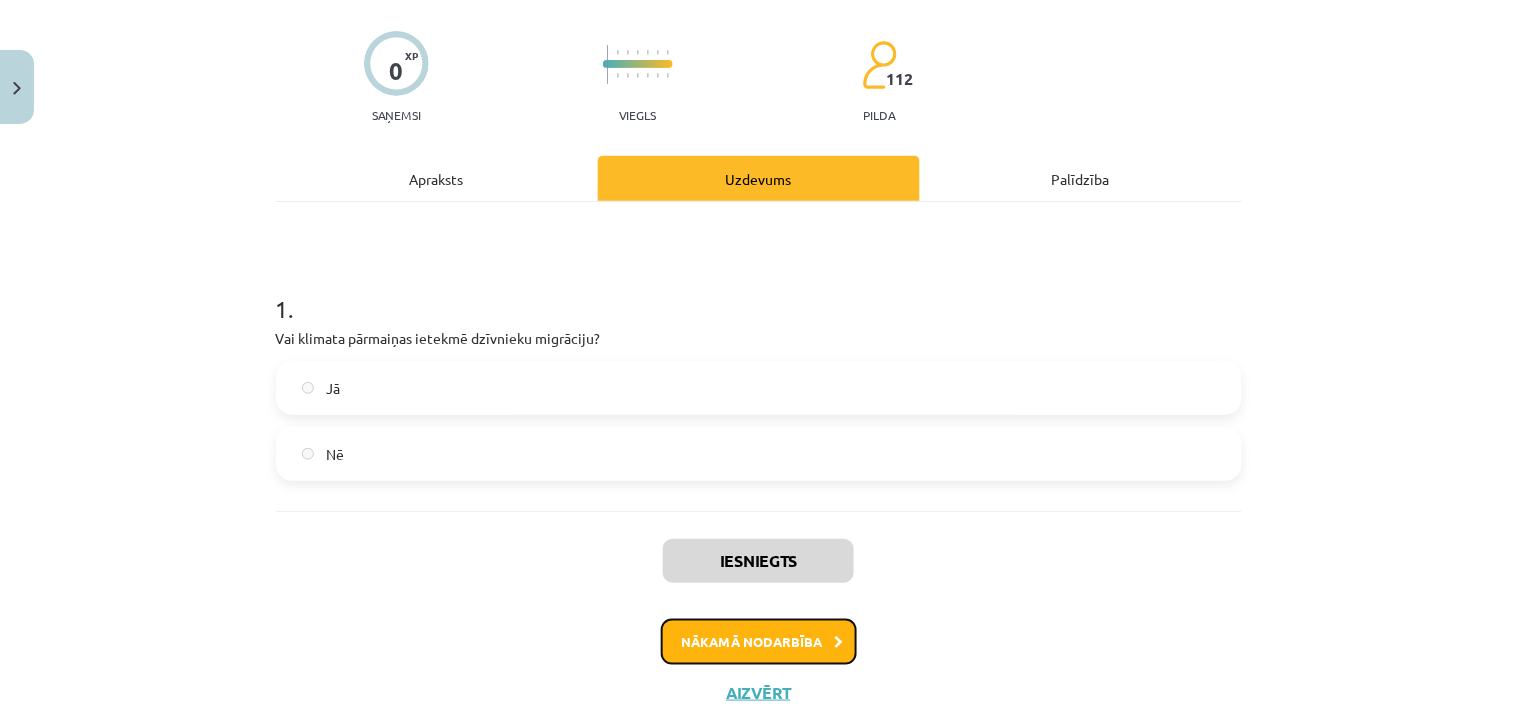 click on "Nākamā nodarbība" 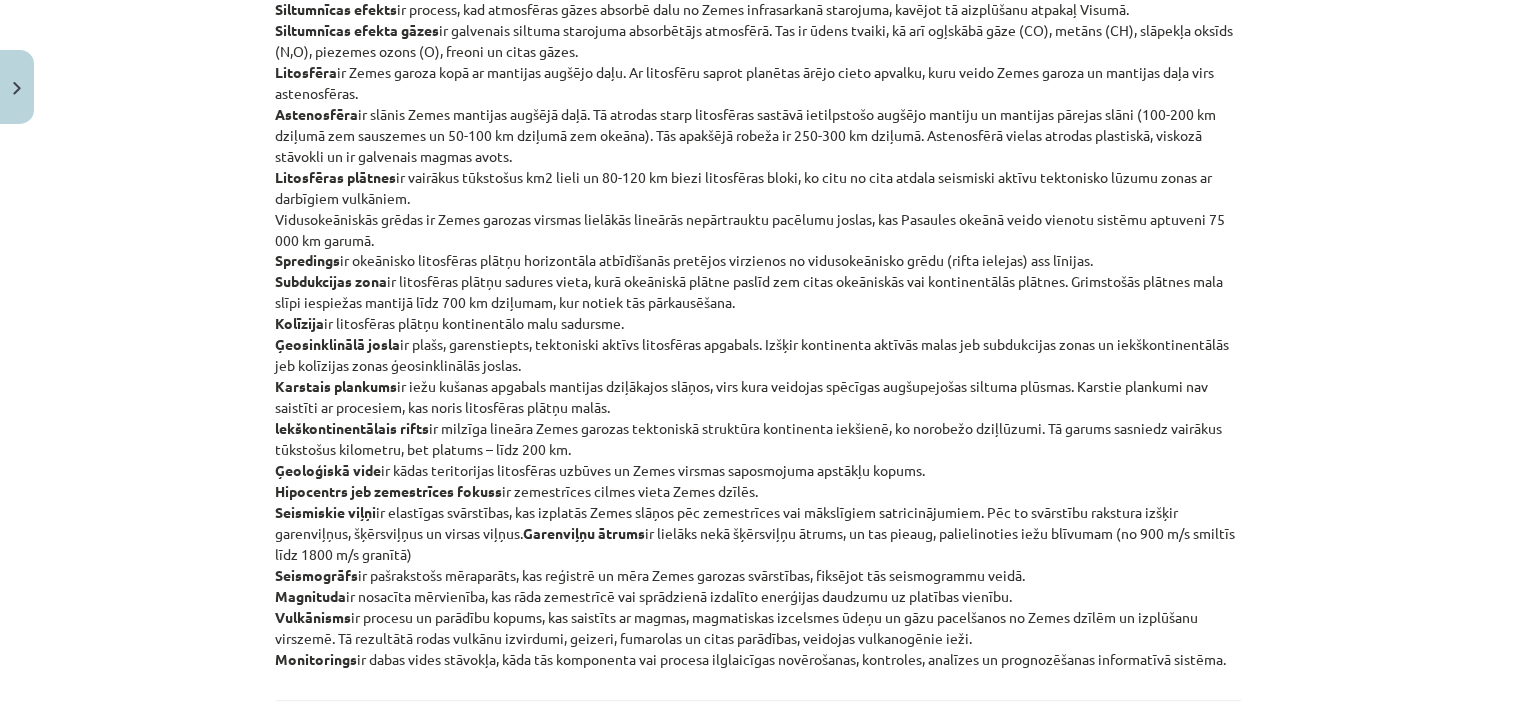 scroll, scrollTop: 827, scrollLeft: 0, axis: vertical 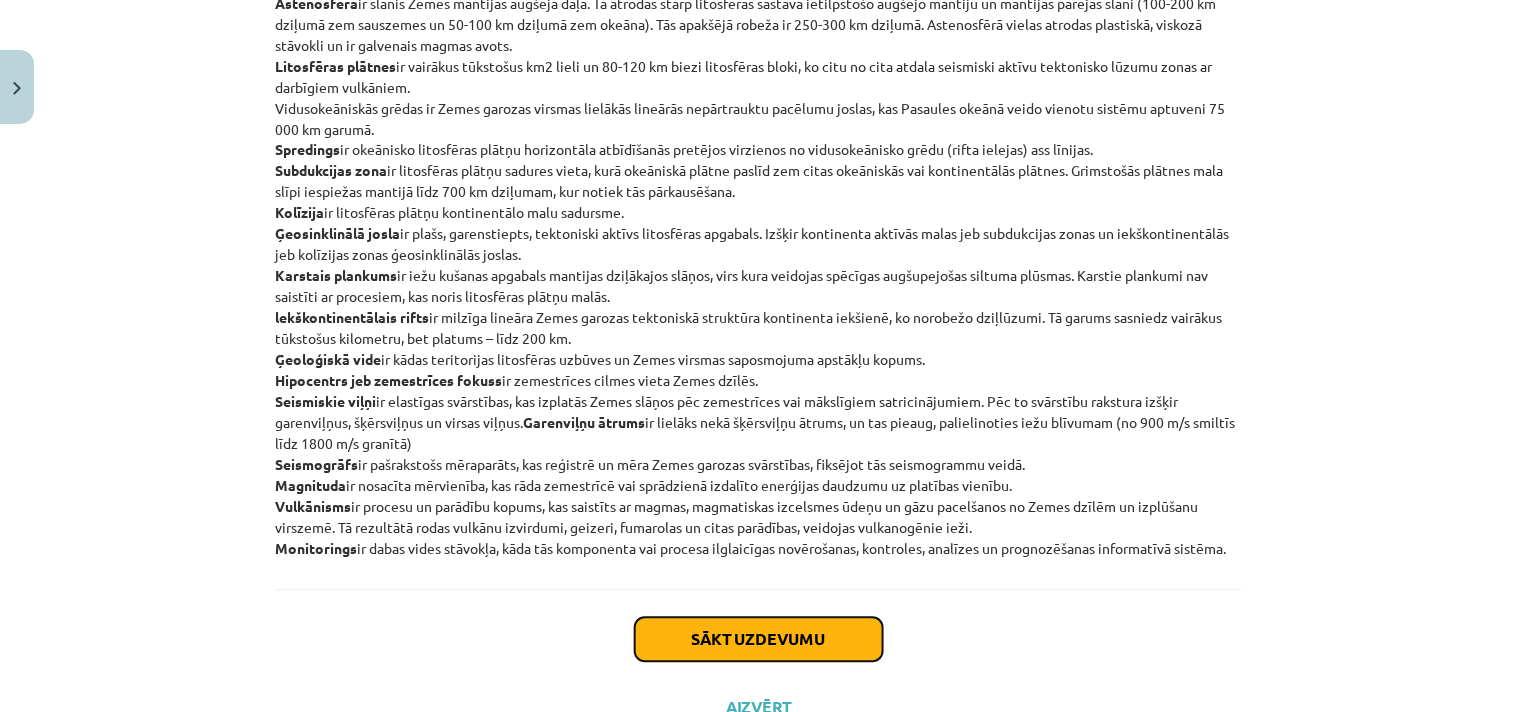 click on "Sākt uzdevumu" 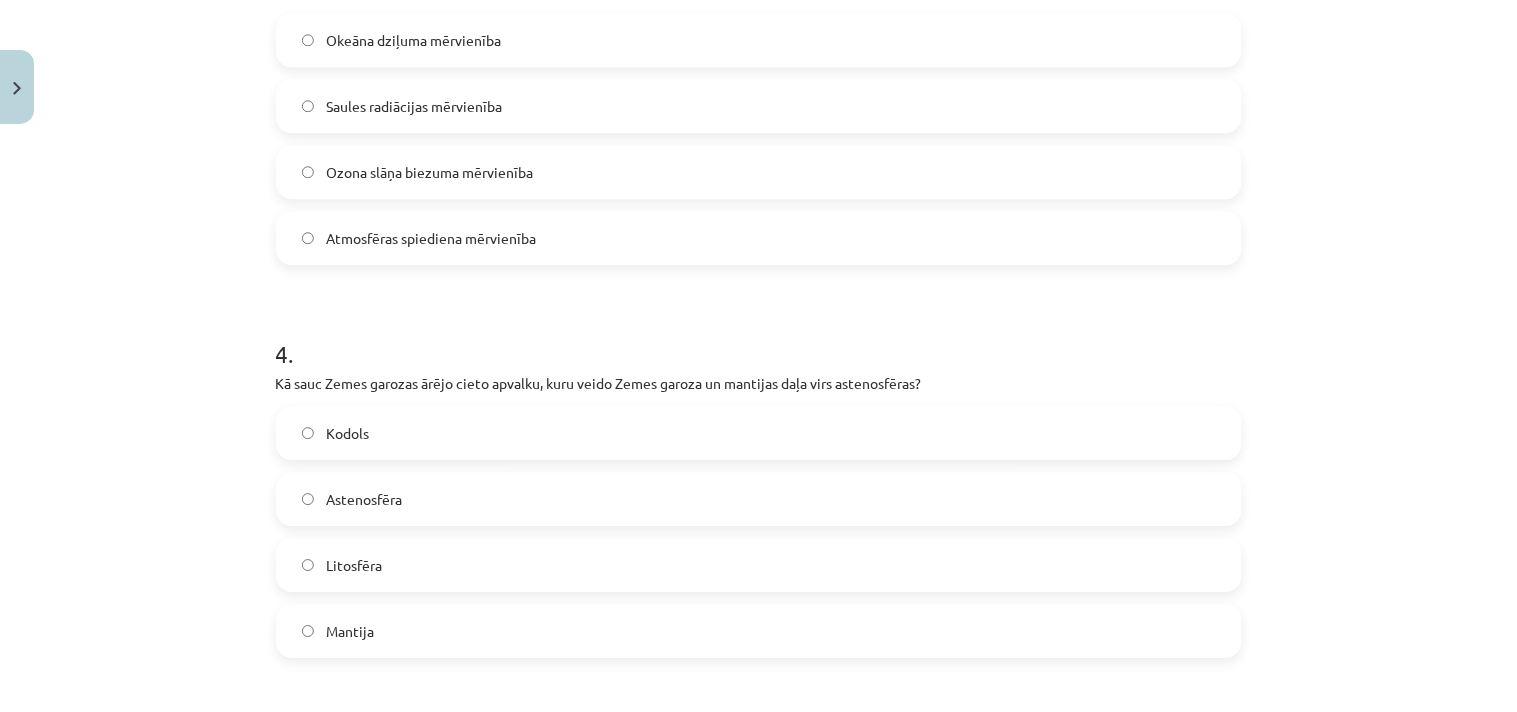 scroll, scrollTop: 1383, scrollLeft: 0, axis: vertical 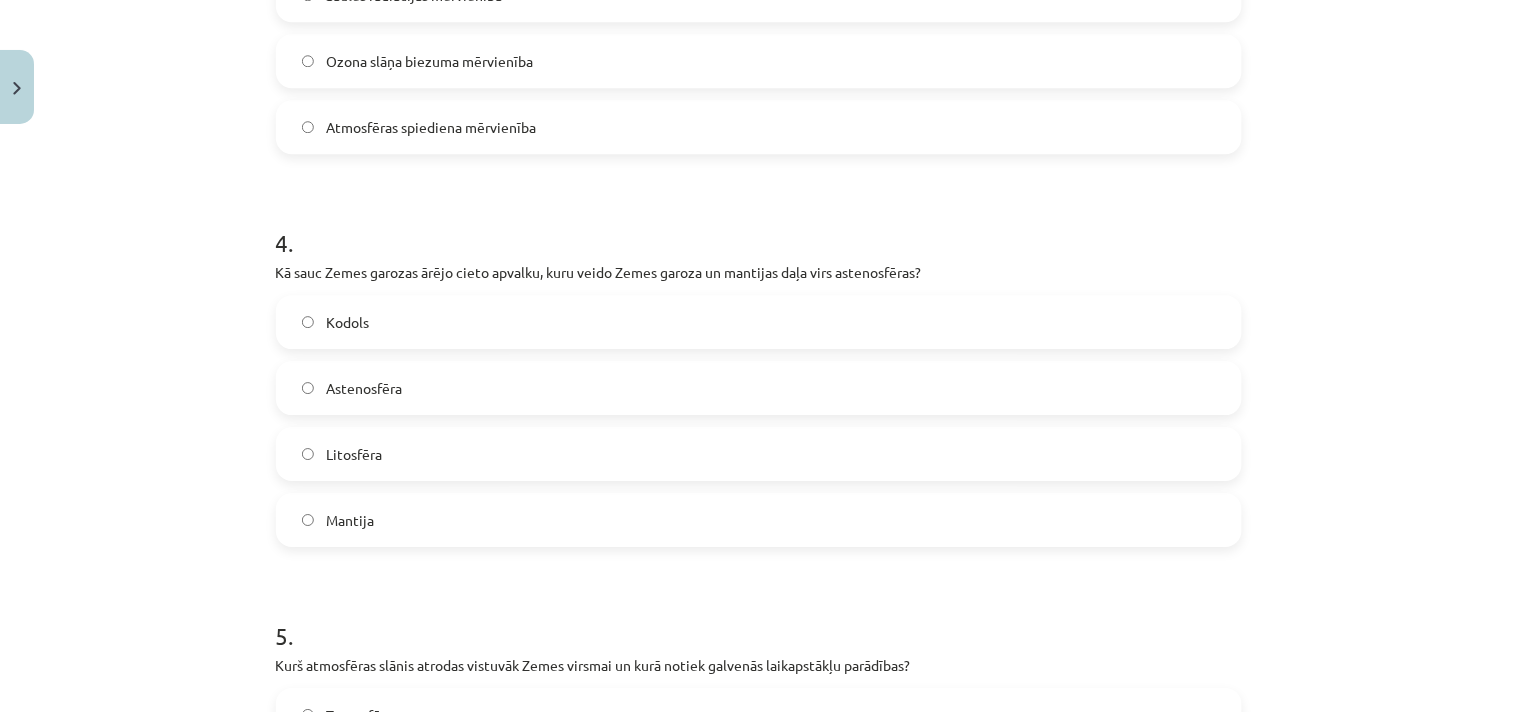 click on "Litosfēra" 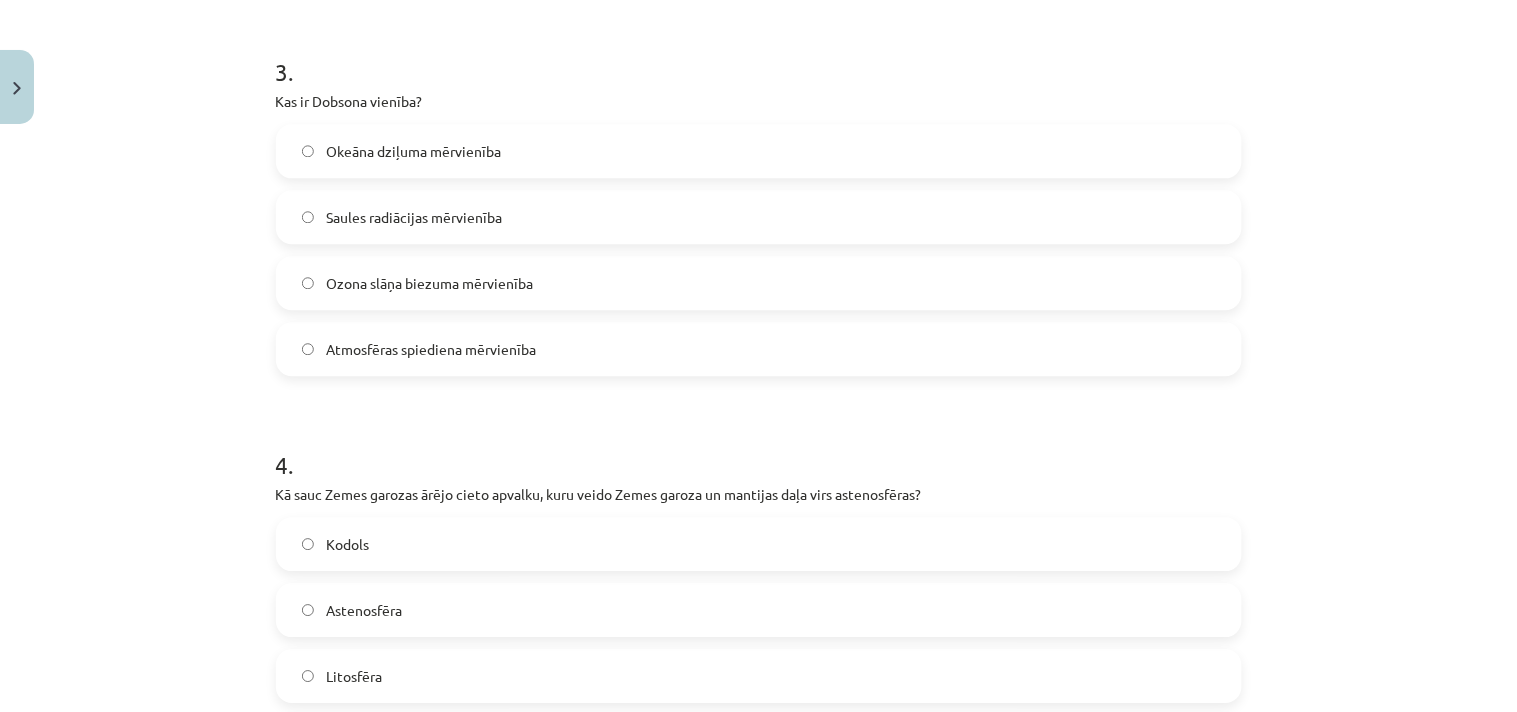 scroll, scrollTop: 1050, scrollLeft: 0, axis: vertical 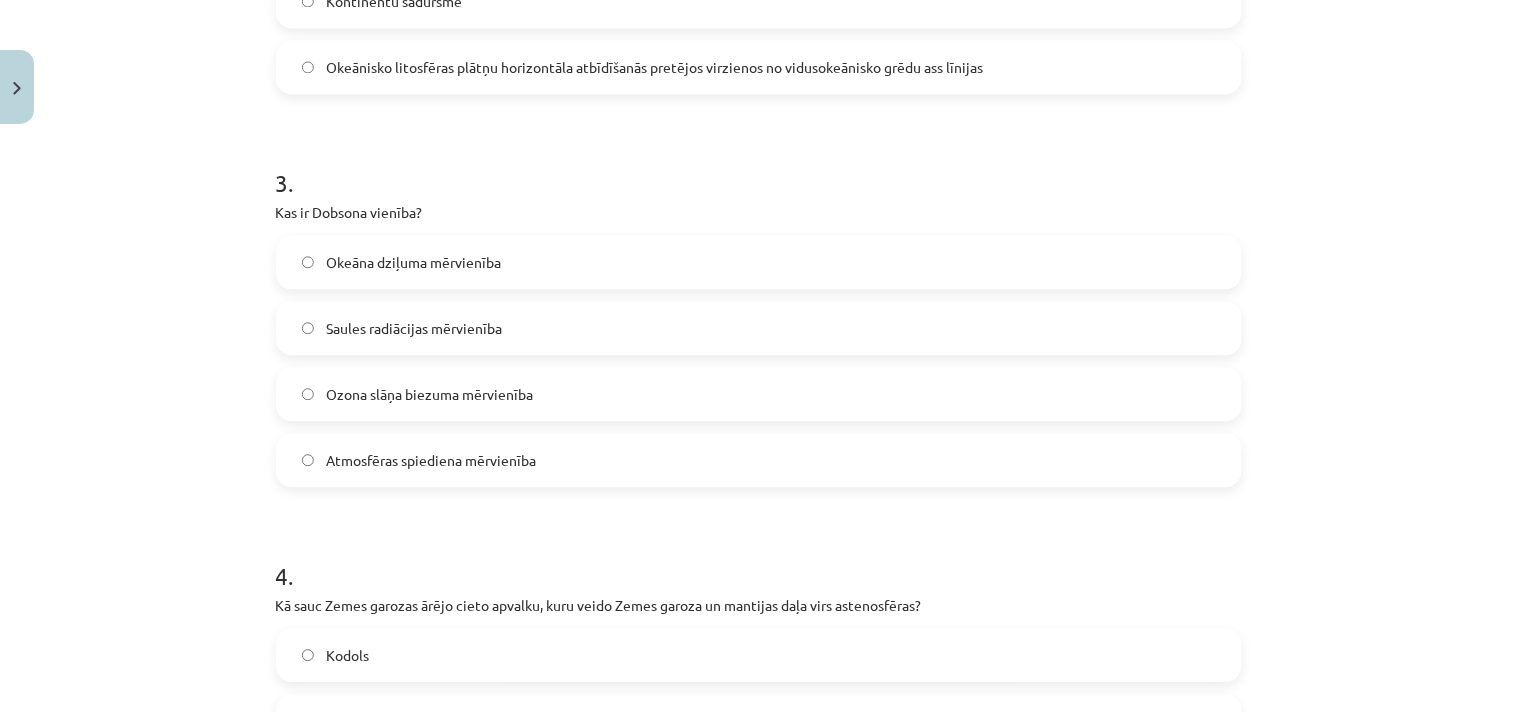 click on "Ozona slāņa biezuma mērvienība" 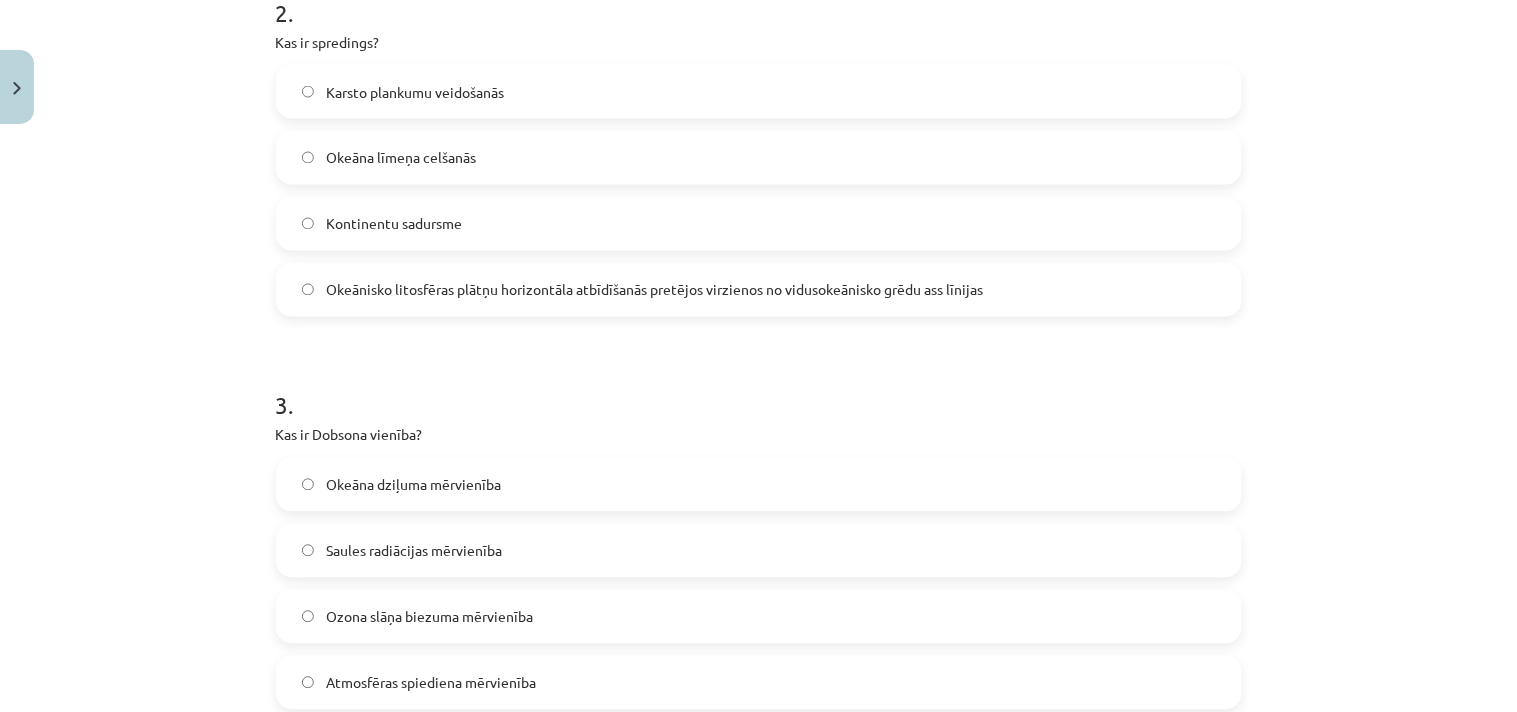 scroll, scrollTop: 716, scrollLeft: 0, axis: vertical 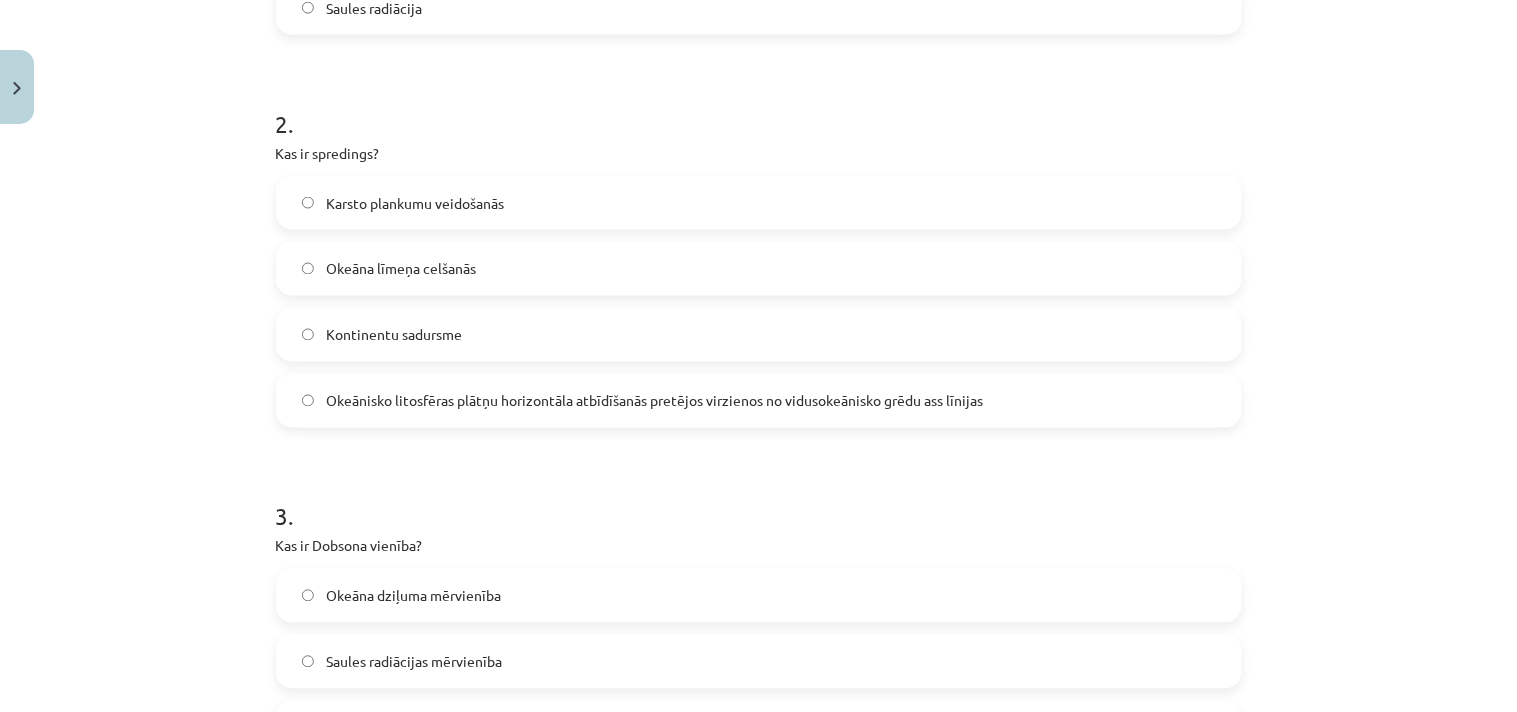 click on "Okeānisko litosfēras plātņu horizontāla atbīdīšanās pretējos virzienos no vidusokeānisko grēdu ass līnijas" 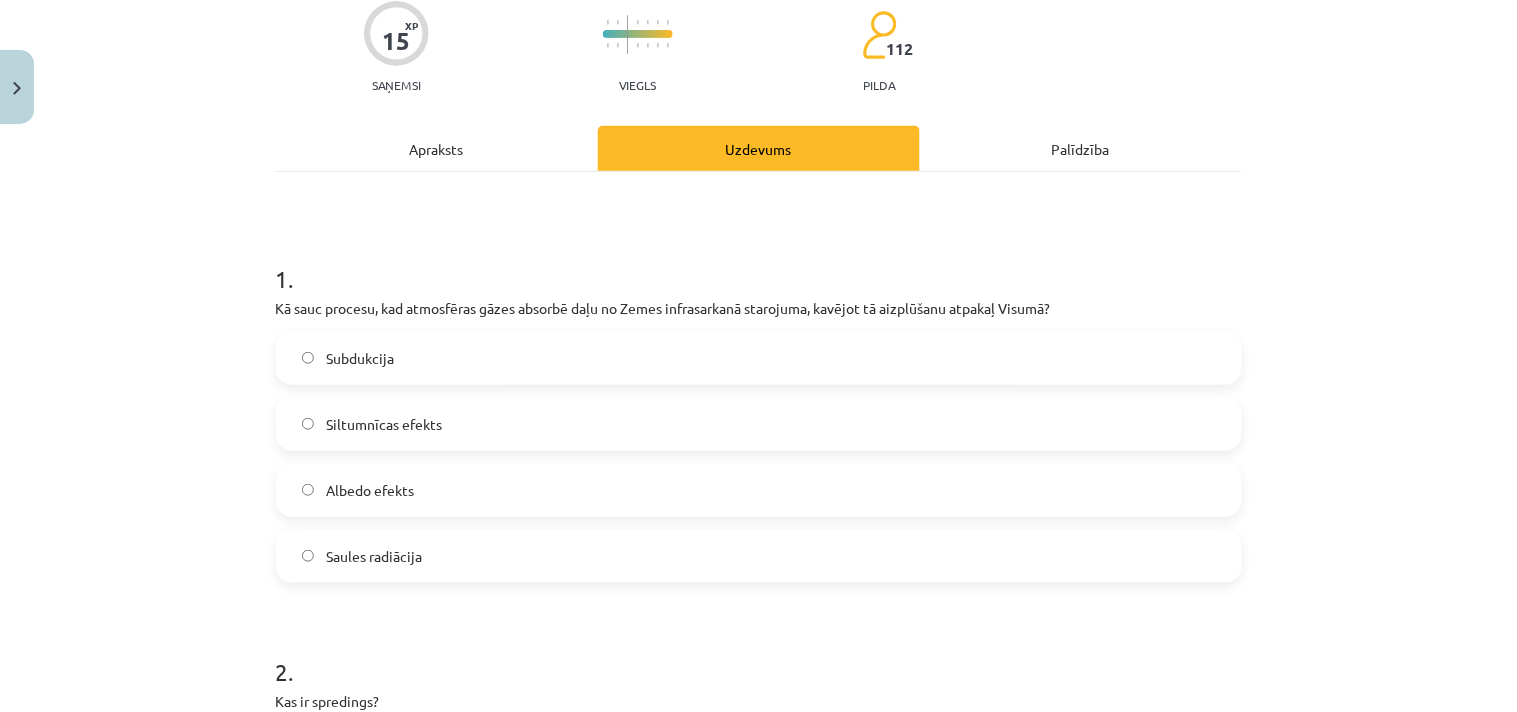 scroll, scrollTop: 161, scrollLeft: 0, axis: vertical 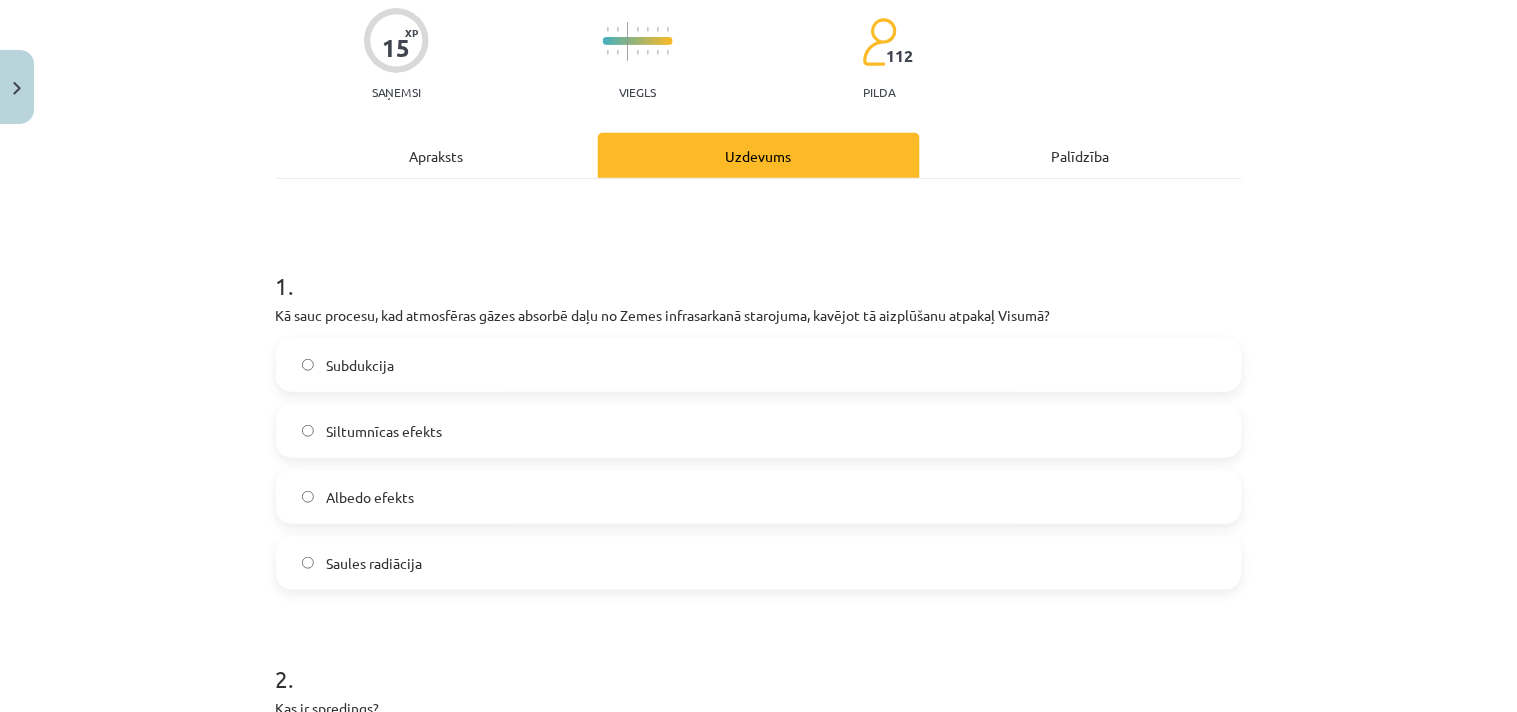 click on "Siltumnīcas efekts" 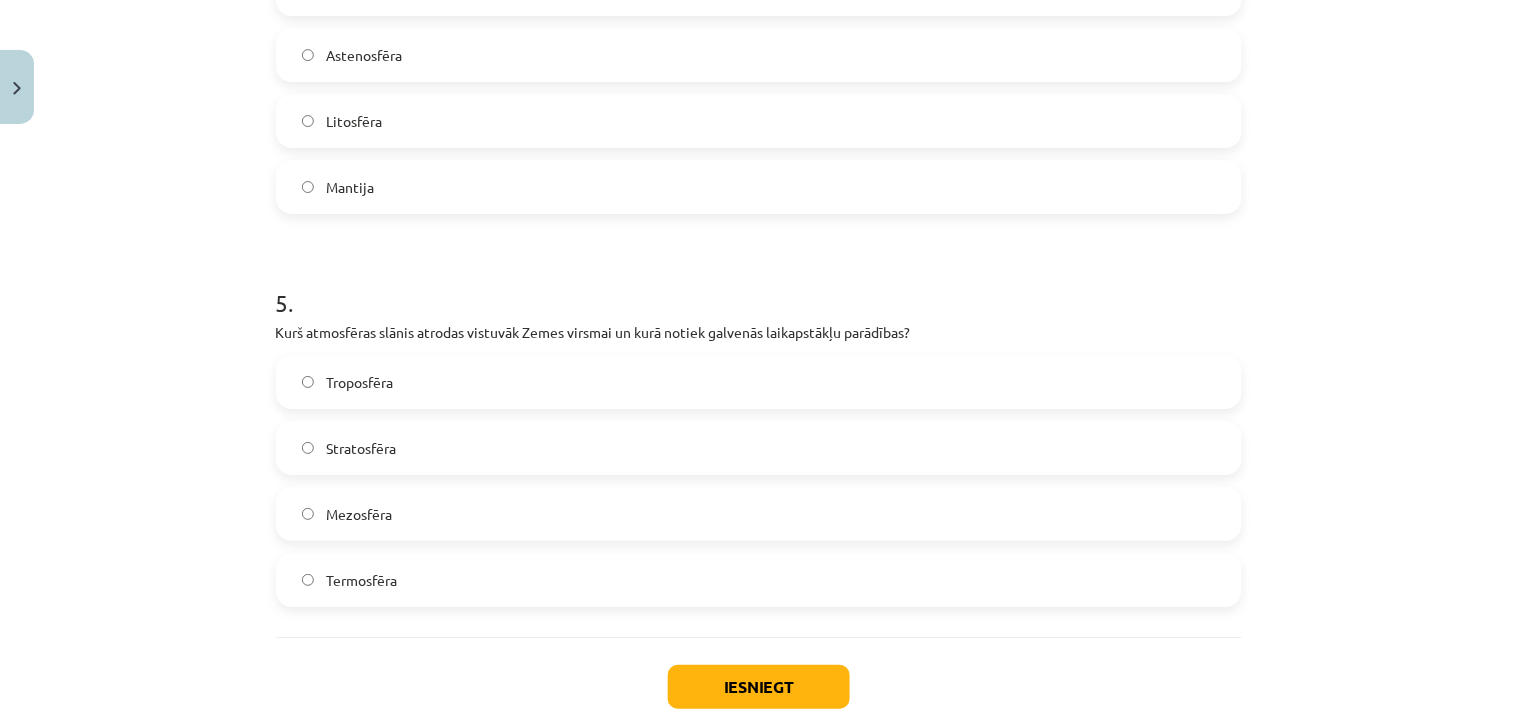 scroll, scrollTop: 1827, scrollLeft: 0, axis: vertical 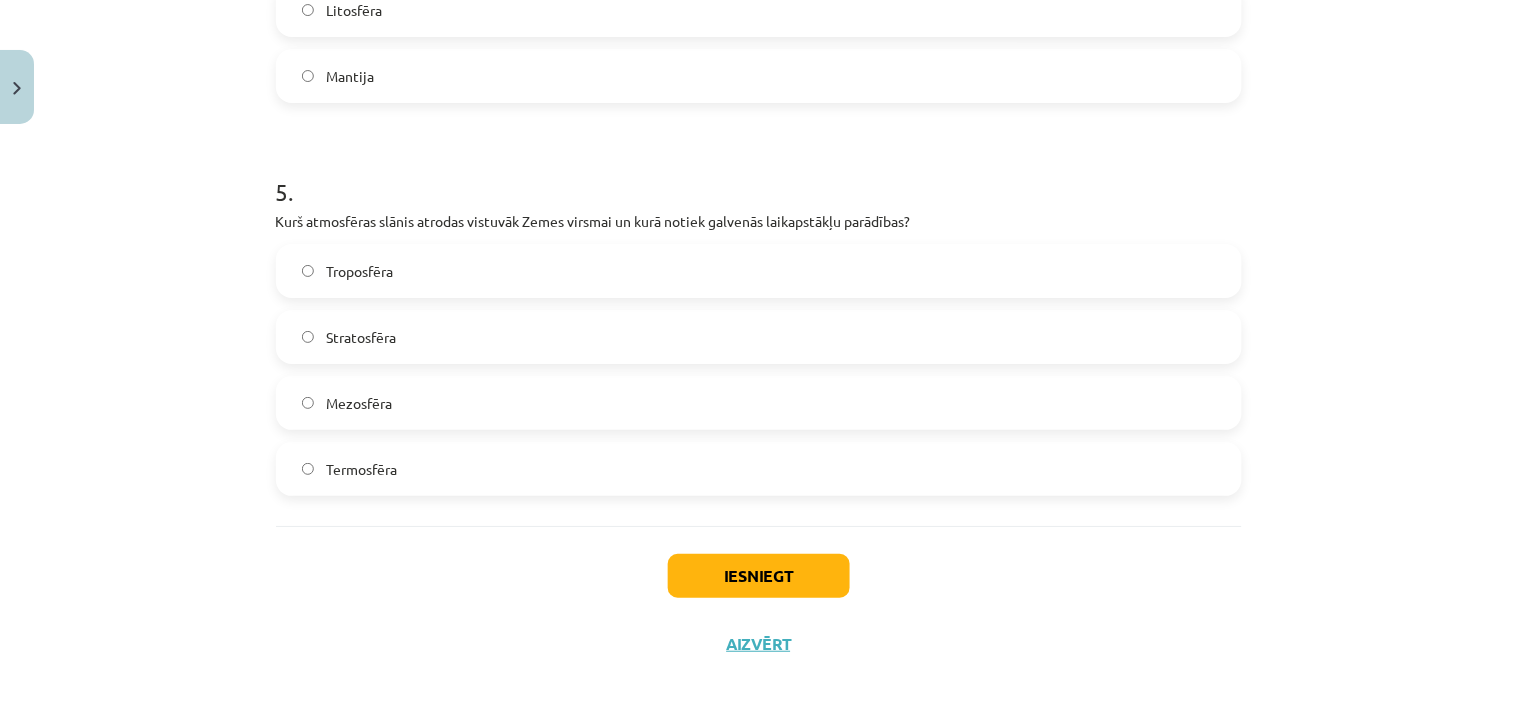 click on "Troposfēra" 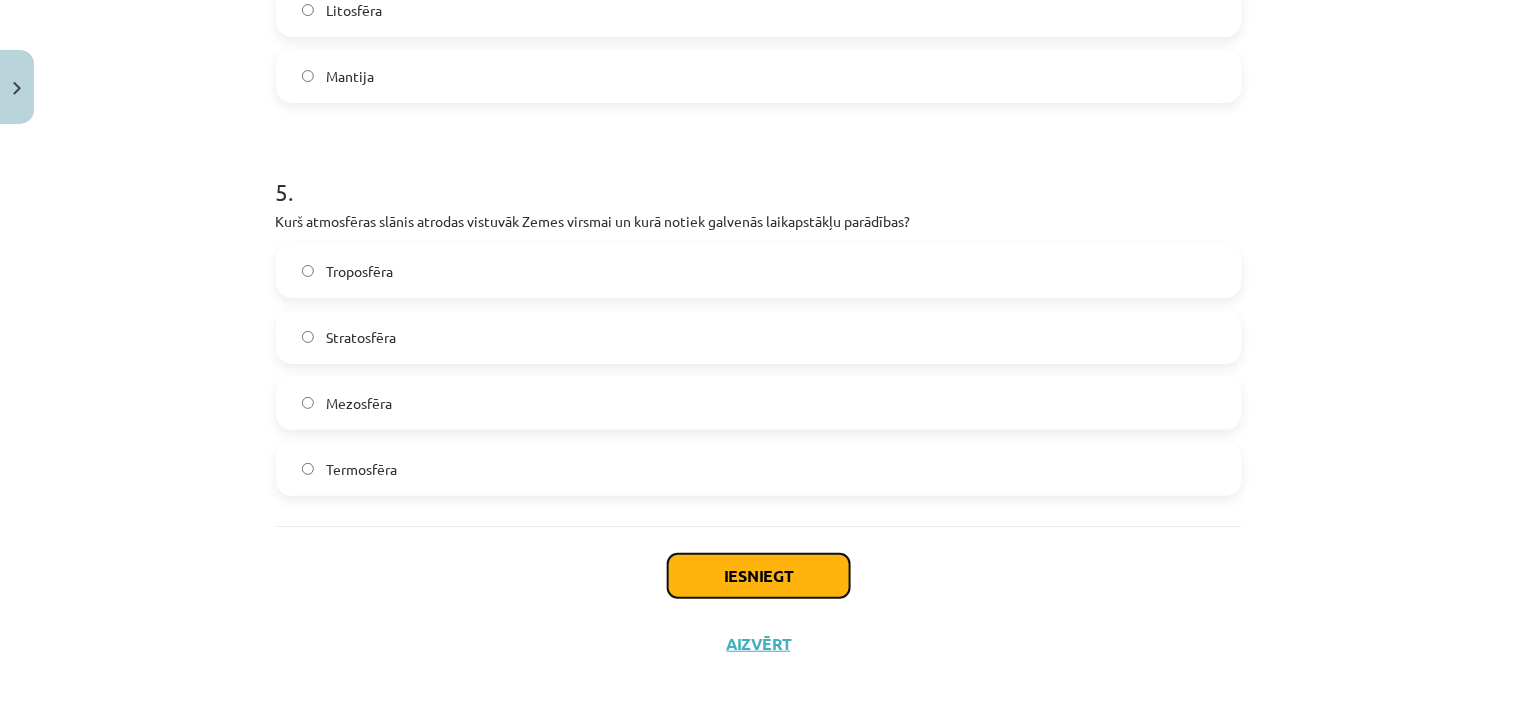 click on "Iesniegt" 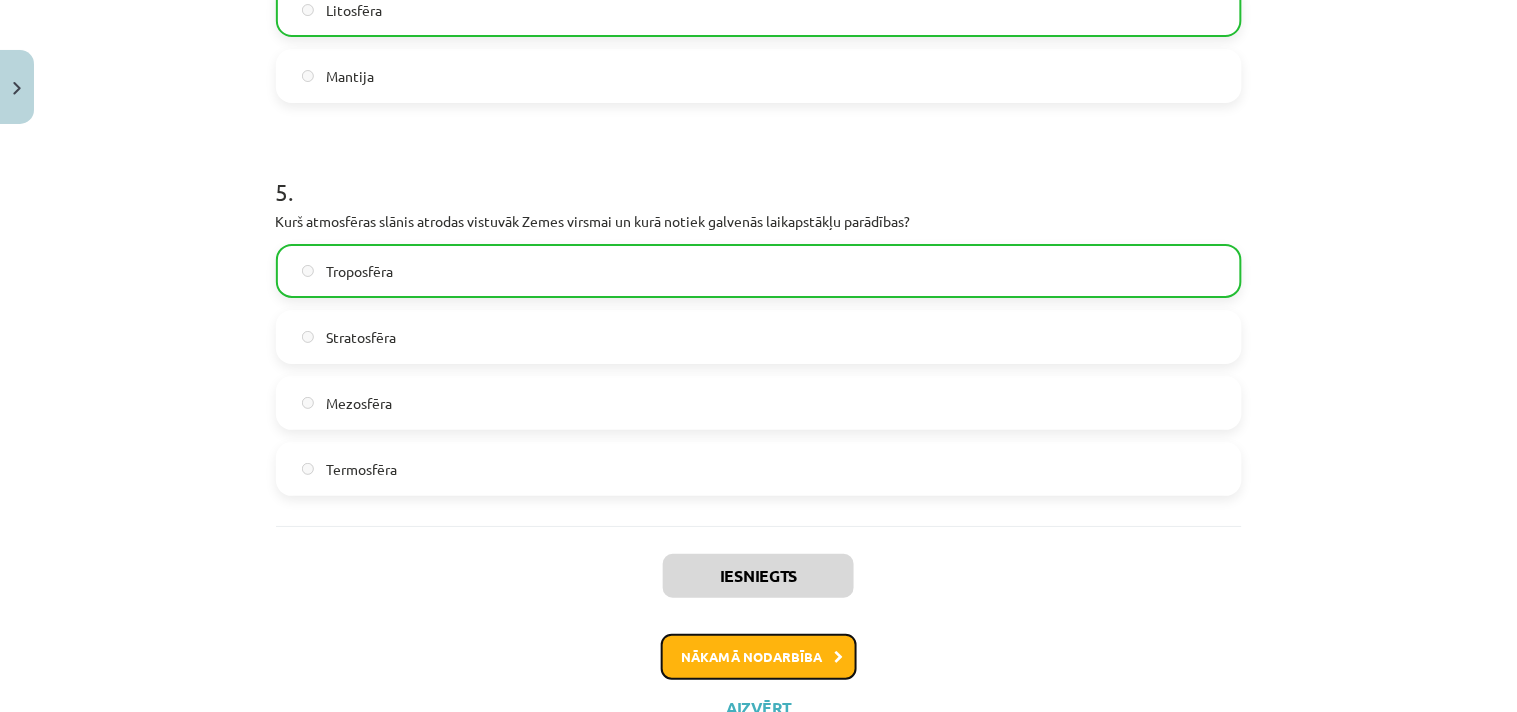 click on "Nākamā nodarbība" 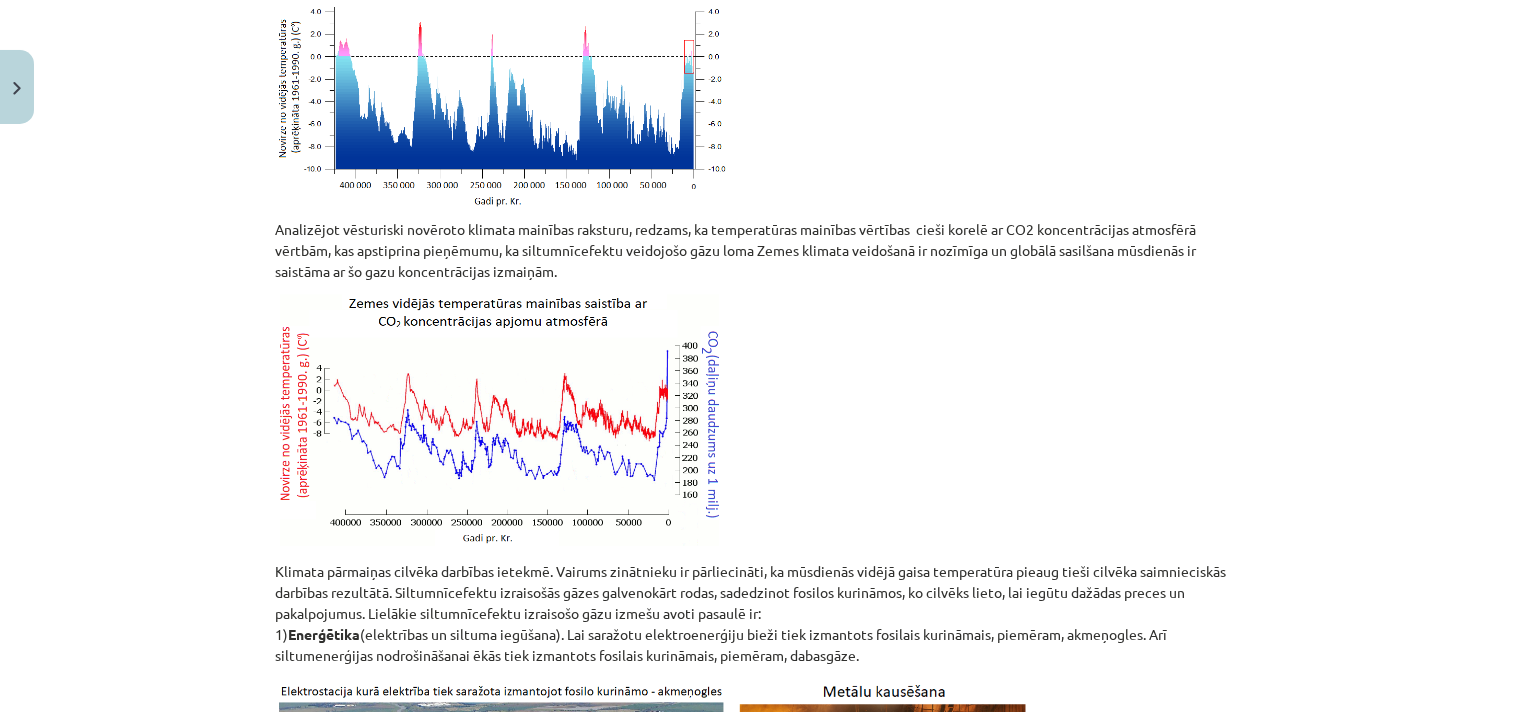 scroll, scrollTop: 7383, scrollLeft: 0, axis: vertical 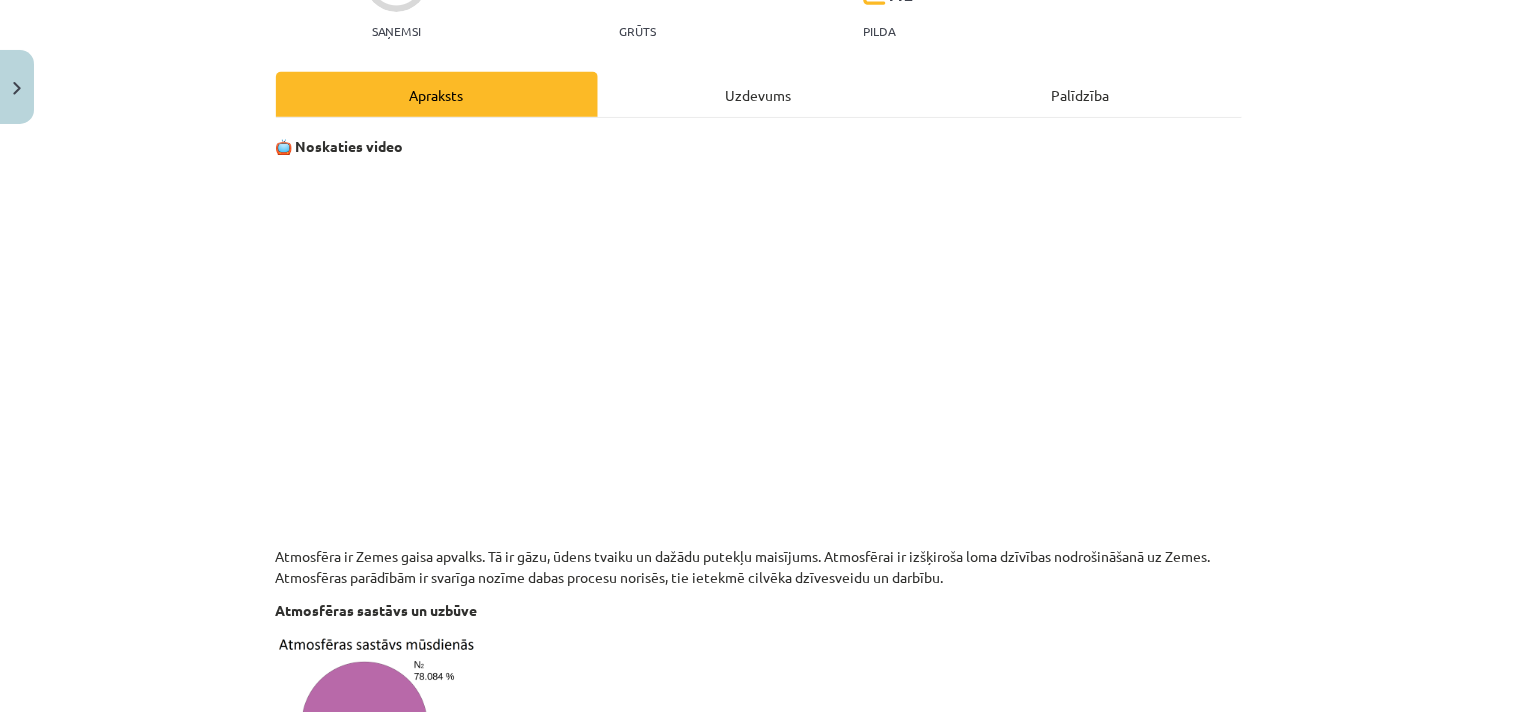click on "Uzdevums" 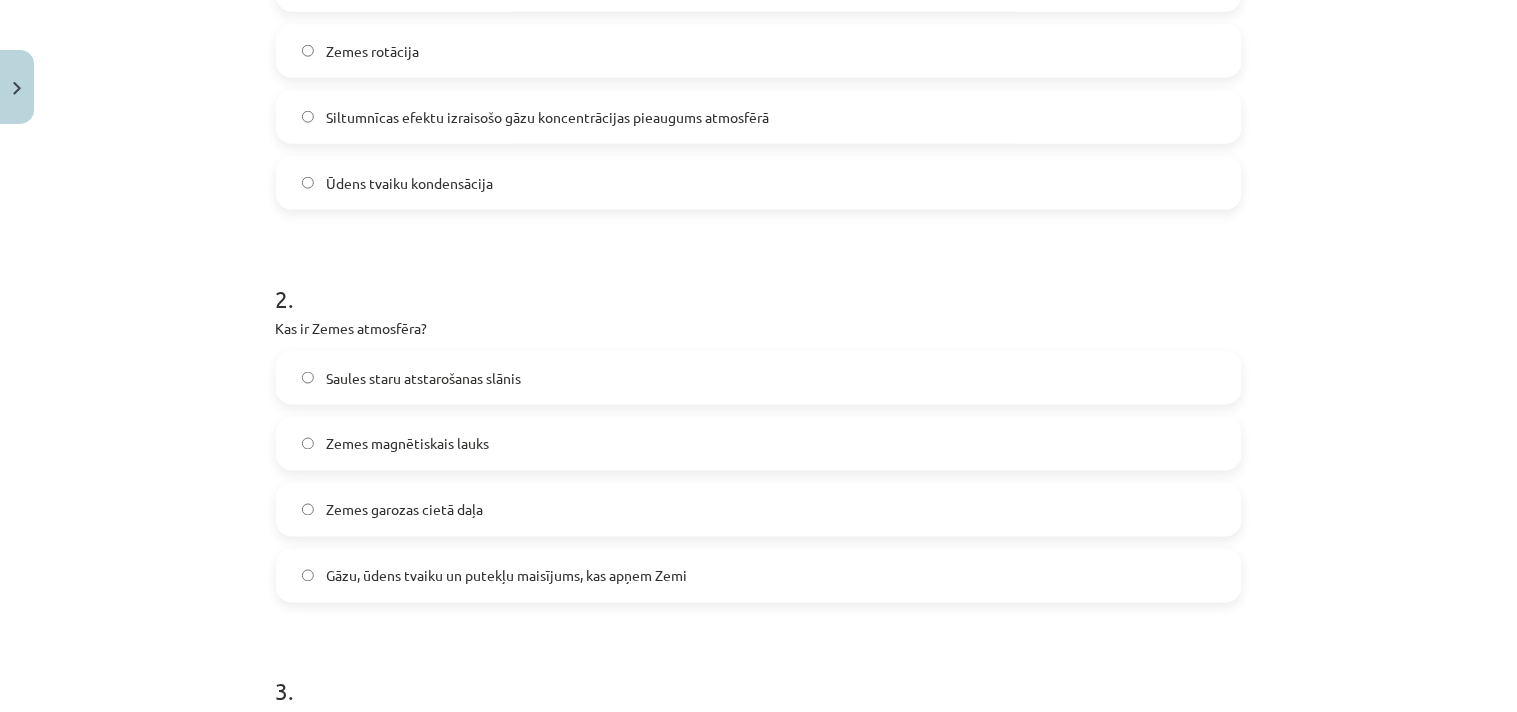 scroll, scrollTop: 494, scrollLeft: 0, axis: vertical 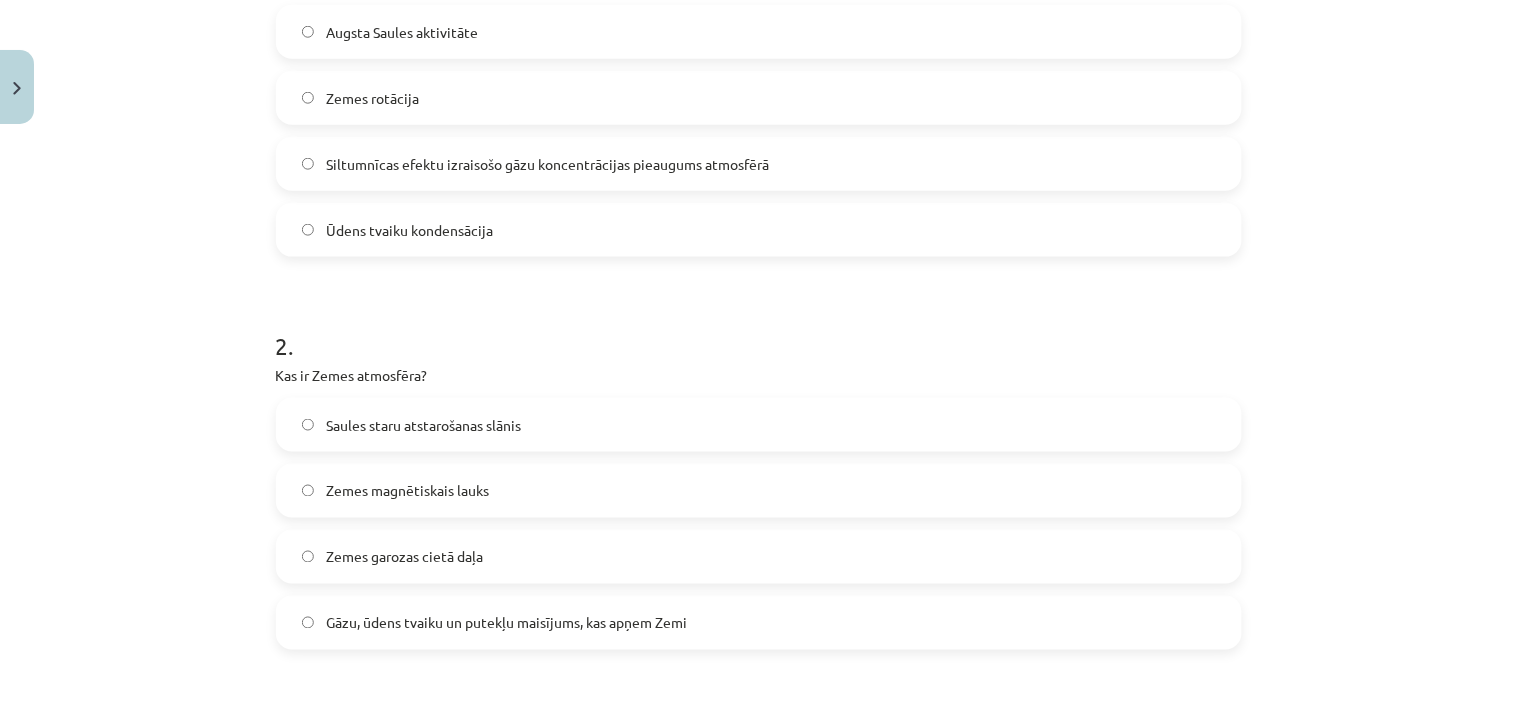 click on "Siltumnīcas efektu izraisošo gāzu koncentrācijas pieaugums atmosfērā" 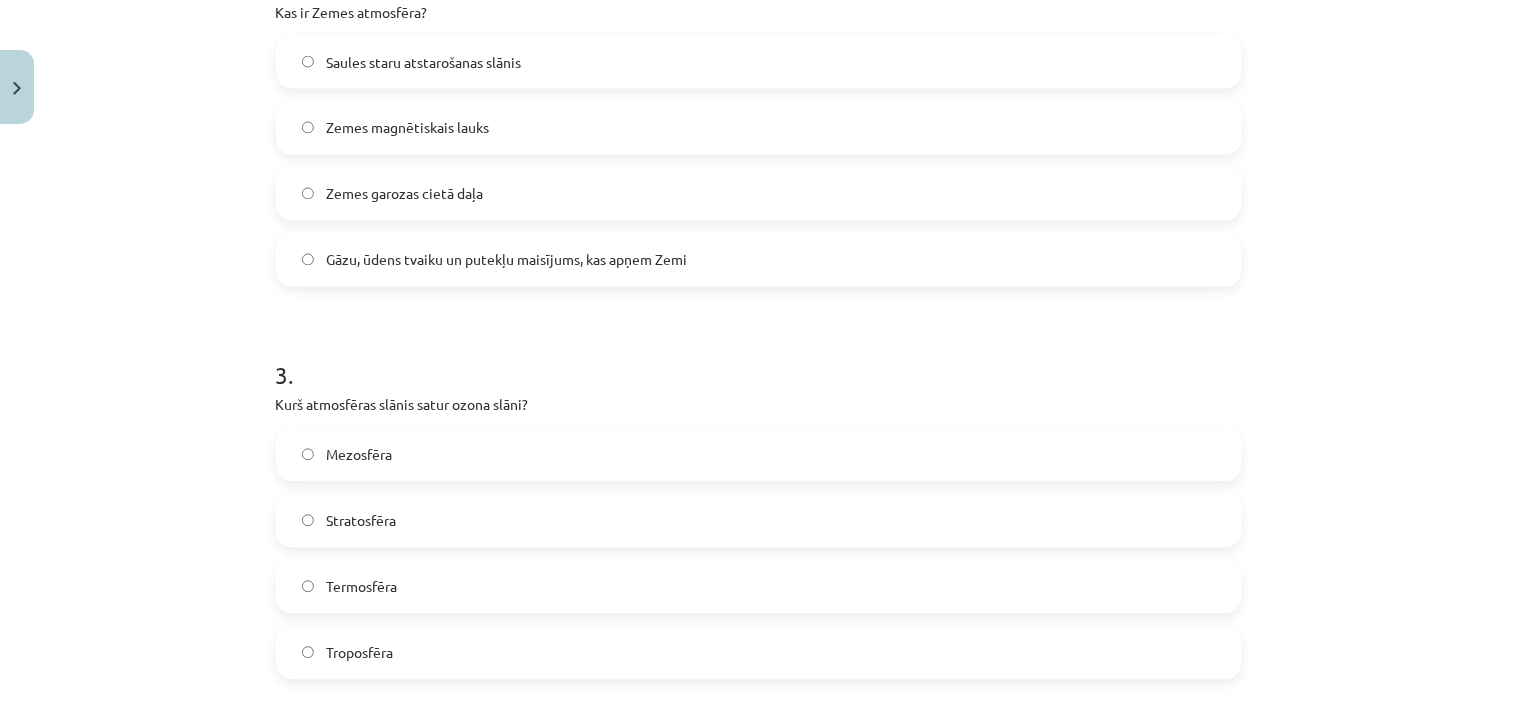 scroll, scrollTop: 938, scrollLeft: 0, axis: vertical 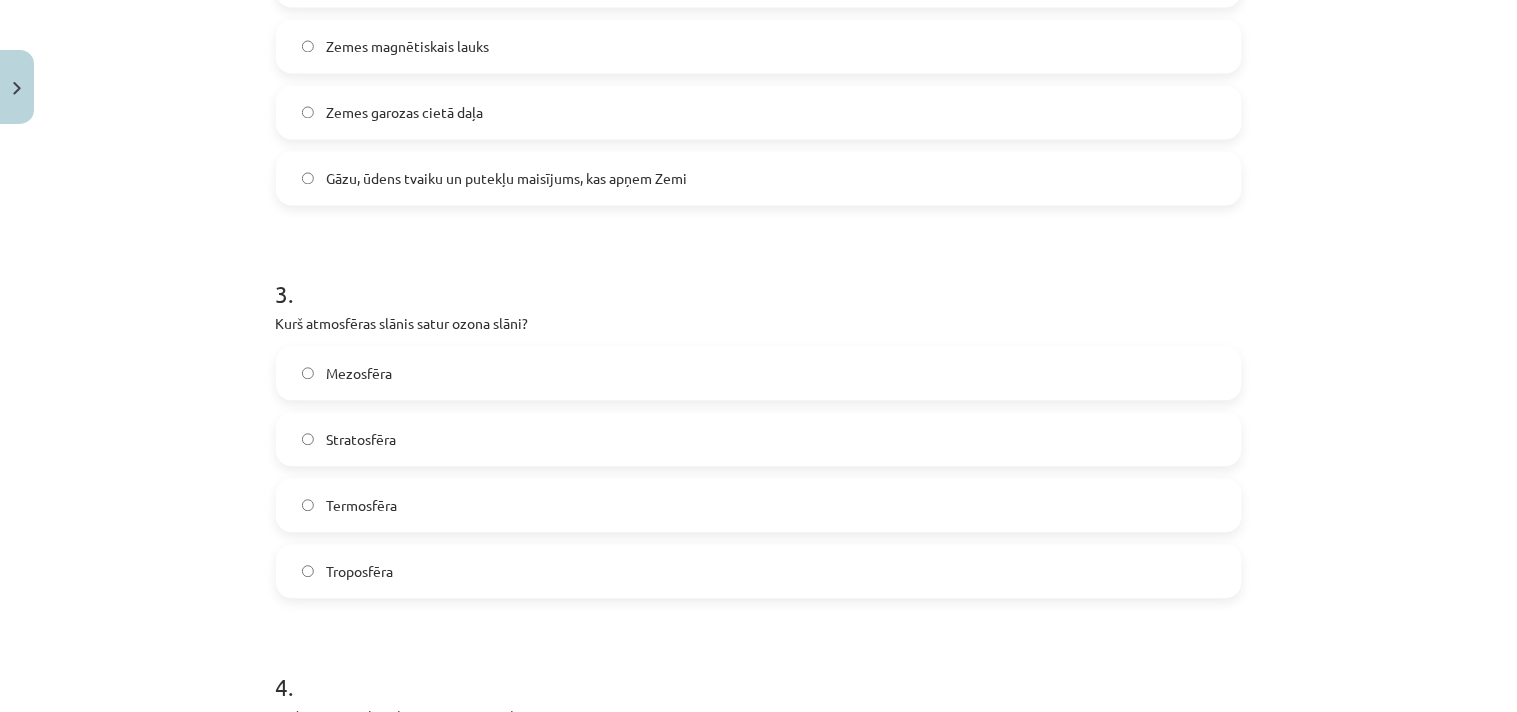 click on "Troposfēra" 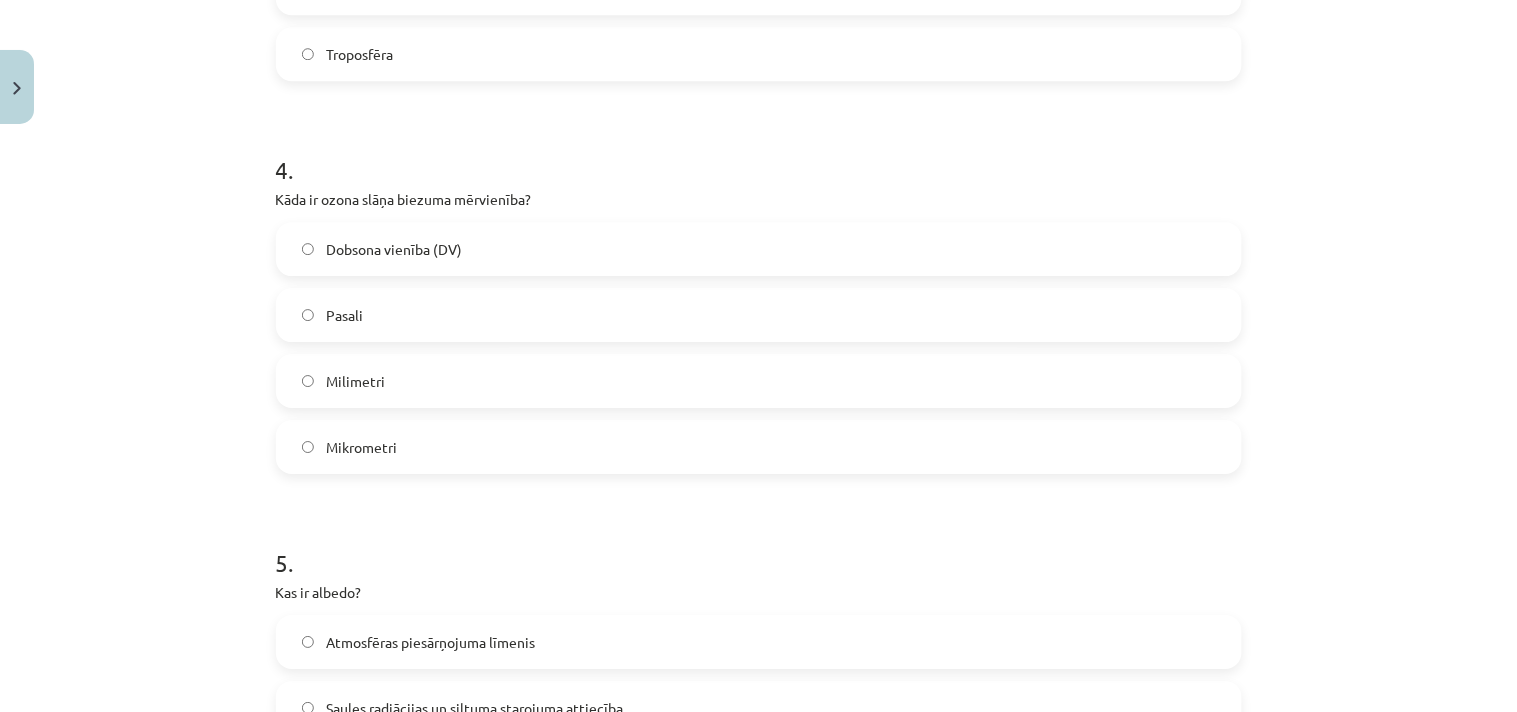 scroll, scrollTop: 1494, scrollLeft: 0, axis: vertical 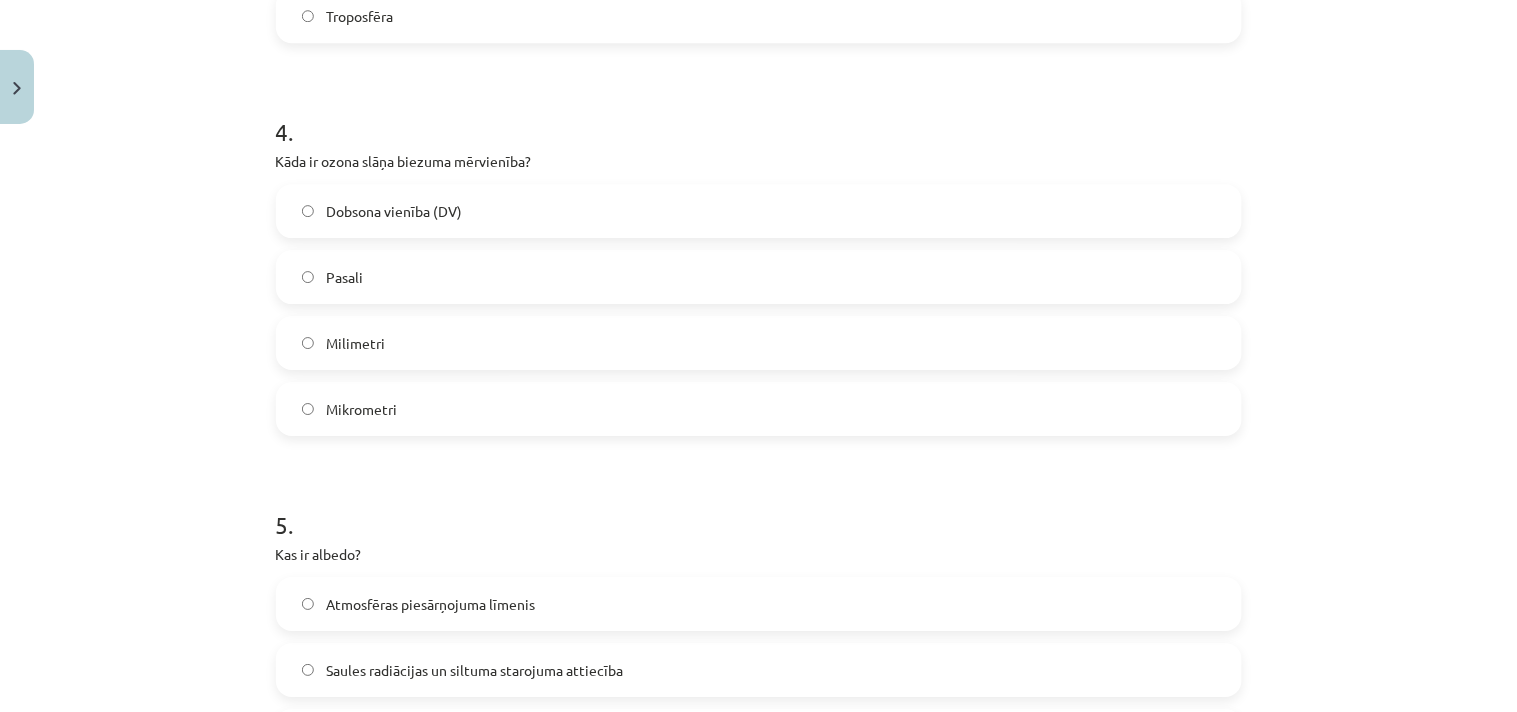 click on "Dobsona vienība (DV)" 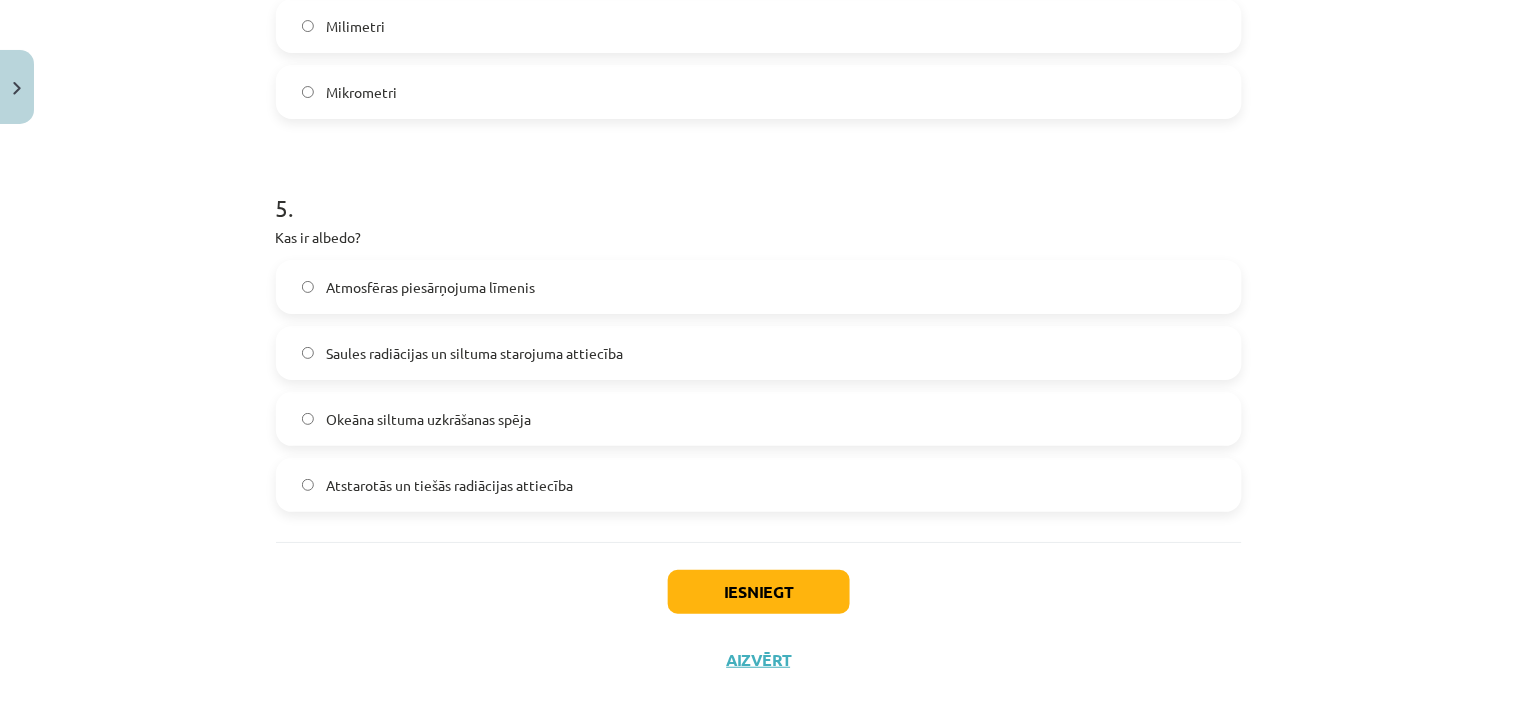 scroll, scrollTop: 1827, scrollLeft: 0, axis: vertical 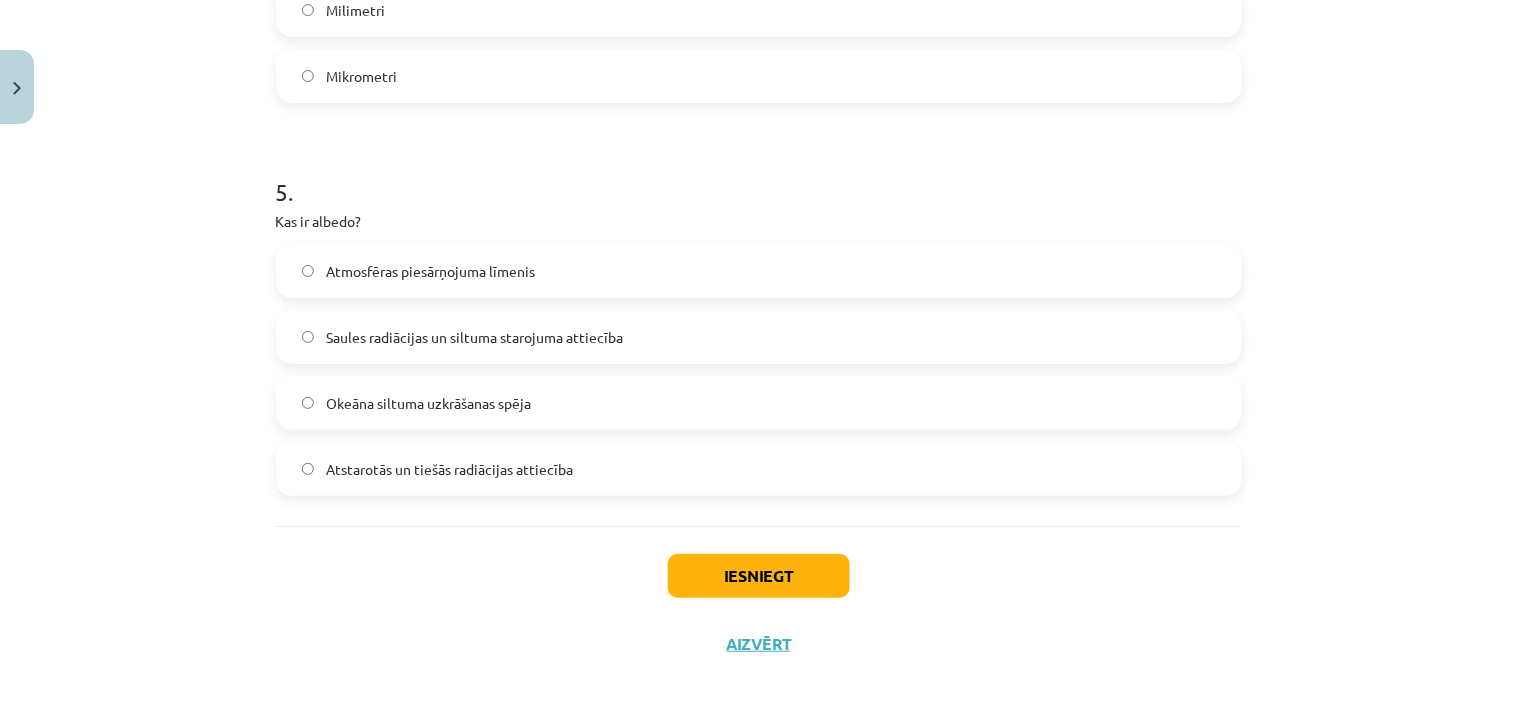click on "Atstarotās un tiešās radiācijas attiecība" 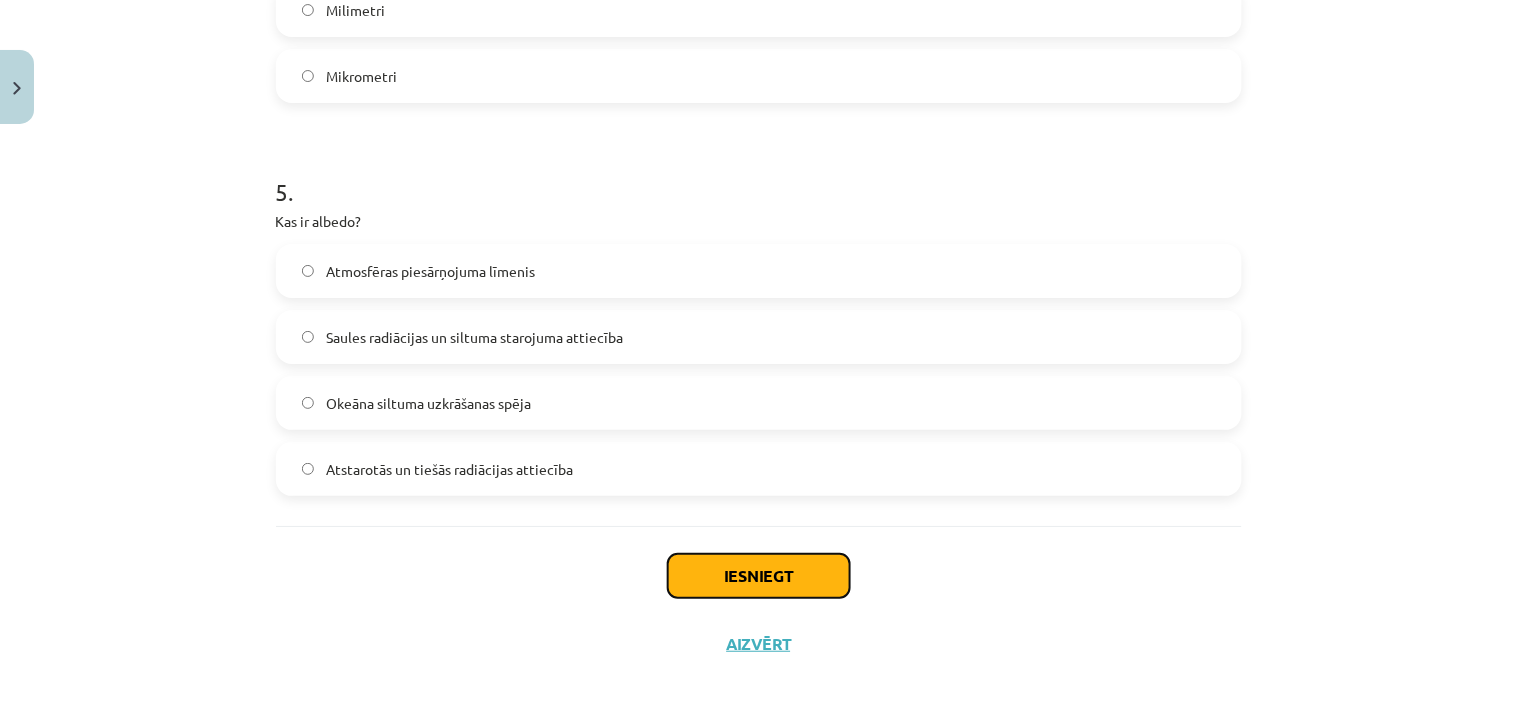click on "Iesniegt" 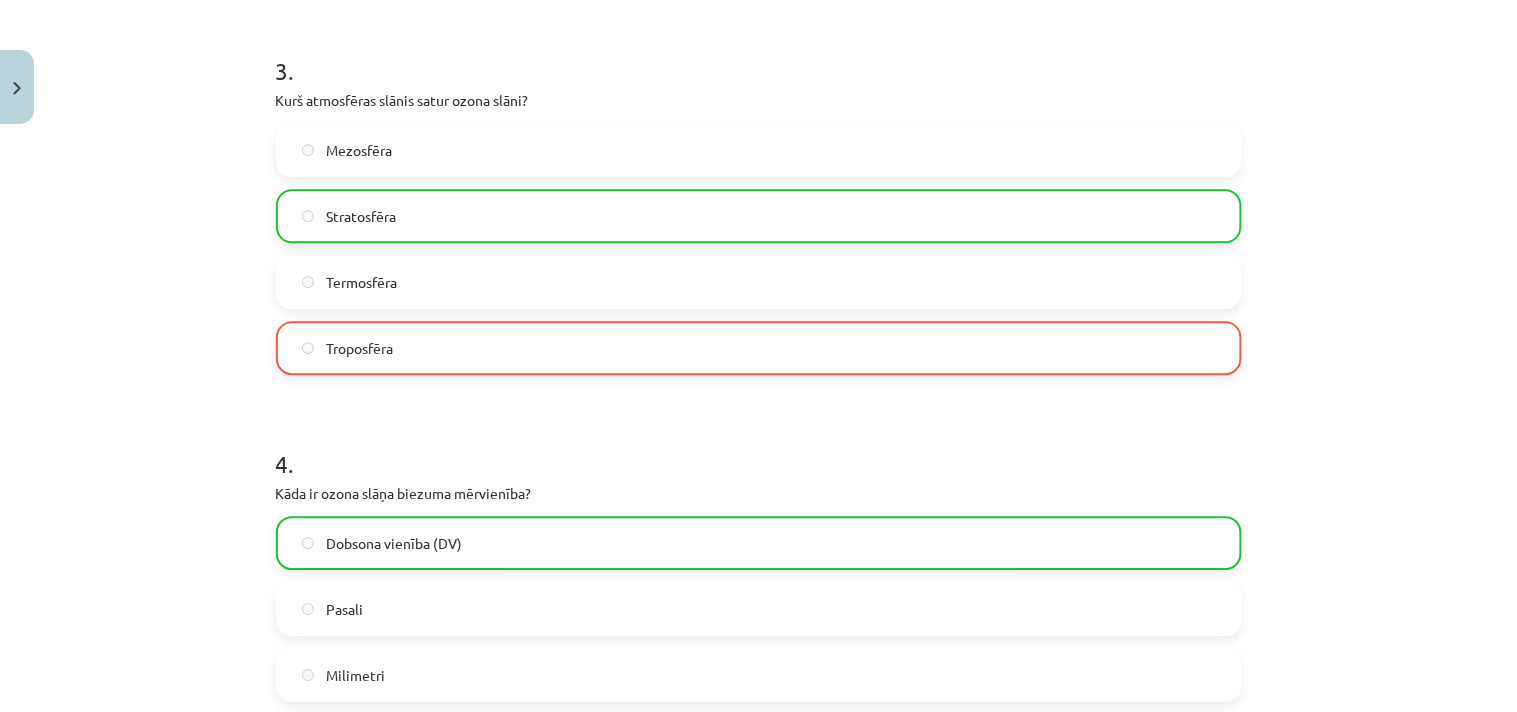scroll, scrollTop: 1161, scrollLeft: 0, axis: vertical 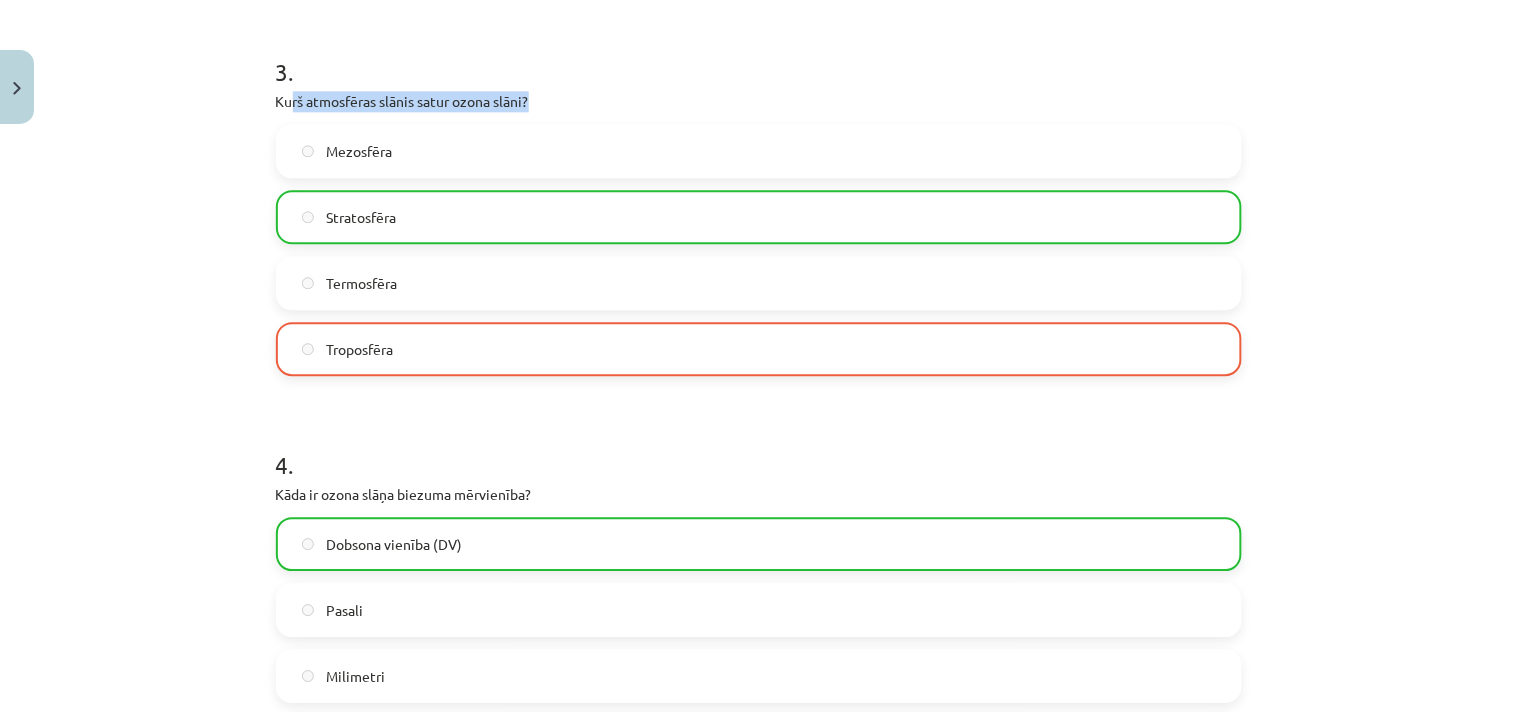 drag, startPoint x: 281, startPoint y: 103, endPoint x: 526, endPoint y: 101, distance: 245.00816 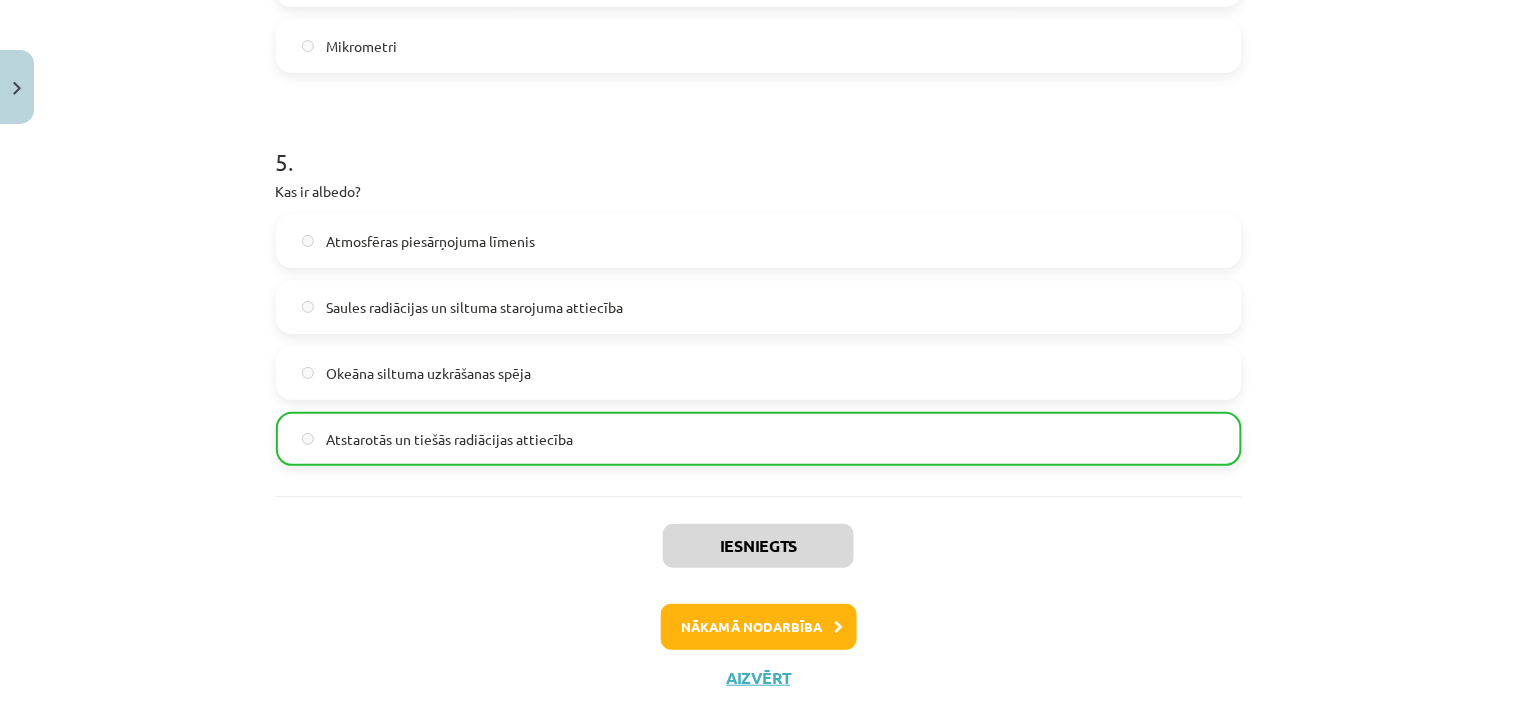 scroll, scrollTop: 1906, scrollLeft: 0, axis: vertical 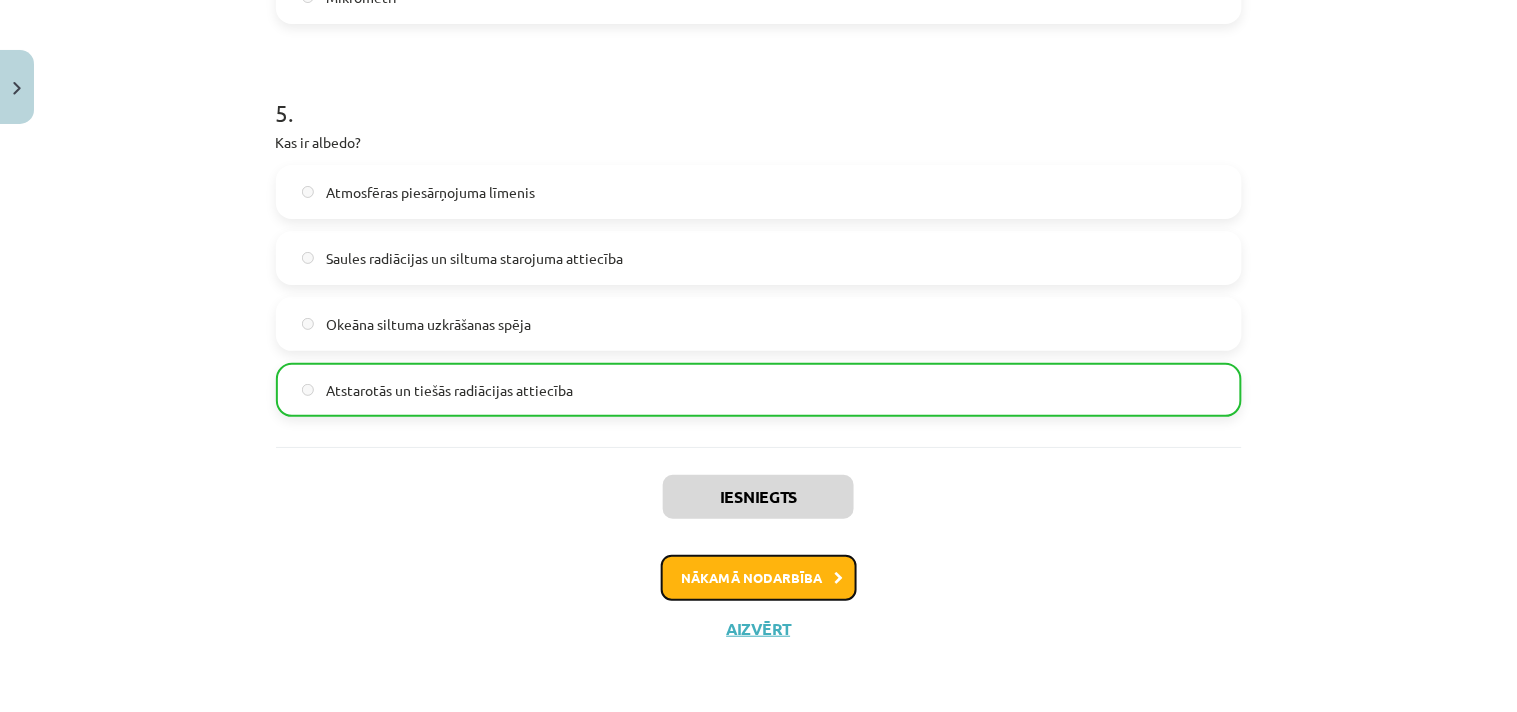 click on "Nākamā nodarbība" 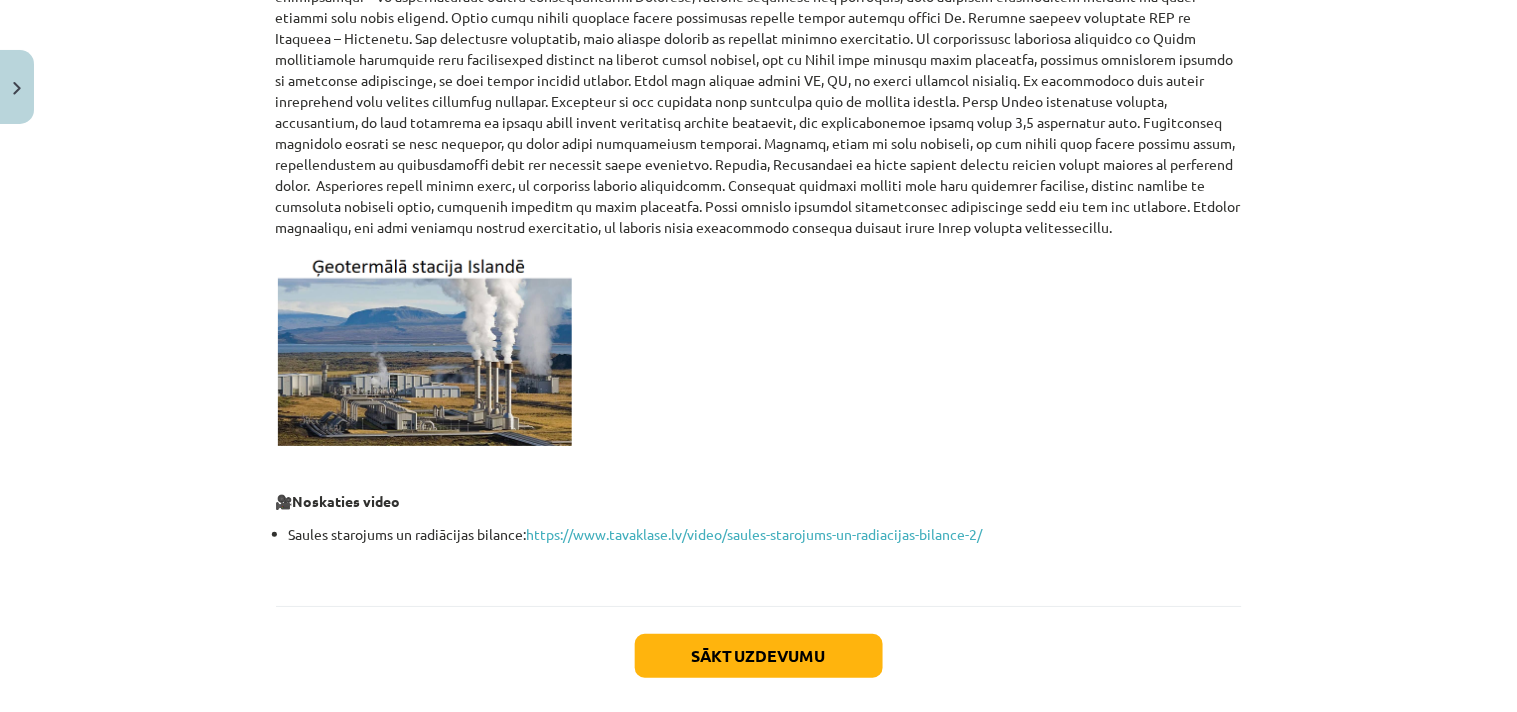 scroll, scrollTop: 5757, scrollLeft: 0, axis: vertical 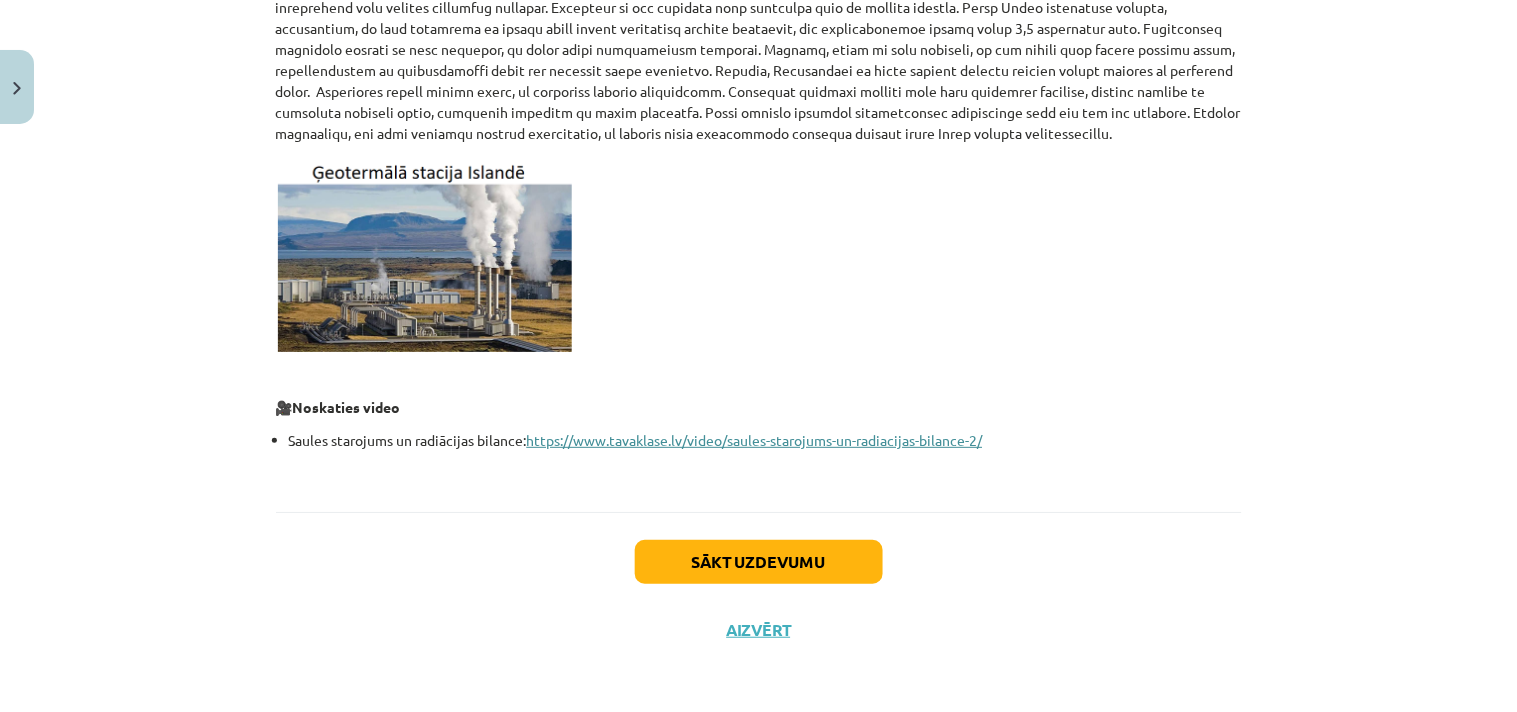 click on "https://www.tavaklase.lv/video/saules-starojums-un-radiacijas-bilance-2/" 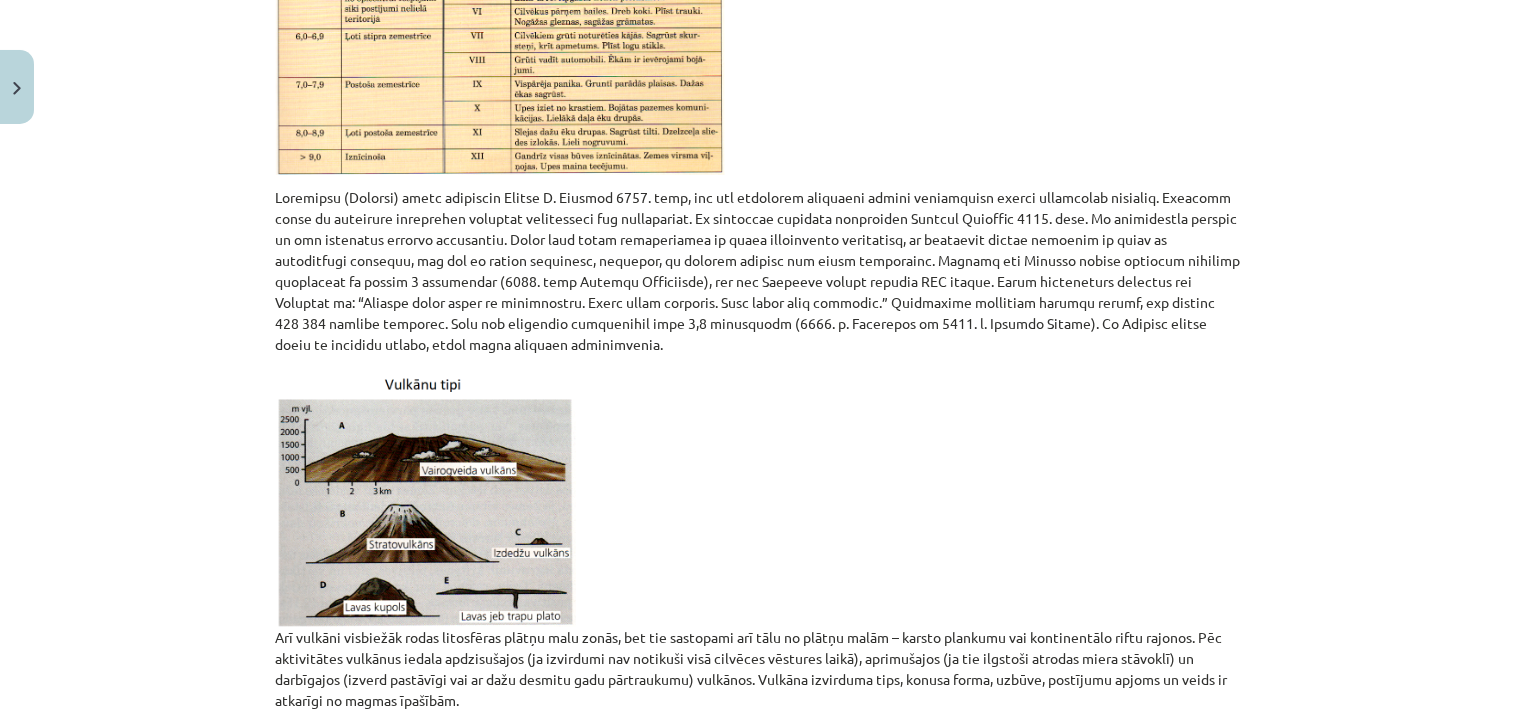 scroll, scrollTop: 4091, scrollLeft: 0, axis: vertical 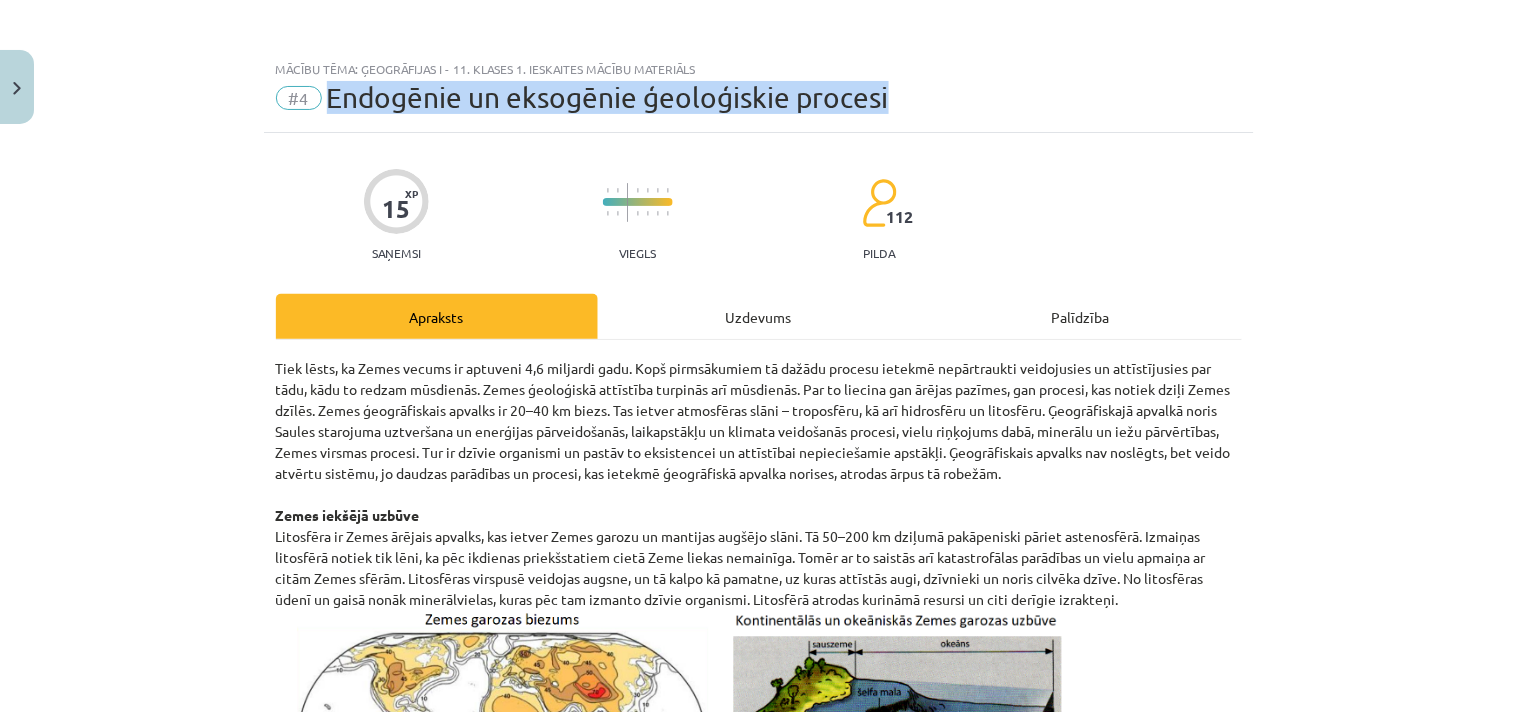 drag, startPoint x: 324, startPoint y: 96, endPoint x: 876, endPoint y: 101, distance: 552.02264 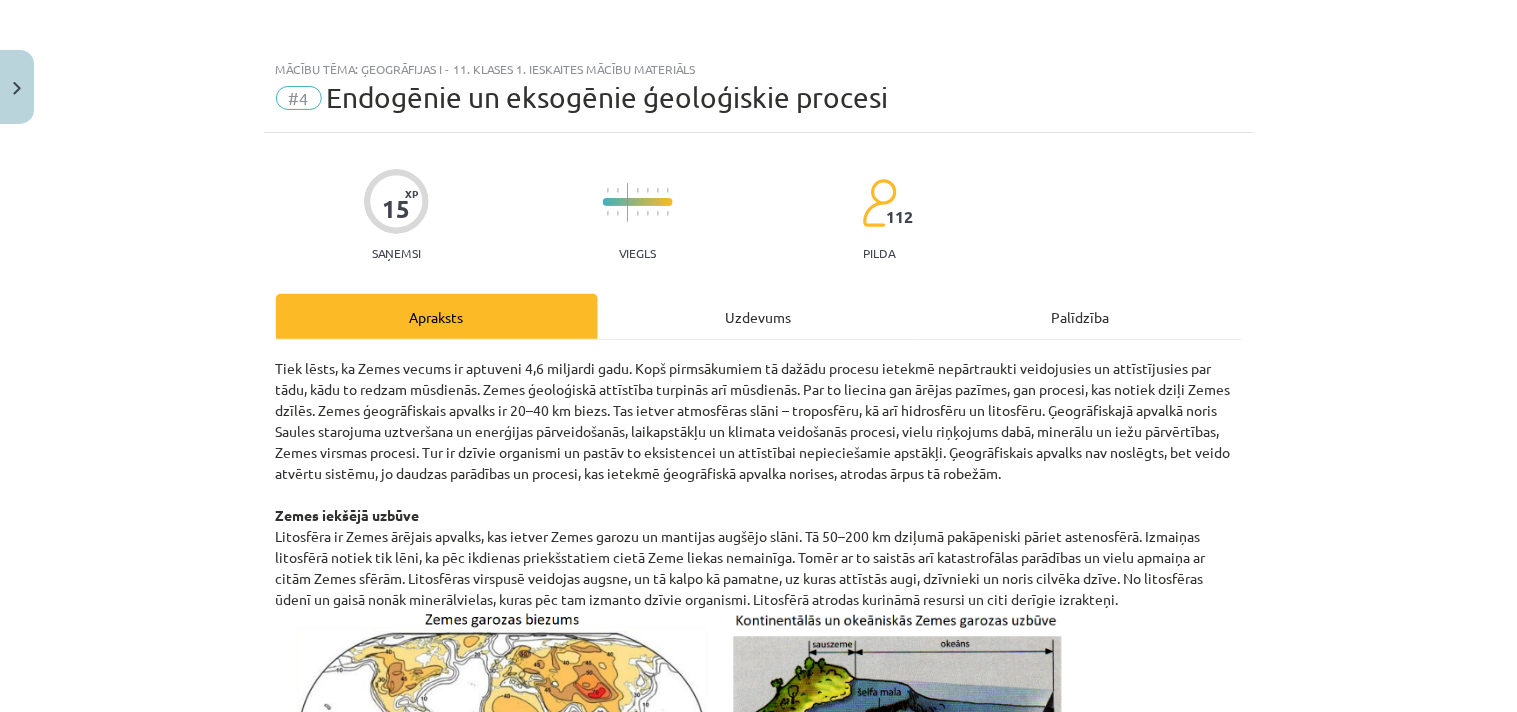 click on "Tiek lēsts, ka Zemes vecums ir aptuveni 4,6 miljardi gadu. Kopš pirmsākumiem tā dažādu procesu ietekmē nepārtraukti veidojusies un attīstījusies par tādu, kādu to redzam mūsdienās. Zemes ģeoloģiskā attīstība turpinās arī mūsdienās. Par to liecina gan ārējas pazīmes, gan procesi, kas notiek dziļi Zemes dzīlēs. Zemes ģeogrāfiskais apvalks ir 20–40 km biezs. Tas ietver atmosfēras slāni – troposfēru, kā arī hidrosfēru un litosfēru. Ģeogrāfiskajā apvalkā noris Saules starojuma uztveršana un enerģijas pārveidošanās, laikapstākļu un klimata veidošanās procesi, vielu riņķojums dabā, minerālu un iežu pārvērtības, Zemes virsmas procesi. Tur ir dzīvie organismi un pastāv to eksistencei un attīstībai nepieciešamie apstākļi. Ģeogrāfiskais apvalks nav noslēgts, bet veido atvērtu sistēmu, jo daudzas parādības un procesi, kas ietekmē ģeogrāfiskā apvalka norises, atrodas ārpus tā robežām.
Zemes iekšējā uzbūve" 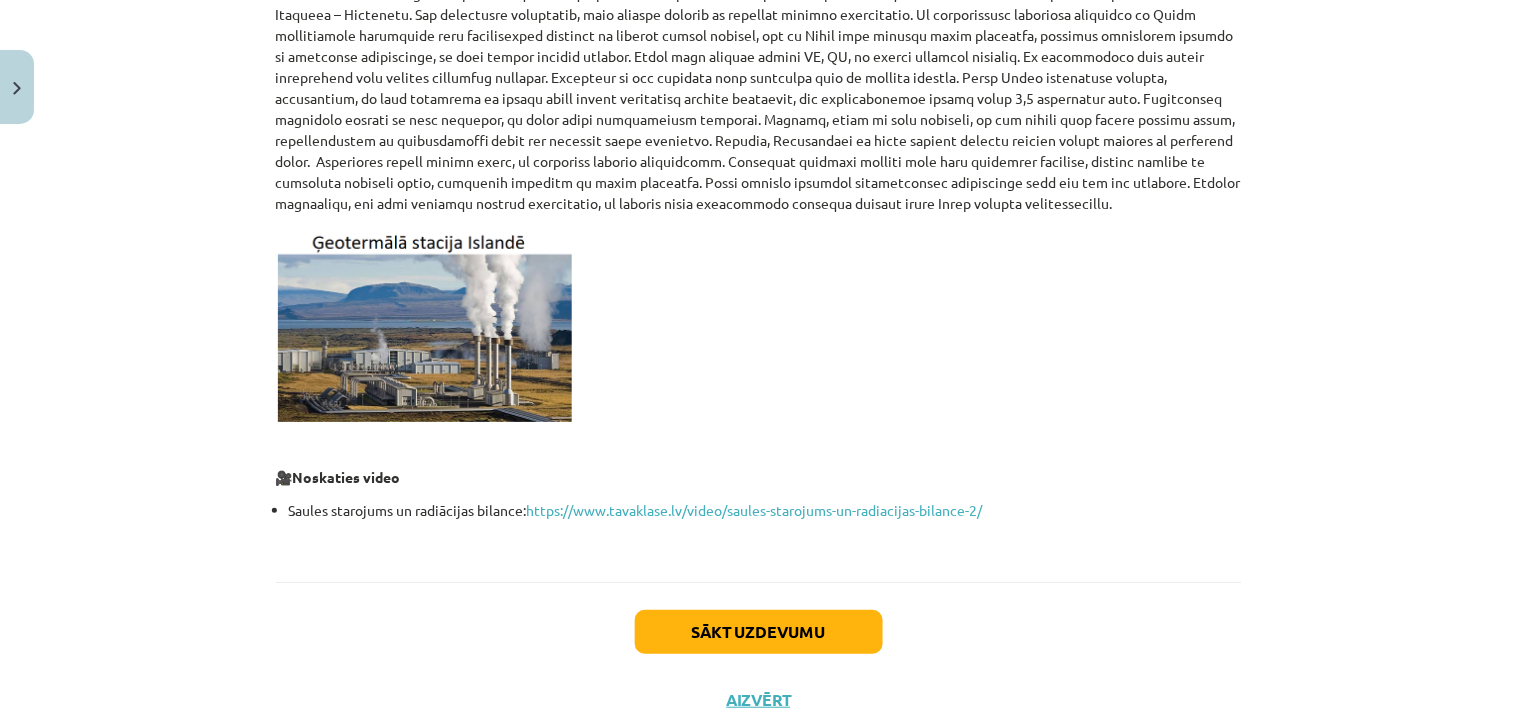 scroll, scrollTop: 5757, scrollLeft: 0, axis: vertical 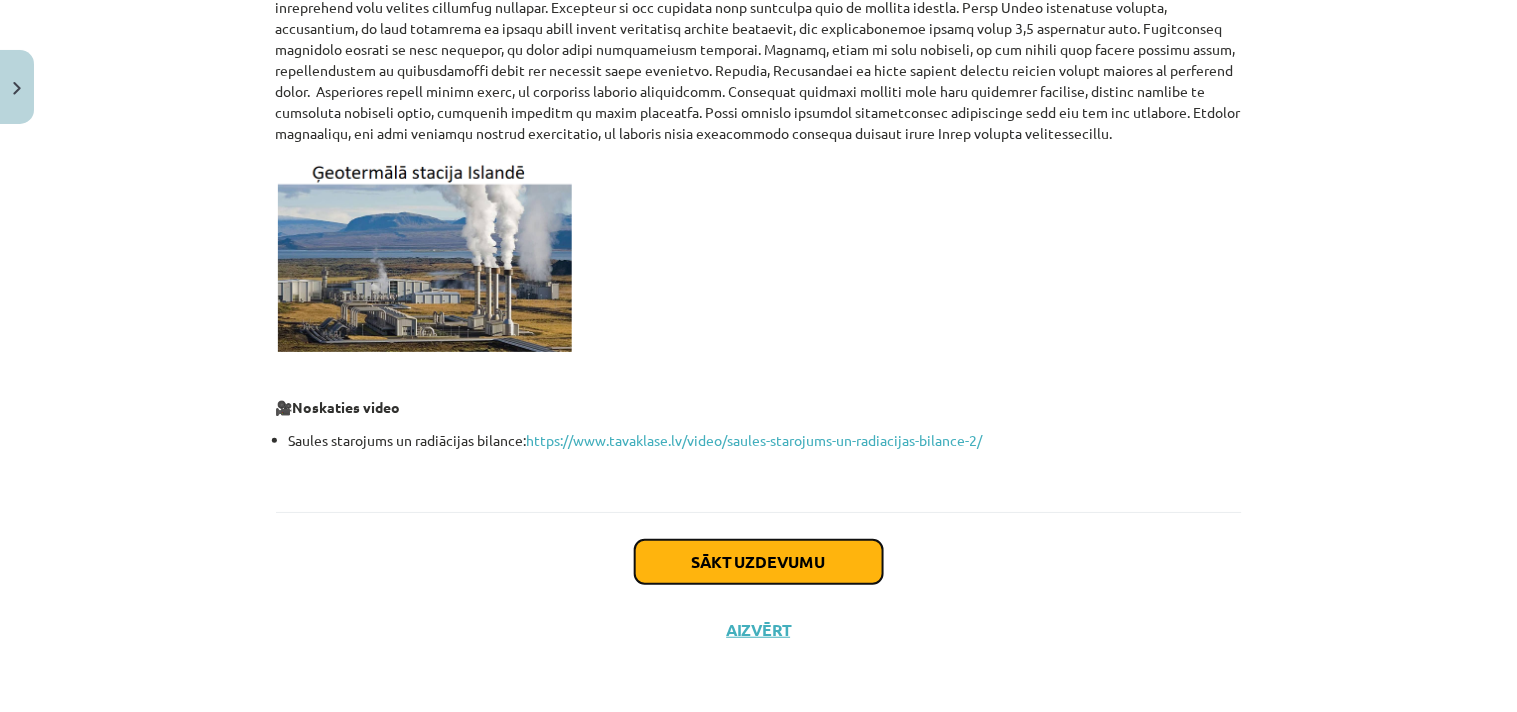 click on "Sākt uzdevumu" 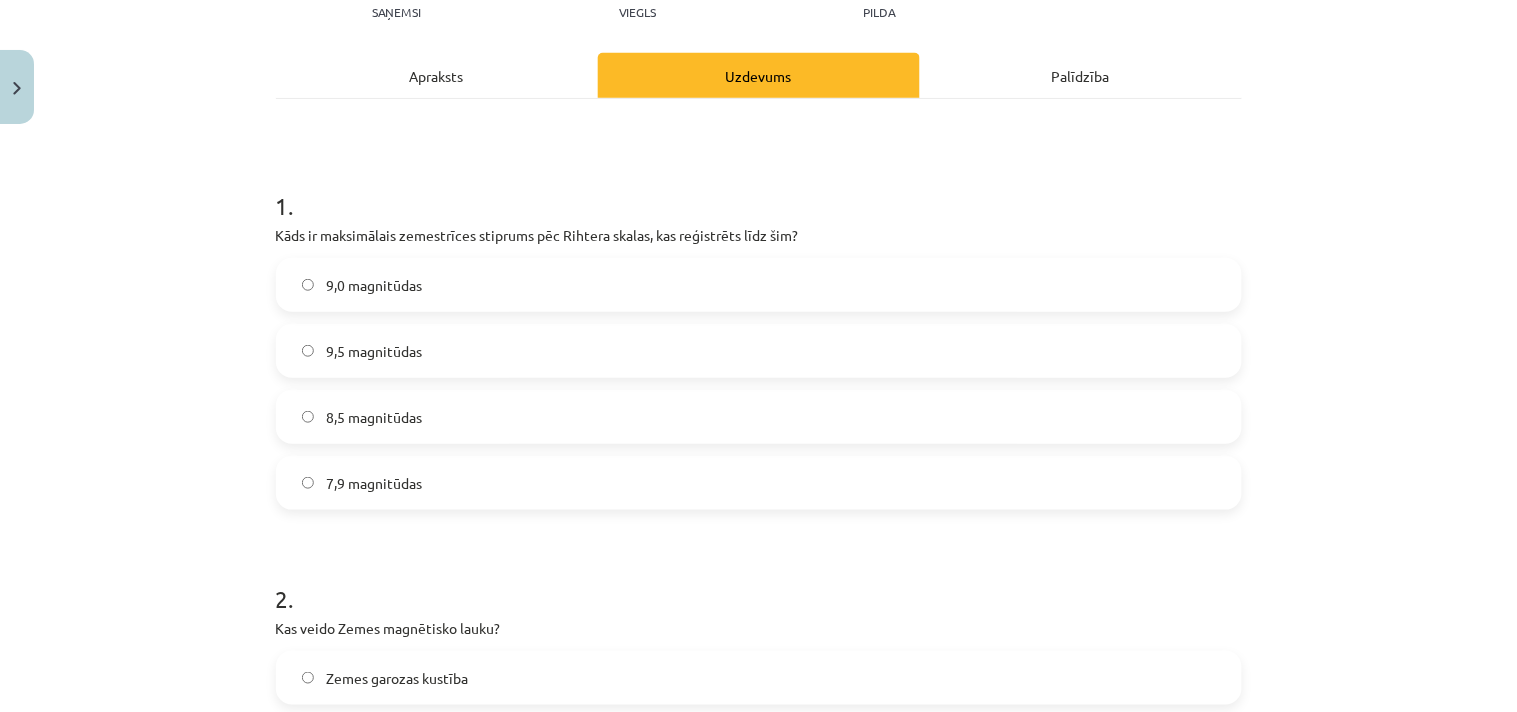 scroll, scrollTop: 272, scrollLeft: 0, axis: vertical 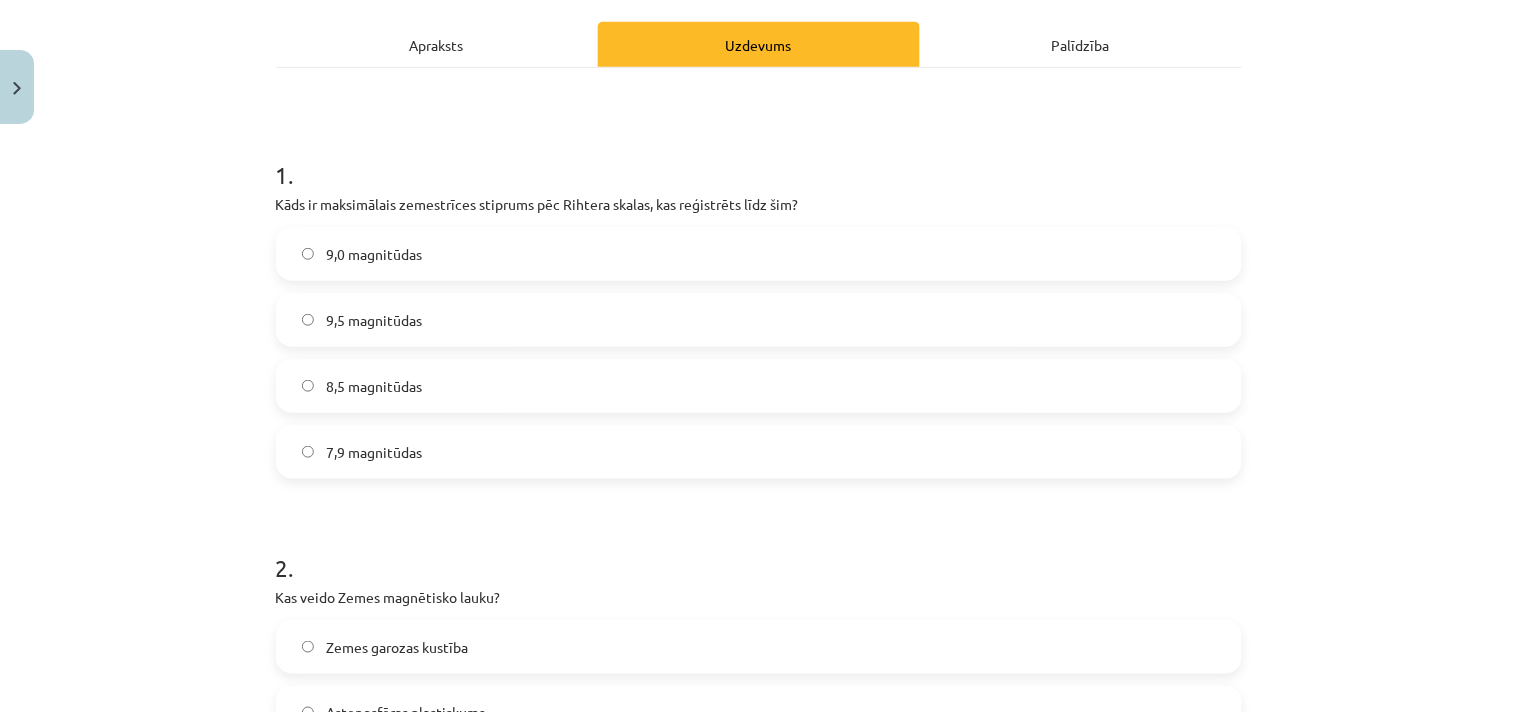 click on "9,5 magnitūdas" 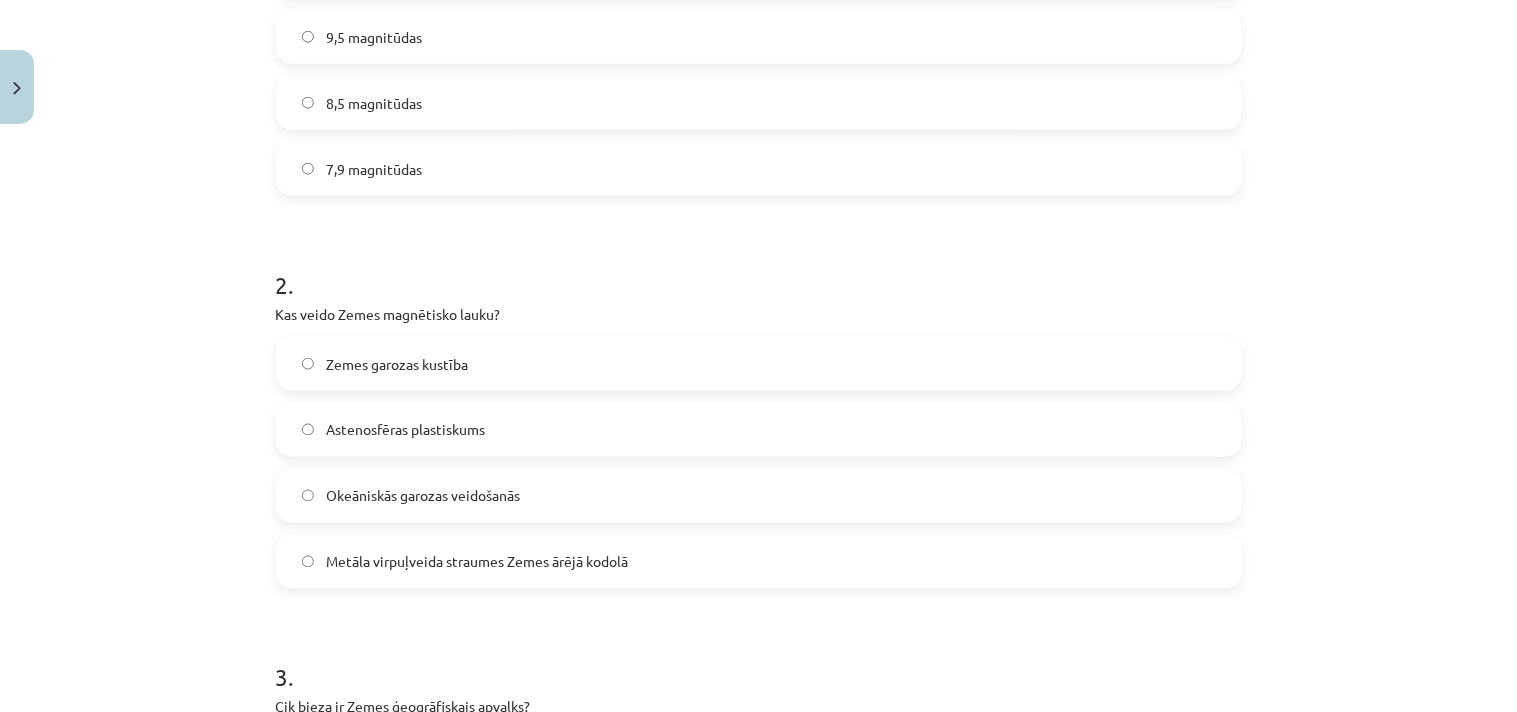 scroll, scrollTop: 605, scrollLeft: 0, axis: vertical 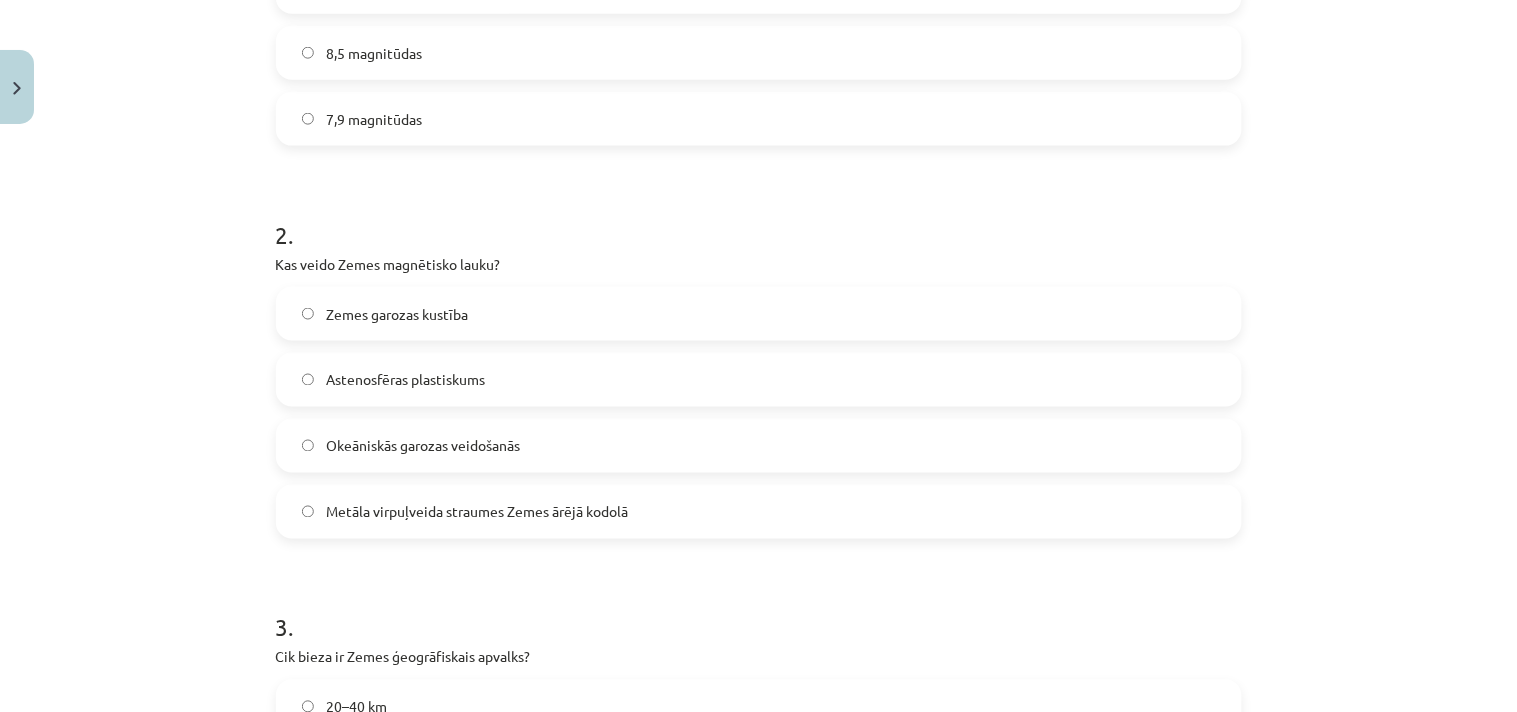 click on "Metāla virpuļveida straumes Zemes ārējā kodolā" 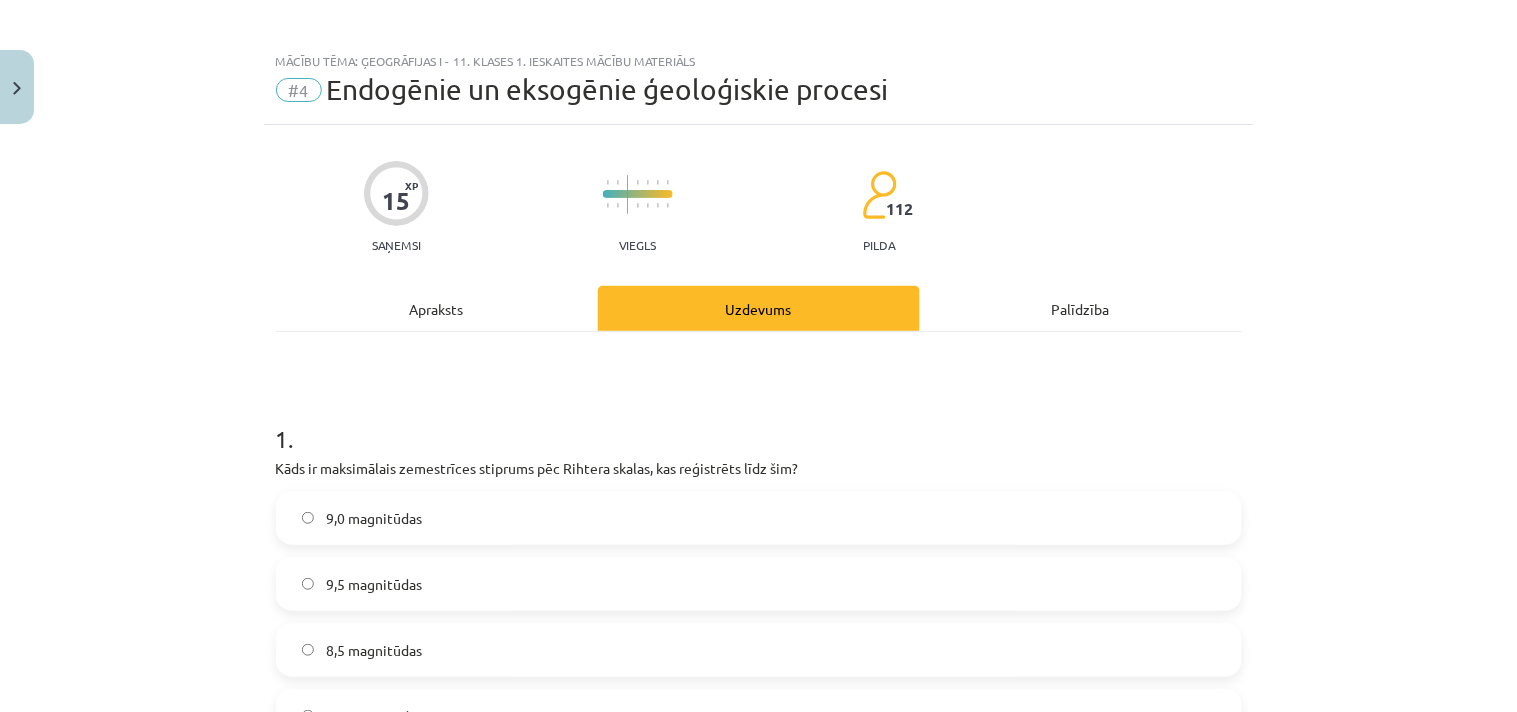 scroll, scrollTop: 0, scrollLeft: 0, axis: both 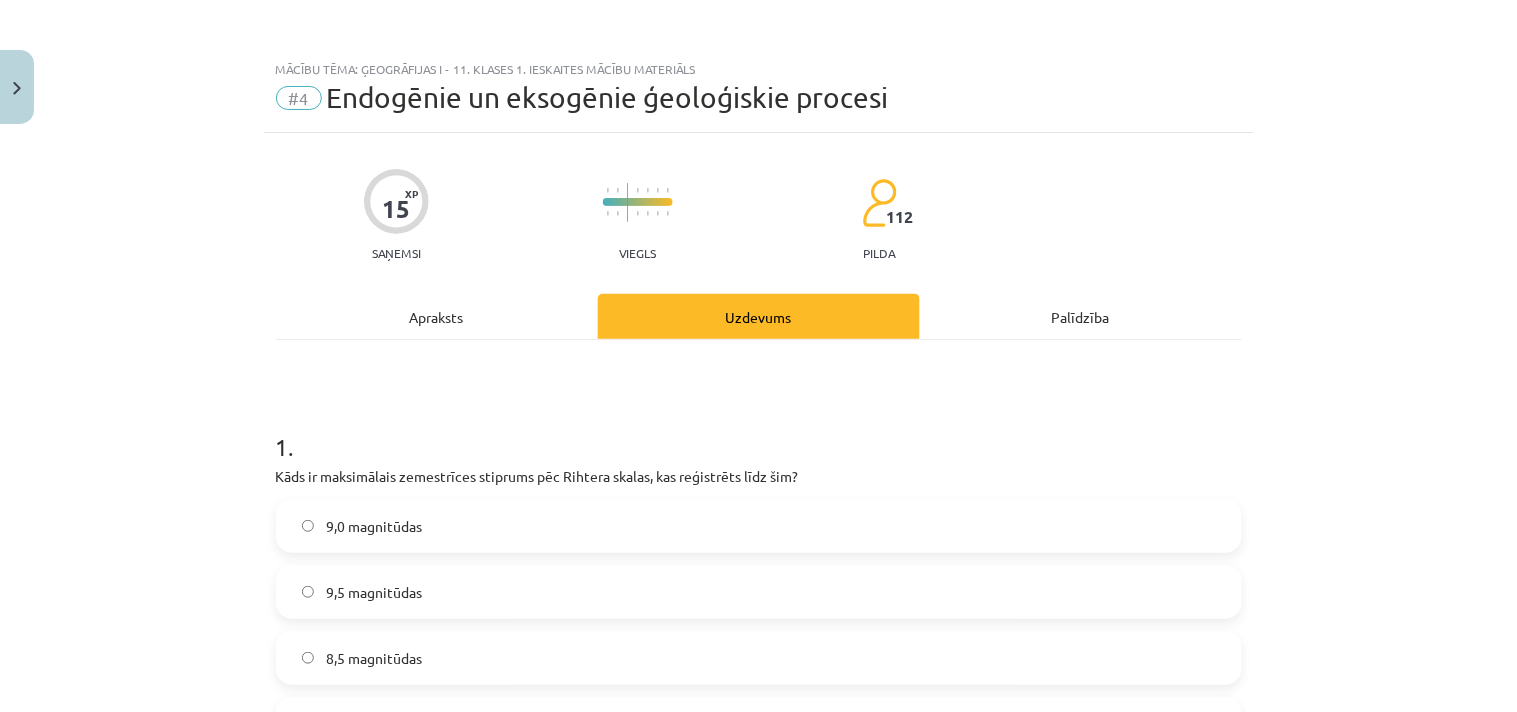 click on "Apraksts" 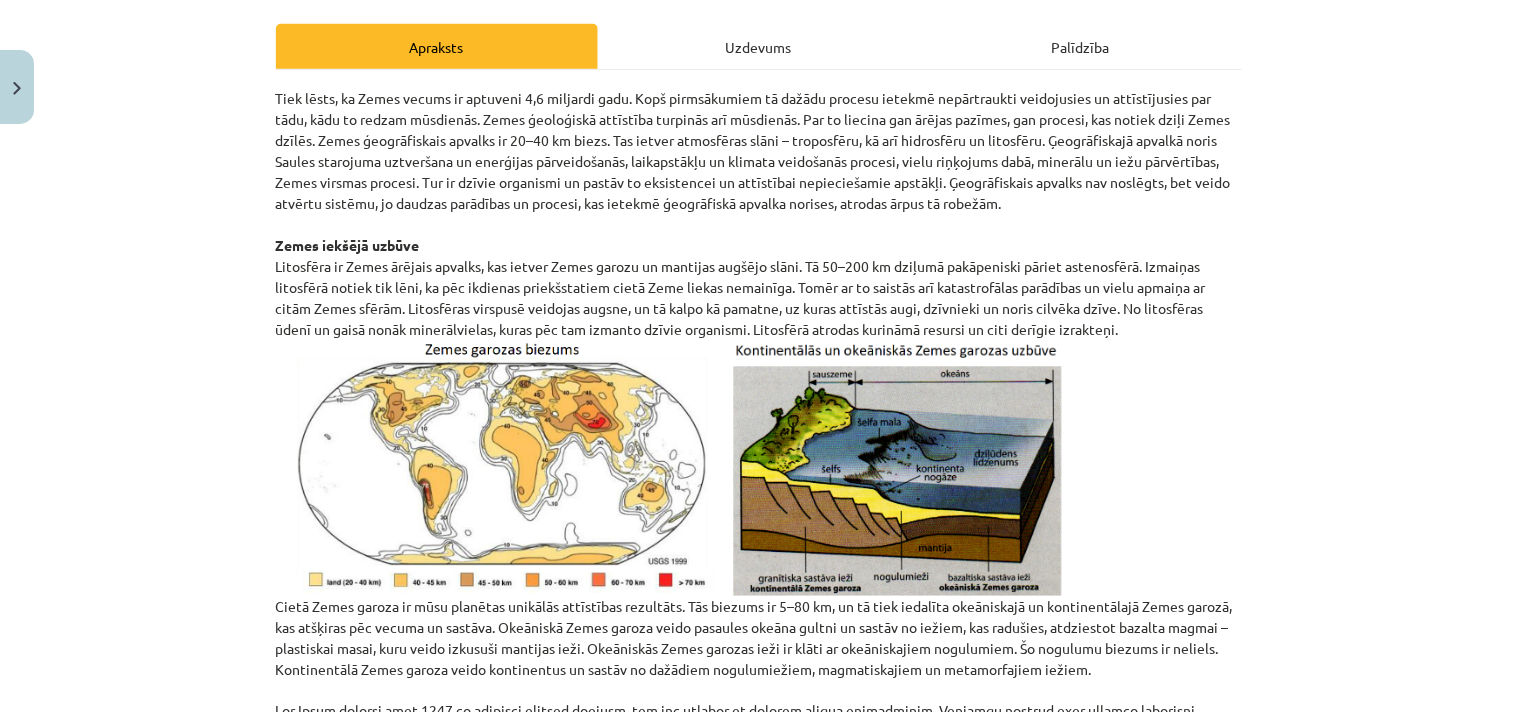 scroll, scrollTop: 272, scrollLeft: 0, axis: vertical 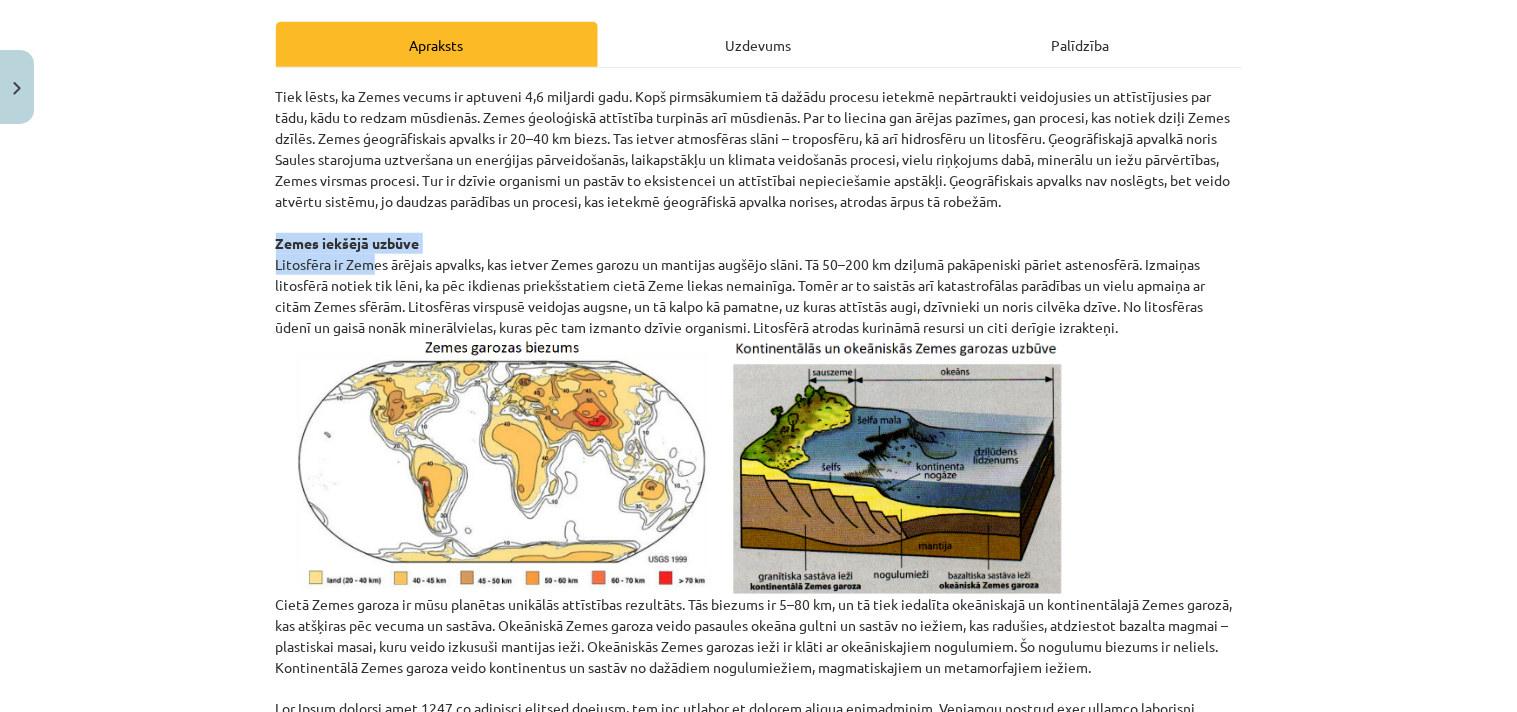 drag, startPoint x: 360, startPoint y: 261, endPoint x: 1178, endPoint y: 253, distance: 818.0391 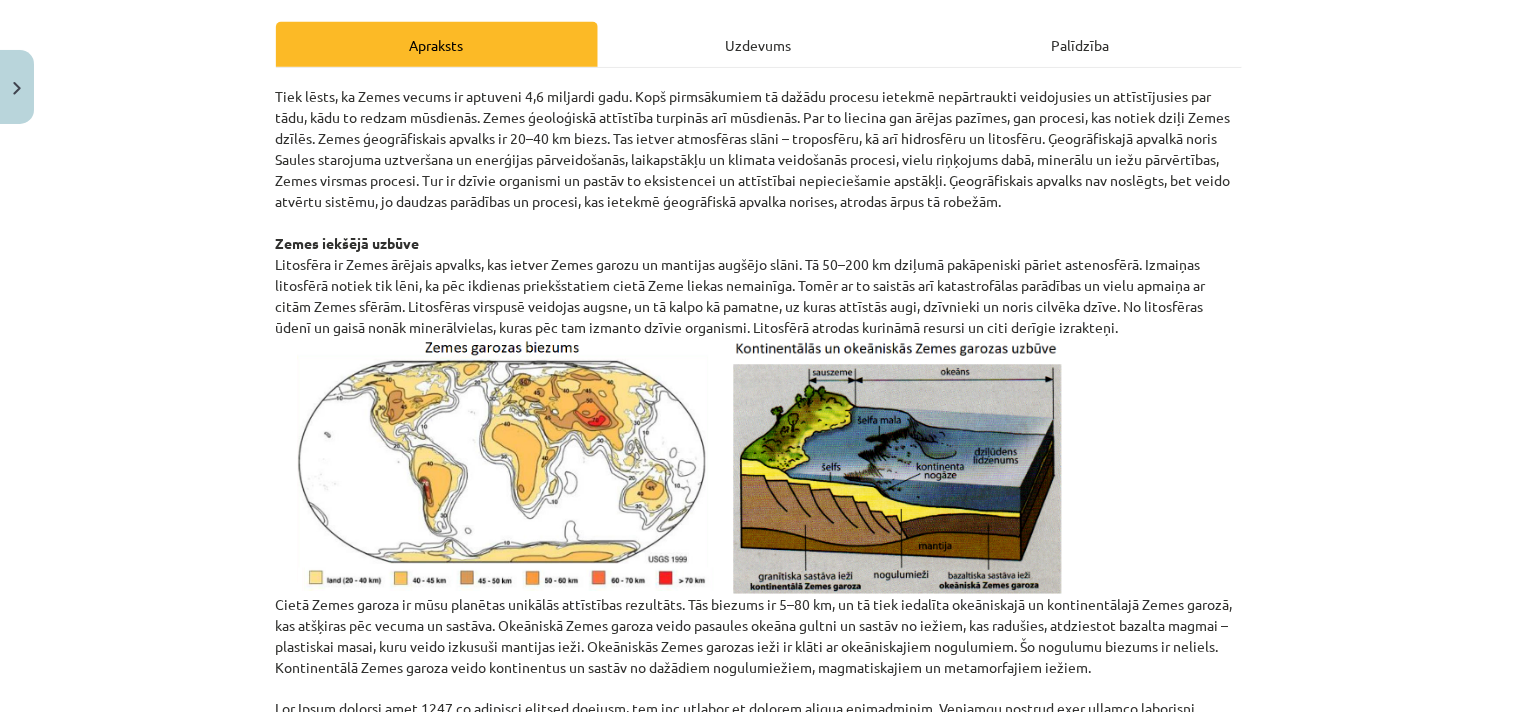 click on "Tiek lēsts, ka Zemes vecums ir aptuveni 4,6 miljardi gadu. Kopš pirmsākumiem tā dažādu procesu ietekmē nepārtraukti veidojusies un attīstījusies par tādu, kādu to redzam mūsdienās. Zemes ģeoloģiskā attīstība turpinās arī mūsdienās. Par to liecina gan ārējas pazīmes, gan procesi, kas notiek dziļi Zemes dzīlēs. Zemes ģeogrāfiskais apvalks ir 20–40 km biezs. Tas ietver atmosfēras slāni – troposfēru, kā arī hidrosfēru un litosfēru. Ģeogrāfiskajā apvalkā noris Saules starojuma uztveršana un enerģijas pārveidošanās, laikapstākļu un klimata veidošanās procesi, vielu riņķojums dabā, minerālu un iežu pārvērtības, Zemes virsmas procesi. Tur ir dzīvie organismi un pastāv to eksistencei un attīstībai nepieciešamie apstākļi. Ģeogrāfiskais apvalks nav noslēgts, bet veido atvērtu sistēmu, jo daudzas parādības un procesi, kas ietekmē ģeogrāfiskā apvalka norises, atrodas ārpus tā robežām.
Zemes iekšējā uzbūve" 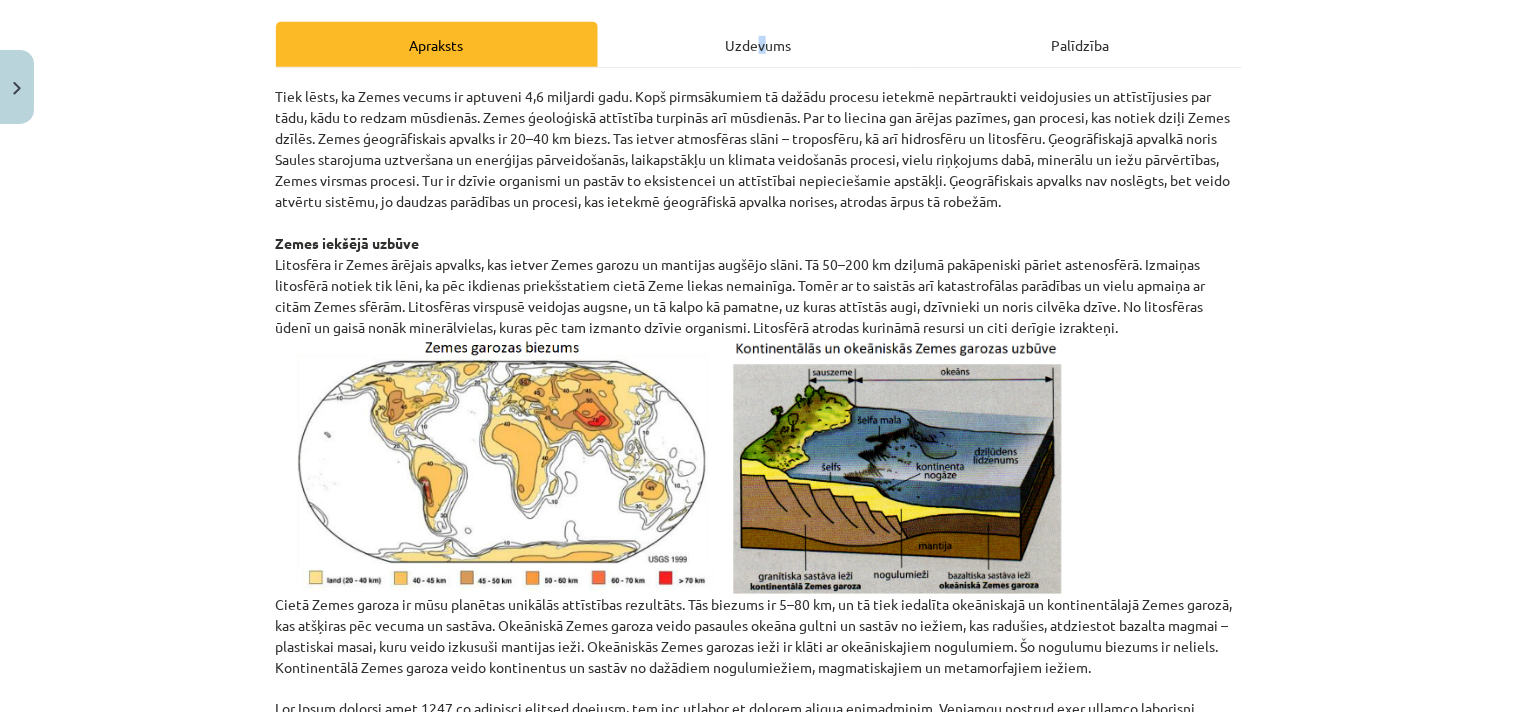 click on "Uzdevums" 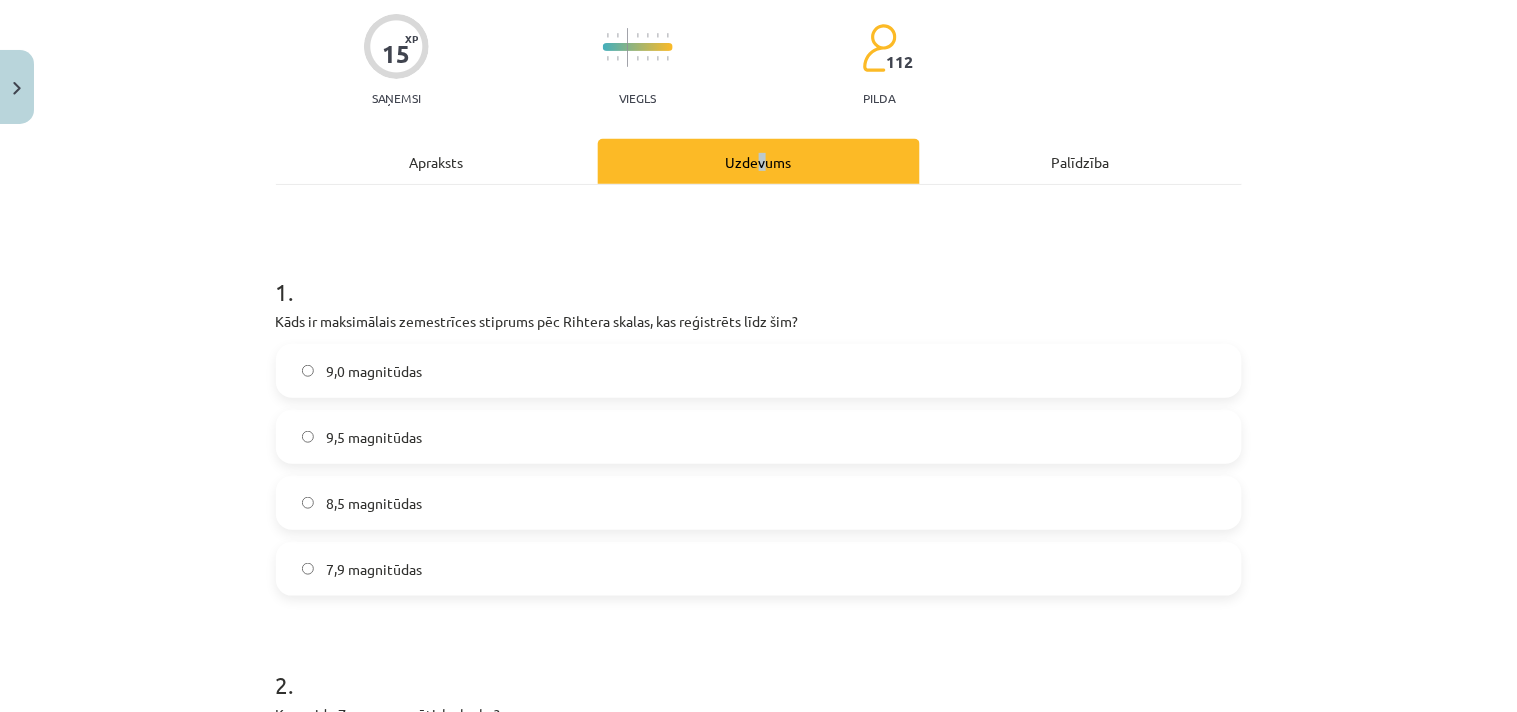 scroll, scrollTop: 0, scrollLeft: 0, axis: both 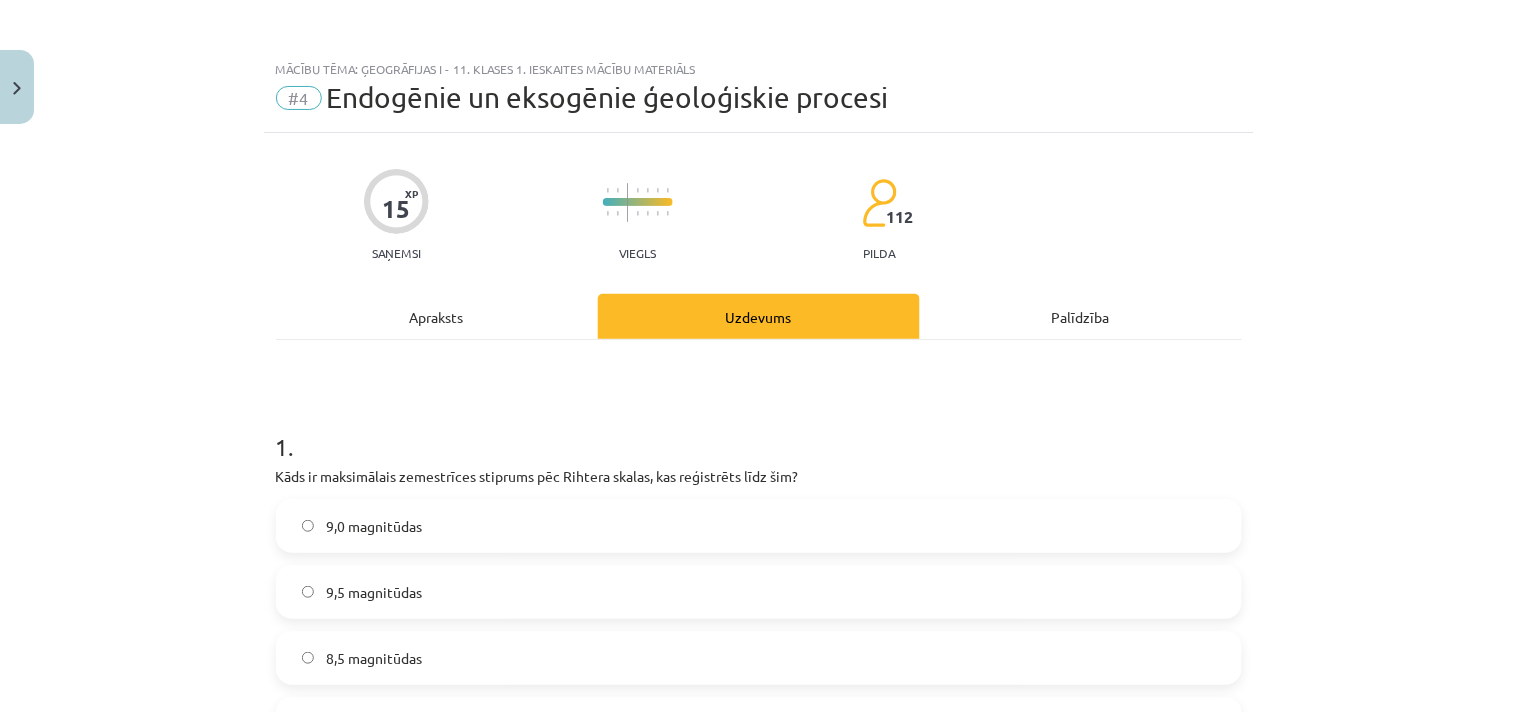 click on "Apraksts" 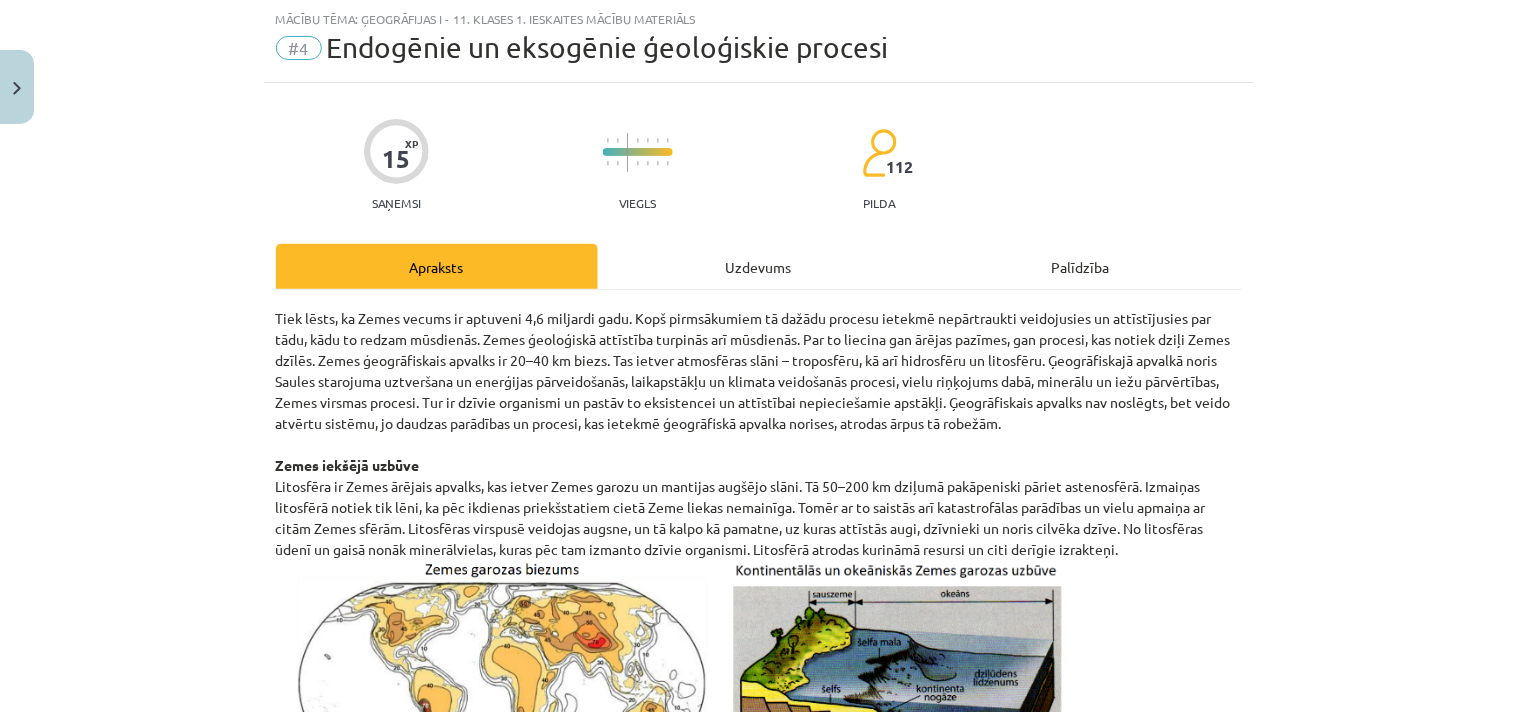click on "Uzdevums" 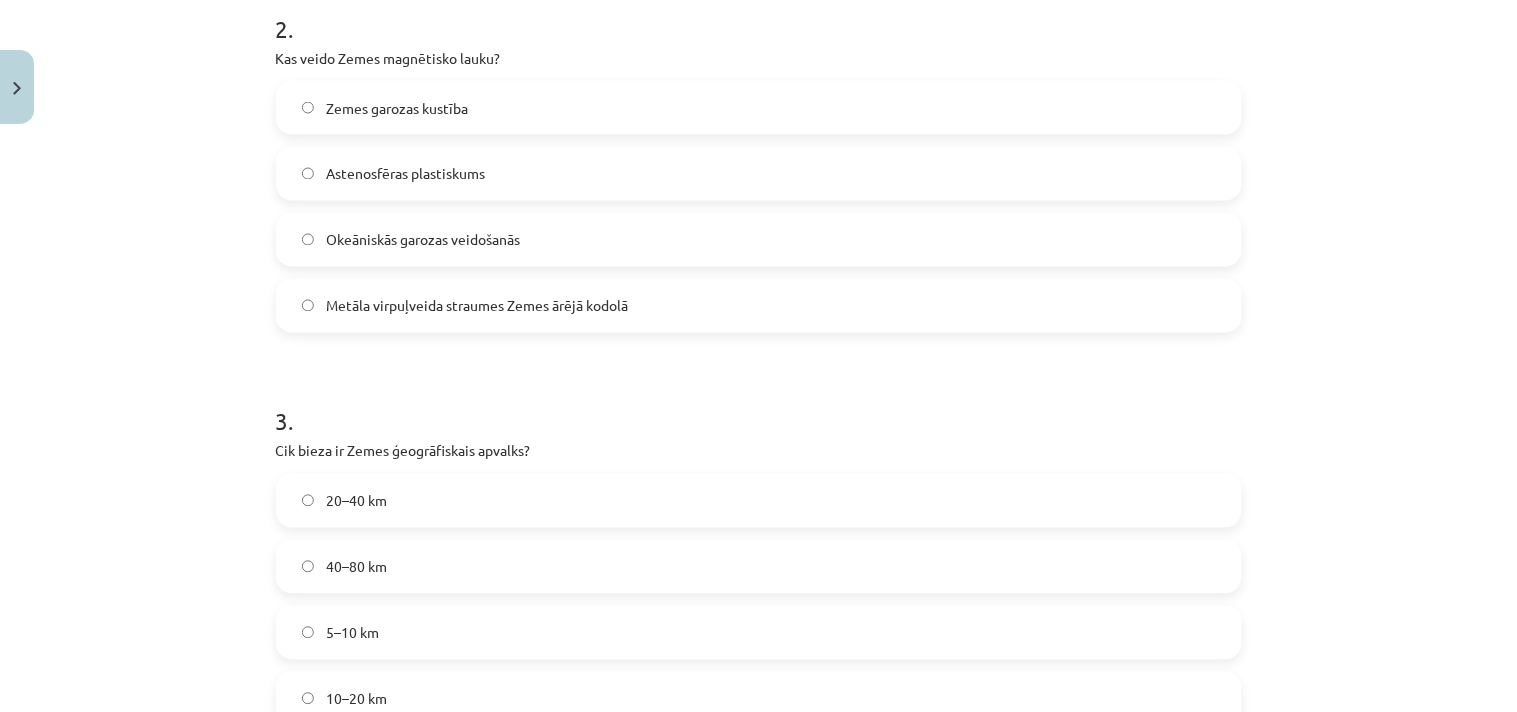 scroll, scrollTop: 938, scrollLeft: 0, axis: vertical 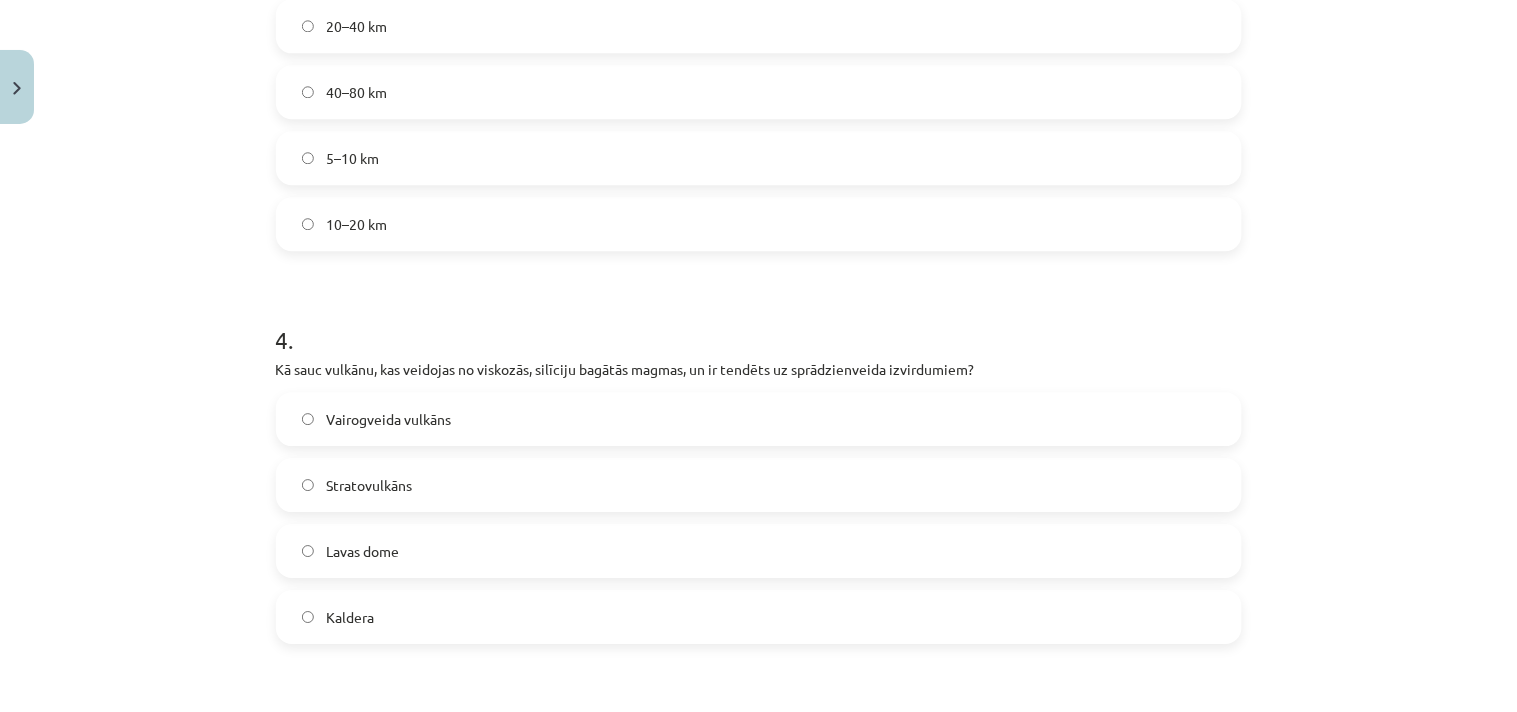 click on "Stratovulkāns" 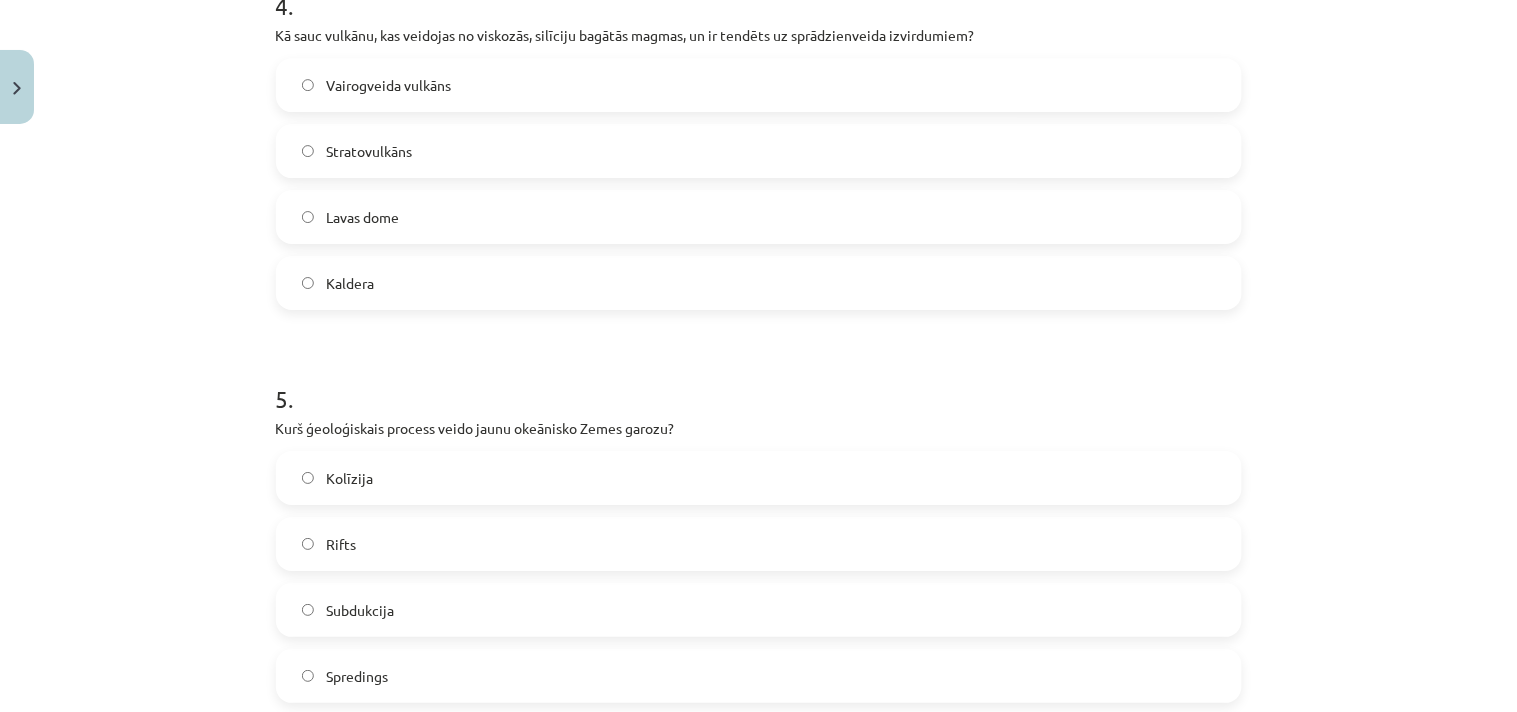 scroll, scrollTop: 1731, scrollLeft: 0, axis: vertical 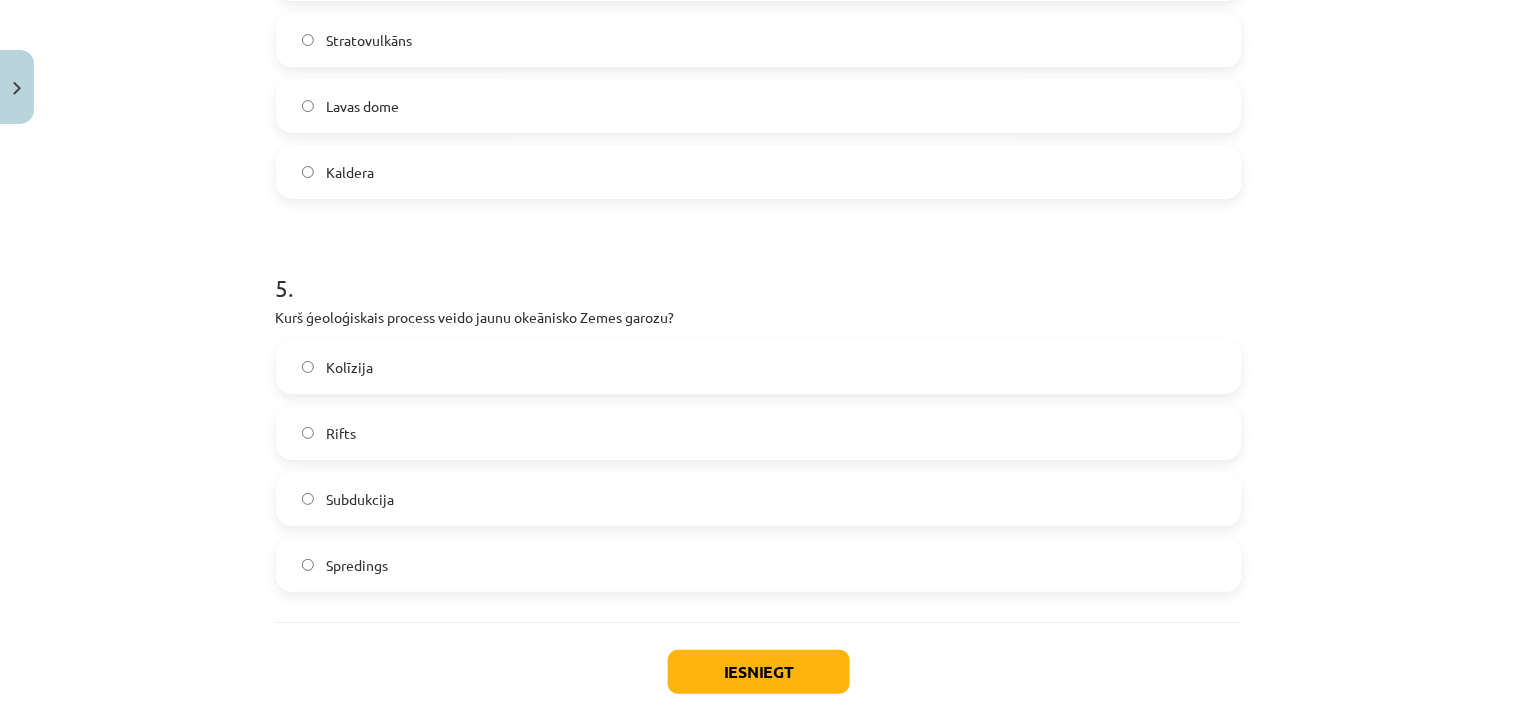 click on "Spredings" 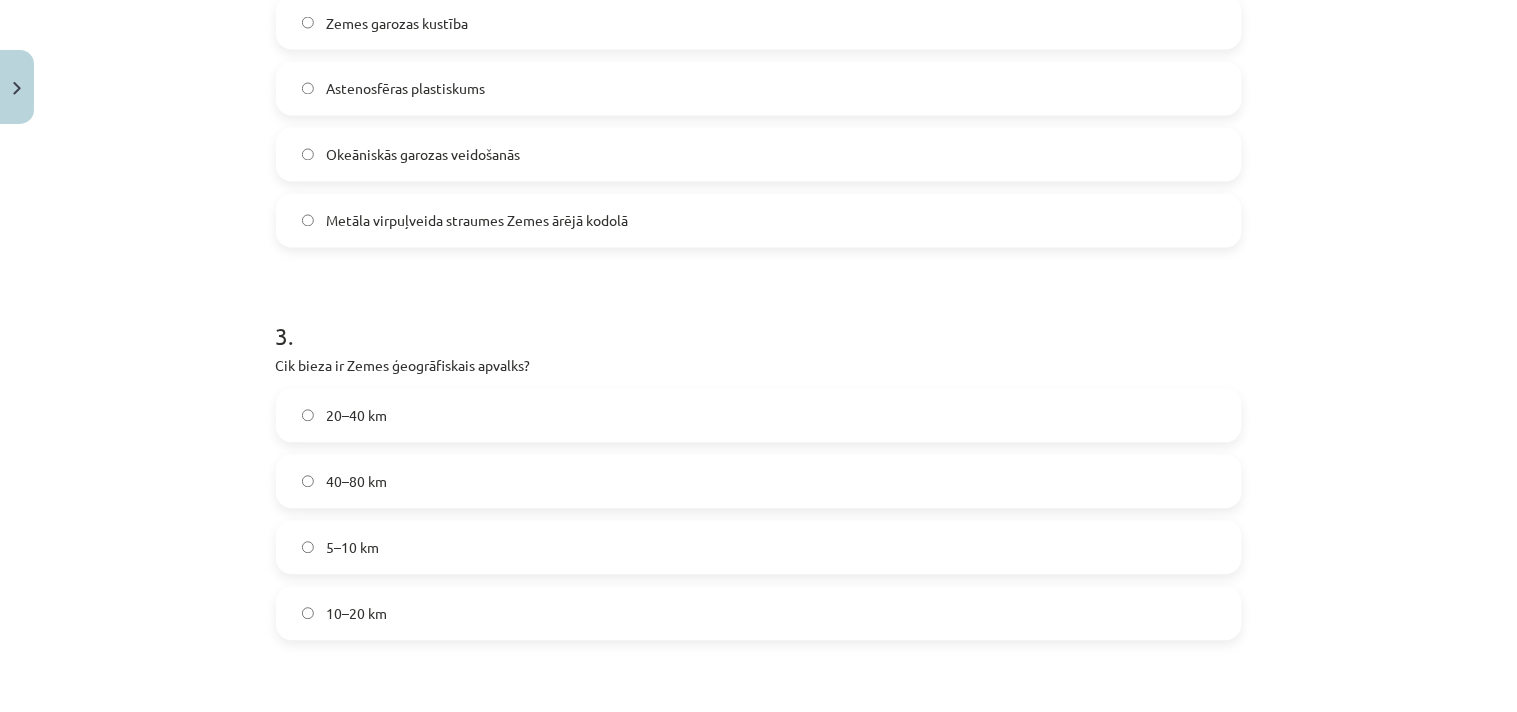 scroll, scrollTop: 953, scrollLeft: 0, axis: vertical 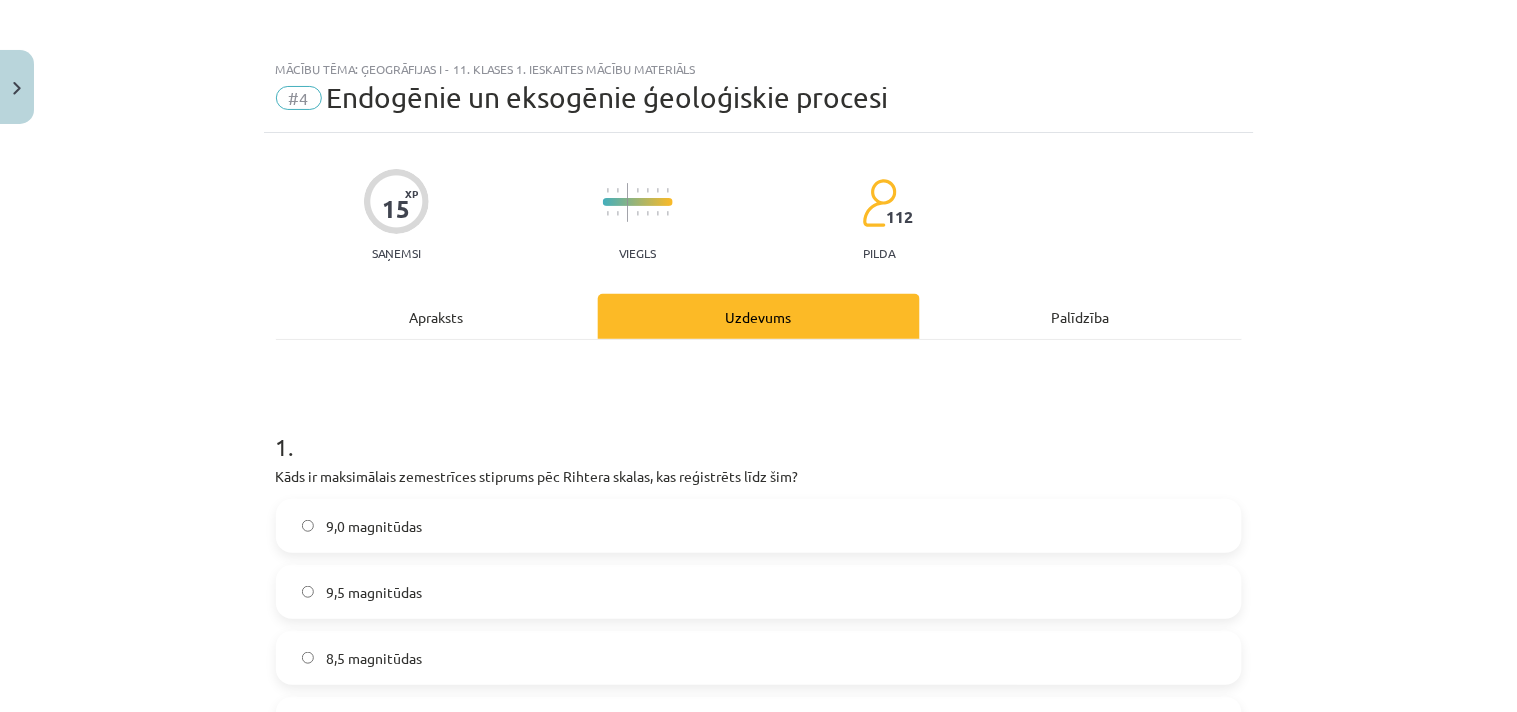 click on "Apraksts" 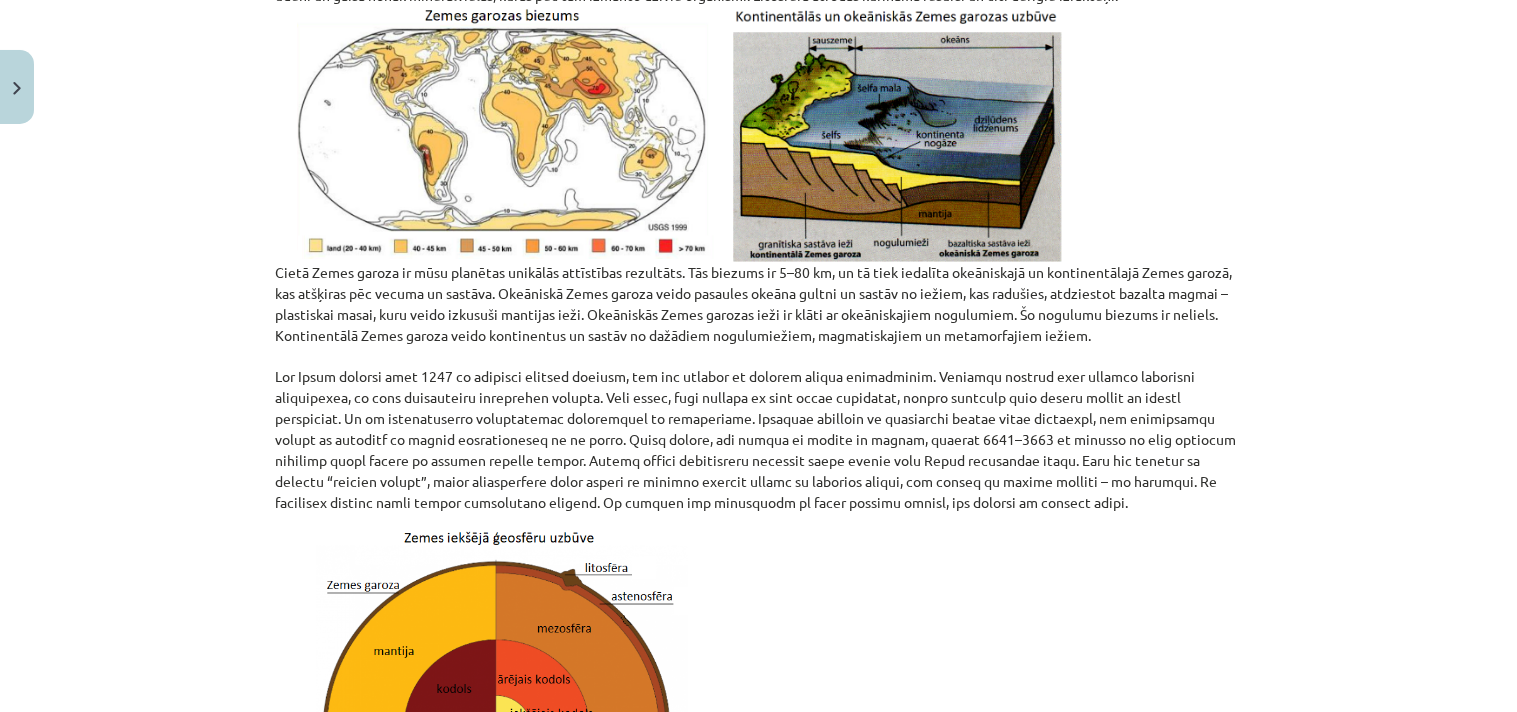 scroll, scrollTop: 605, scrollLeft: 0, axis: vertical 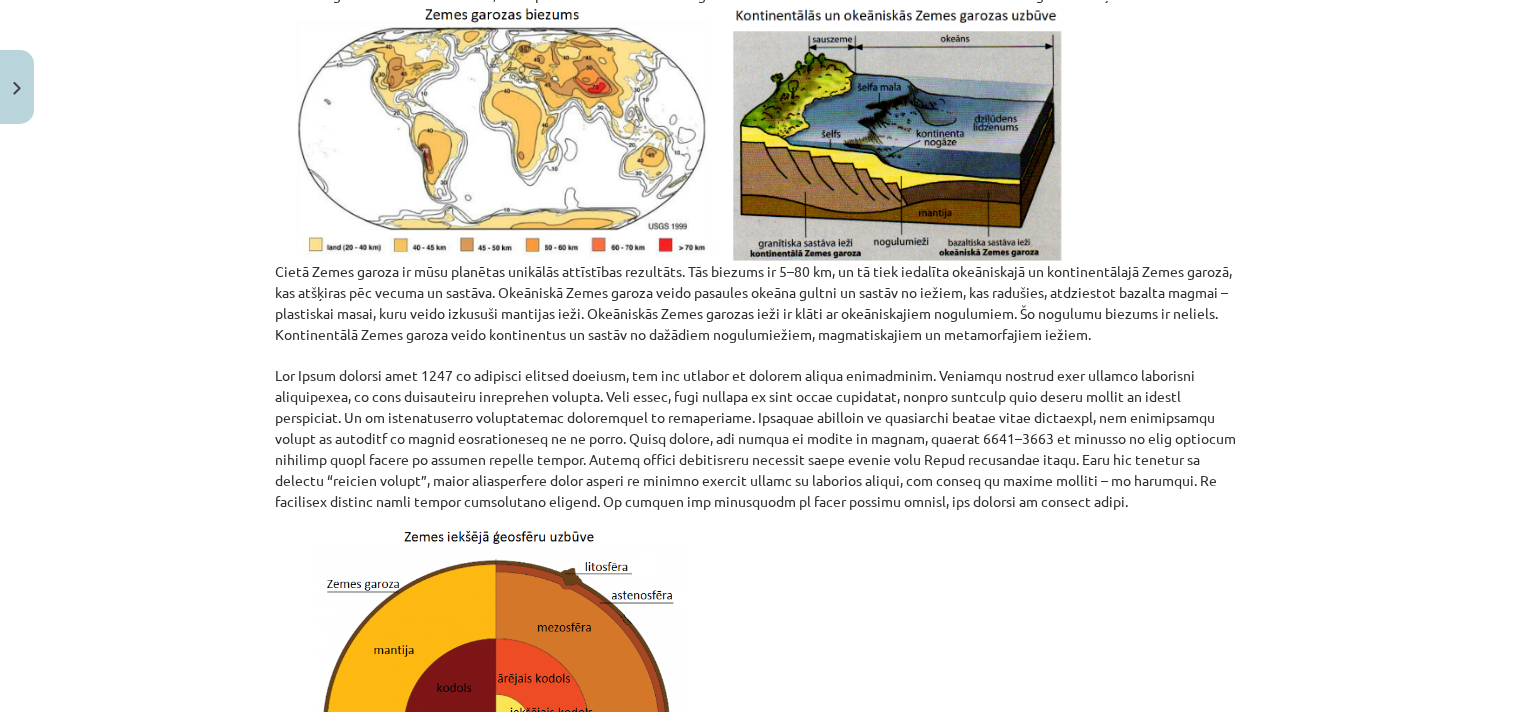 click on "Tiek lēsts, ka Zemes vecums ir aptuveni 4,6 miljardi gadu. Kopš pirmsākumiem tā dažādu procesu ietekmē nepārtraukti veidojusies un attīstījusies par tādu, kādu to redzam mūsdienās. Zemes ģeoloģiskā attīstība turpinās arī mūsdienās. Par to liecina gan ārējas pazīmes, gan procesi, kas notiek dziļi Zemes dzīlēs. Zemes ģeogrāfiskais apvalks ir 20–40 km biezs. Tas ietver atmosfēras slāni – troposfēru, kā arī hidrosfēru un litosfēru. Ģeogrāfiskajā apvalkā noris Saules starojuma uztveršana un enerģijas pārveidošanās, laikapstākļu un klimata veidošanās procesi, vielu riņķojums dabā, minerālu un iežu pārvērtības, Zemes virsmas procesi. Tur ir dzīvie organismi un pastāv to eksistencei un attīstībai nepieciešamie apstākļi. Ģeogrāfiskais apvalks nav noslēgts, bet veido atvērtu sistēmu, jo daudzas parādības un procesi, kas ietekmē ģeogrāfiskā apvalka norises, atrodas ārpus tā robežām.
Zemes iekšējā uzbūve" 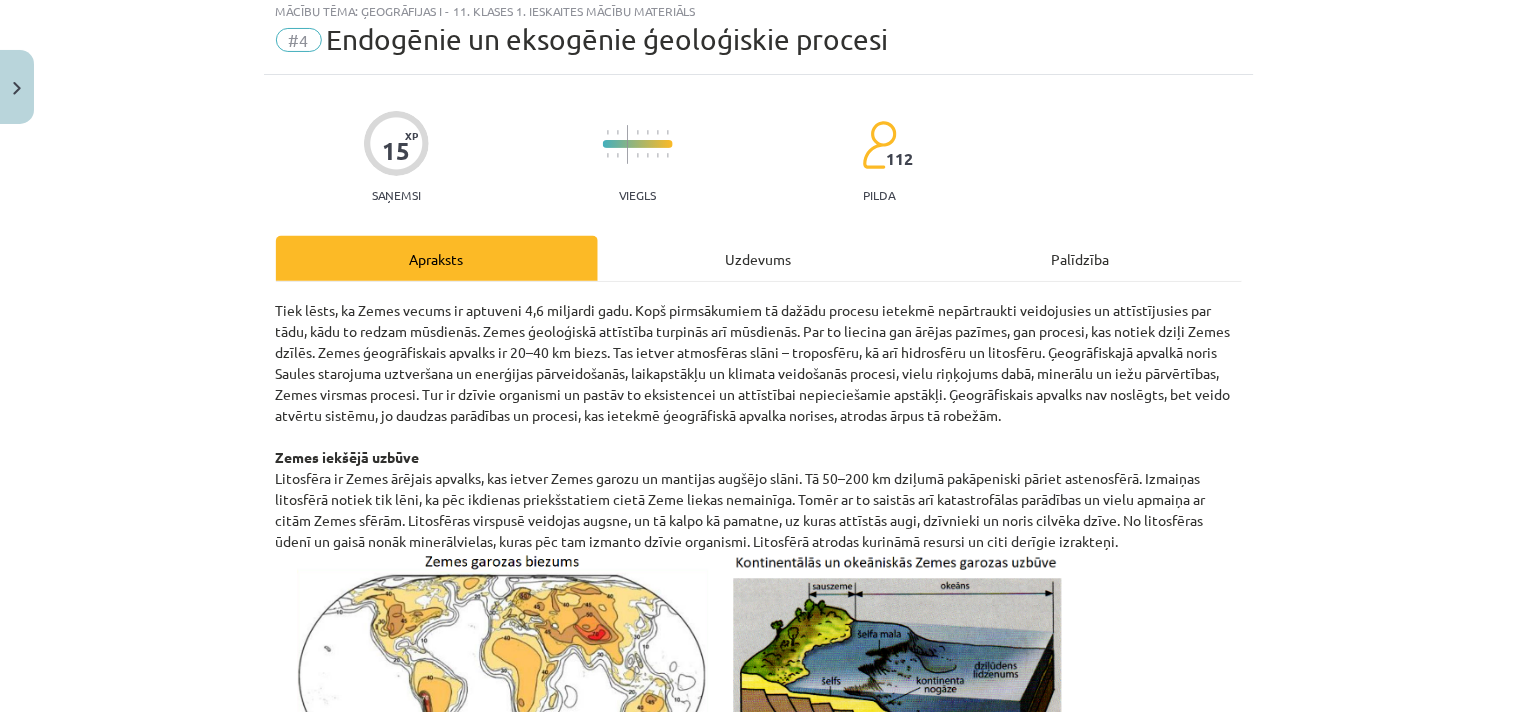 scroll, scrollTop: 0, scrollLeft: 0, axis: both 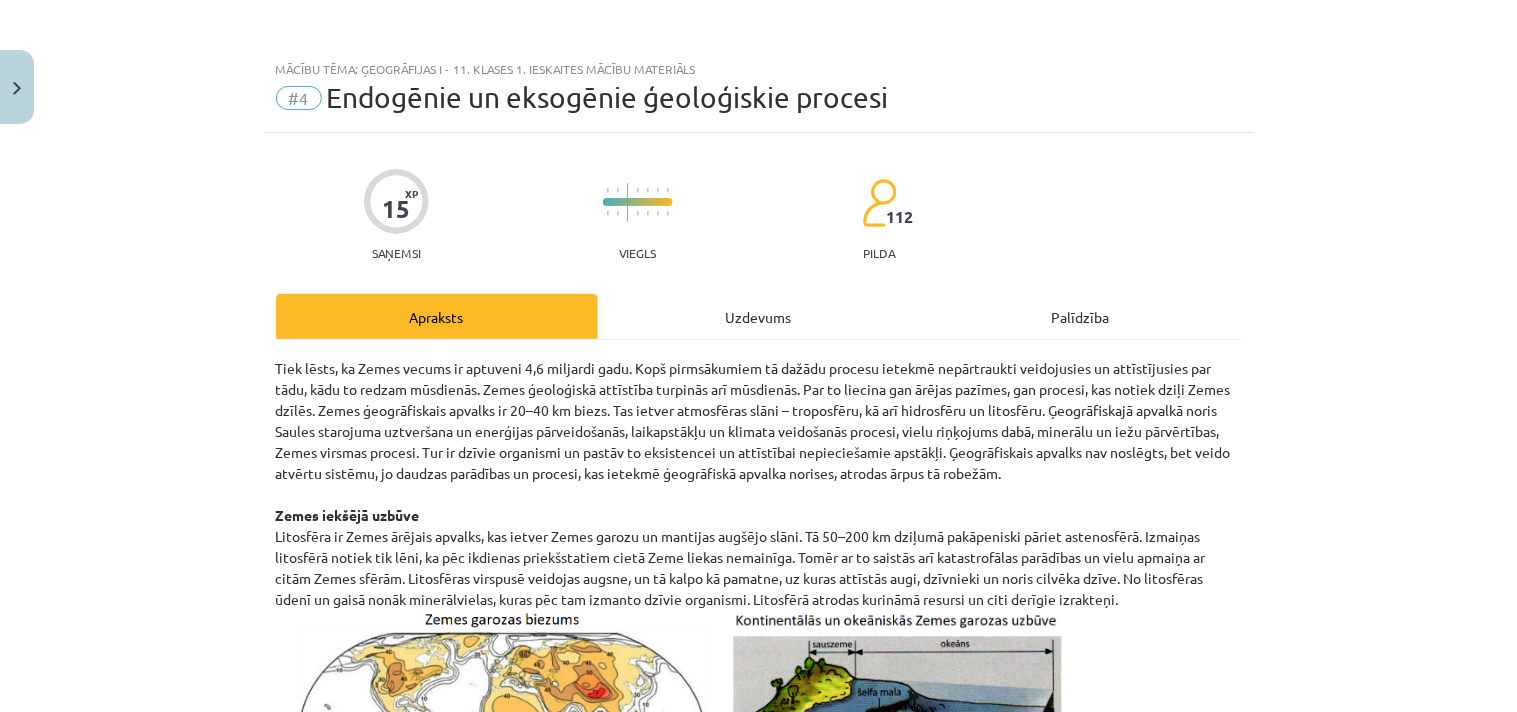click on "Uzdevums" 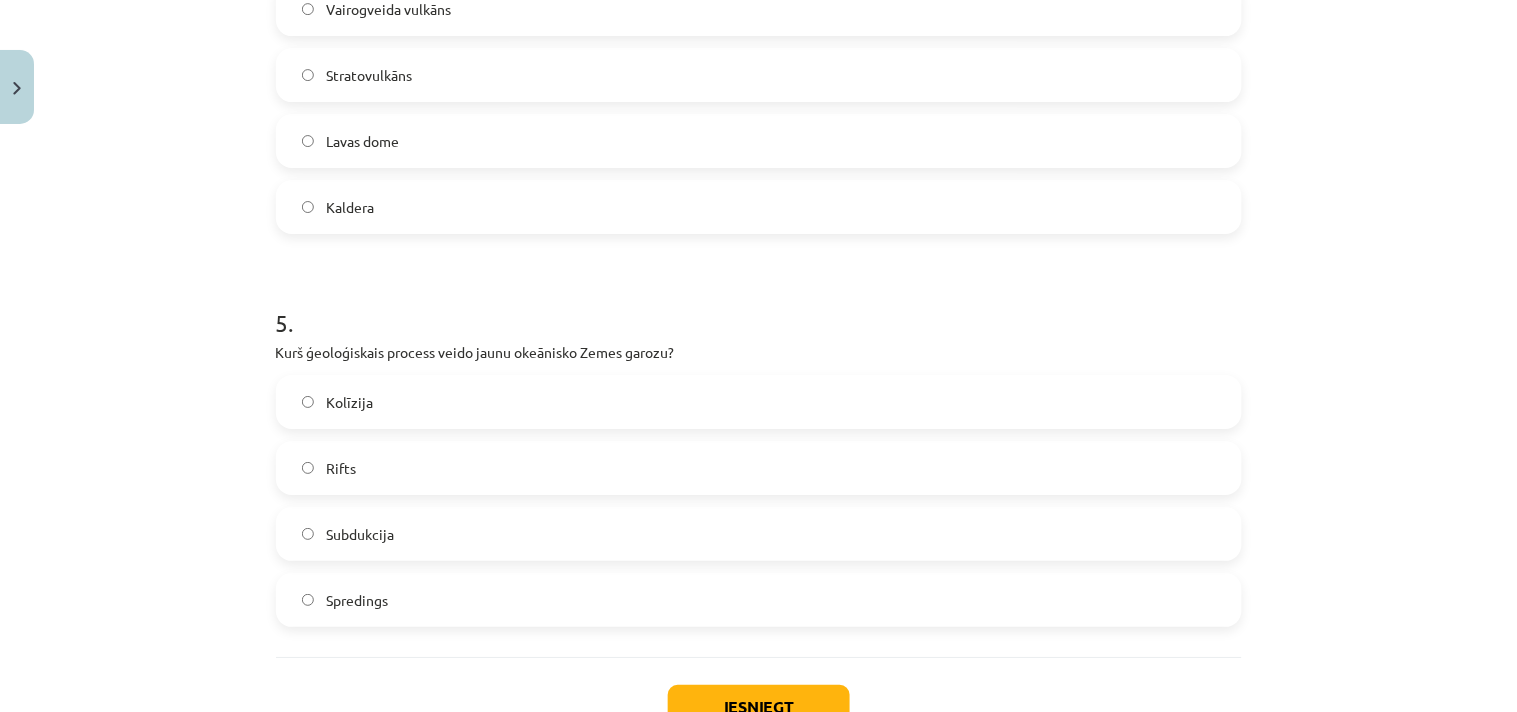 scroll, scrollTop: 1716, scrollLeft: 0, axis: vertical 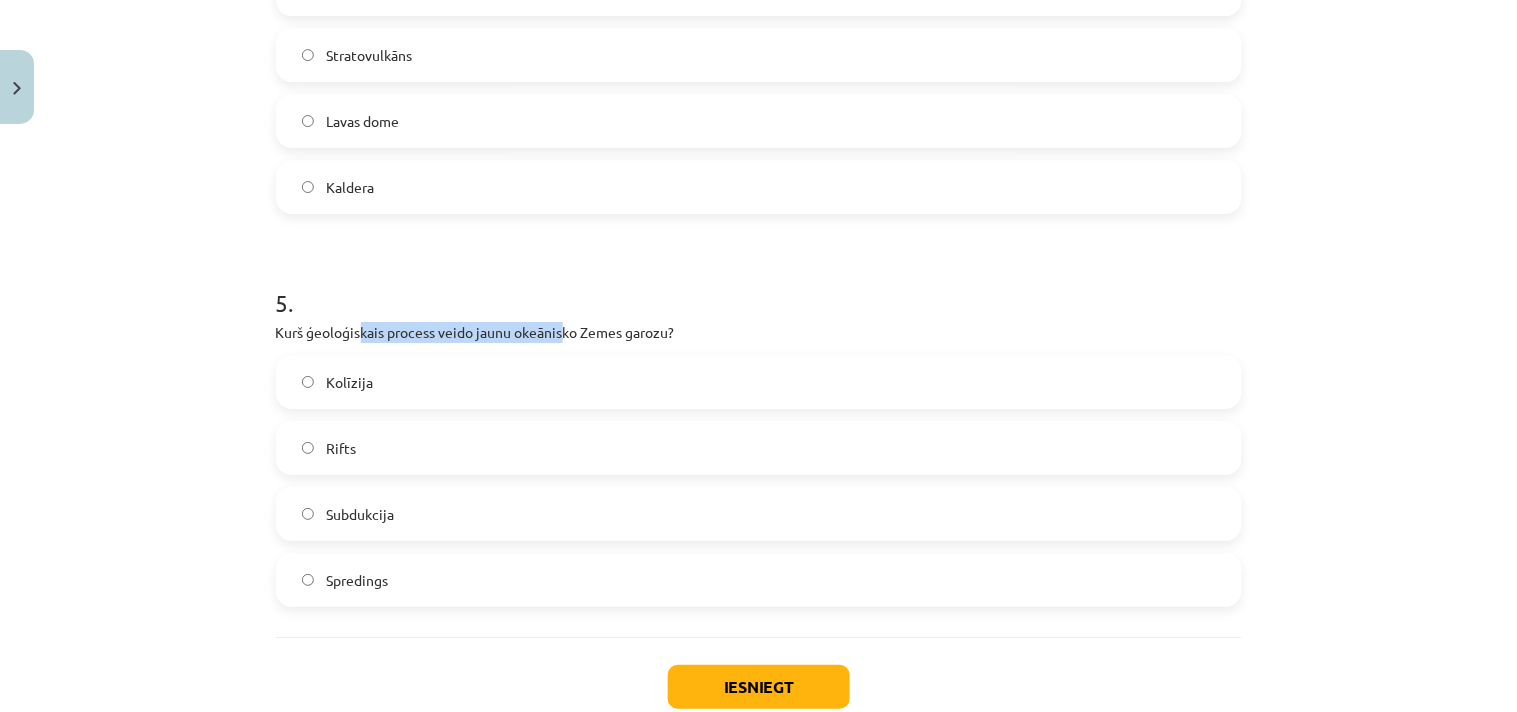 drag, startPoint x: 354, startPoint y: 333, endPoint x: 557, endPoint y: 338, distance: 203.06157 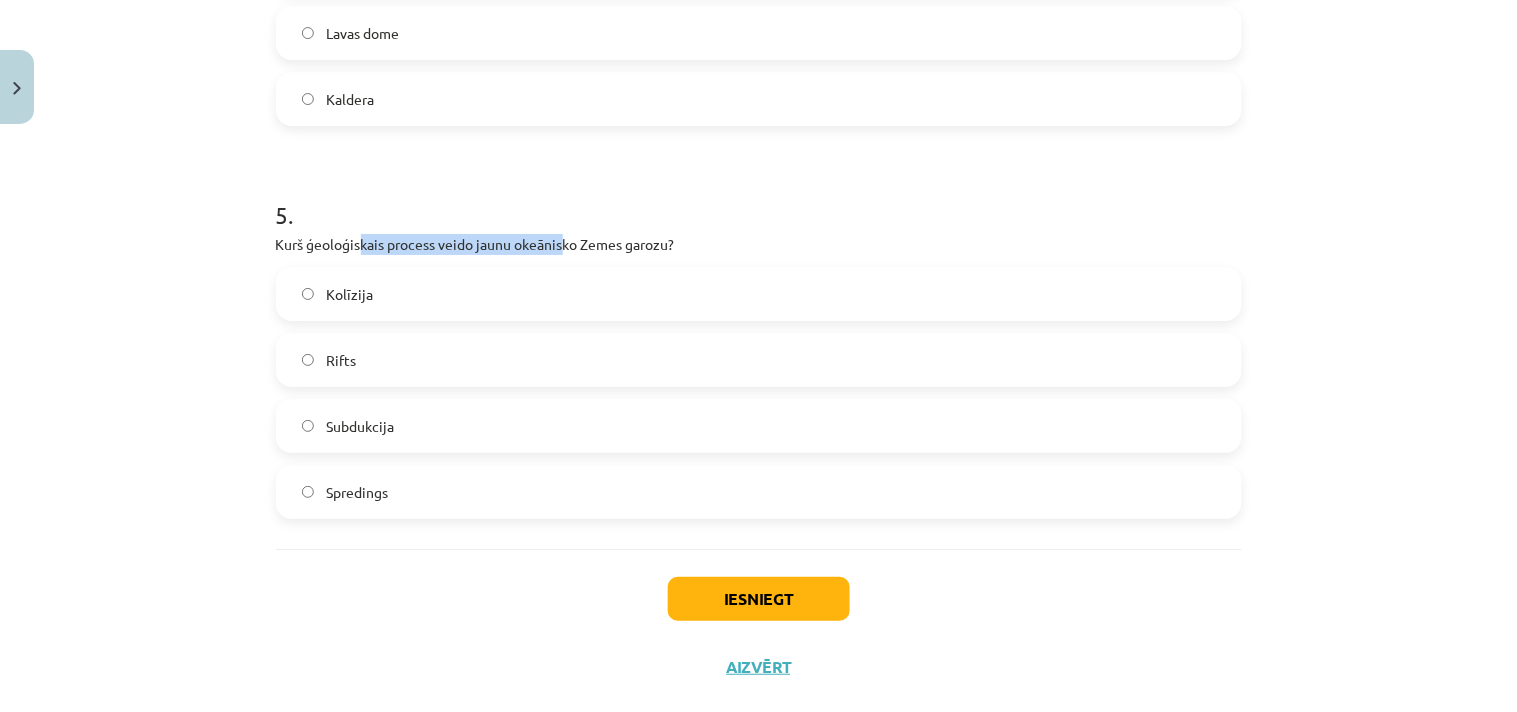 scroll, scrollTop: 1842, scrollLeft: 0, axis: vertical 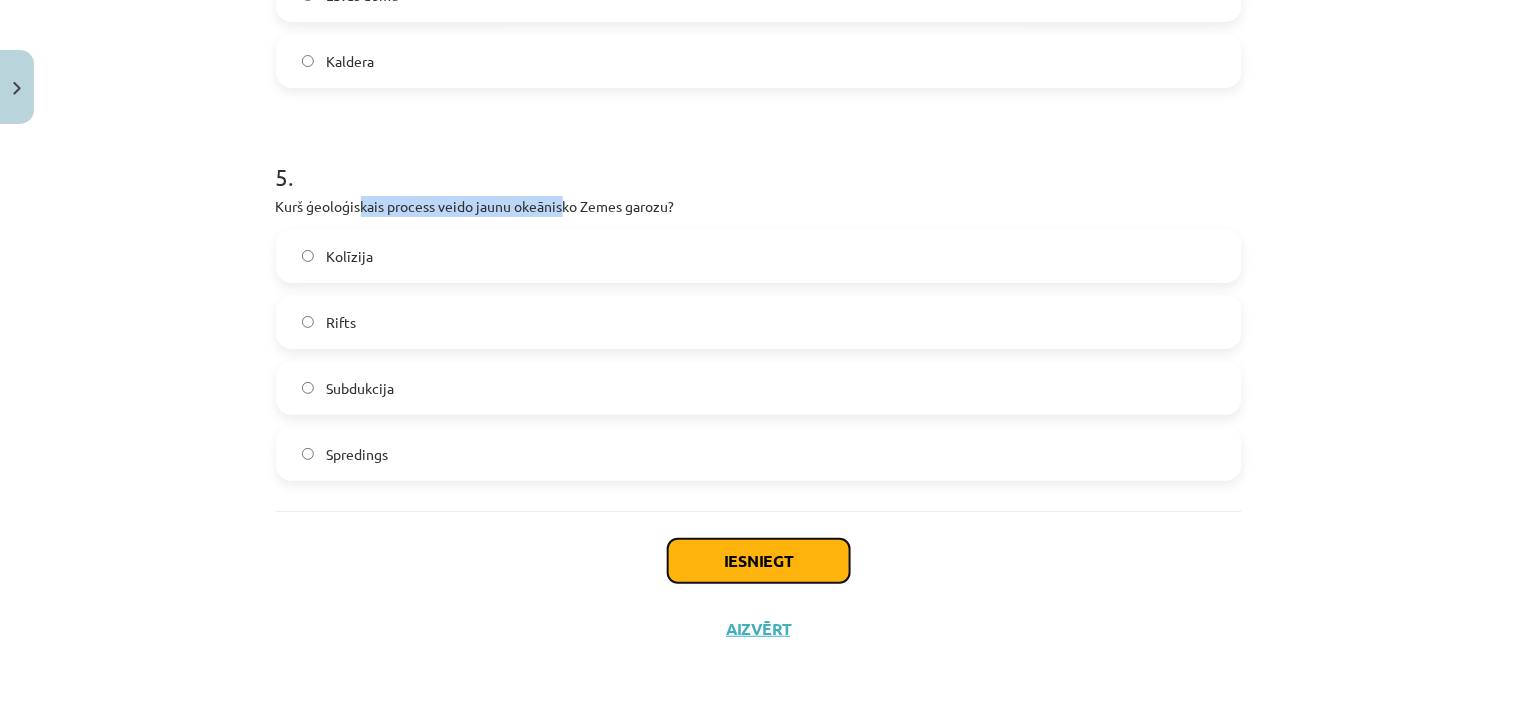 click on "Iesniegt" 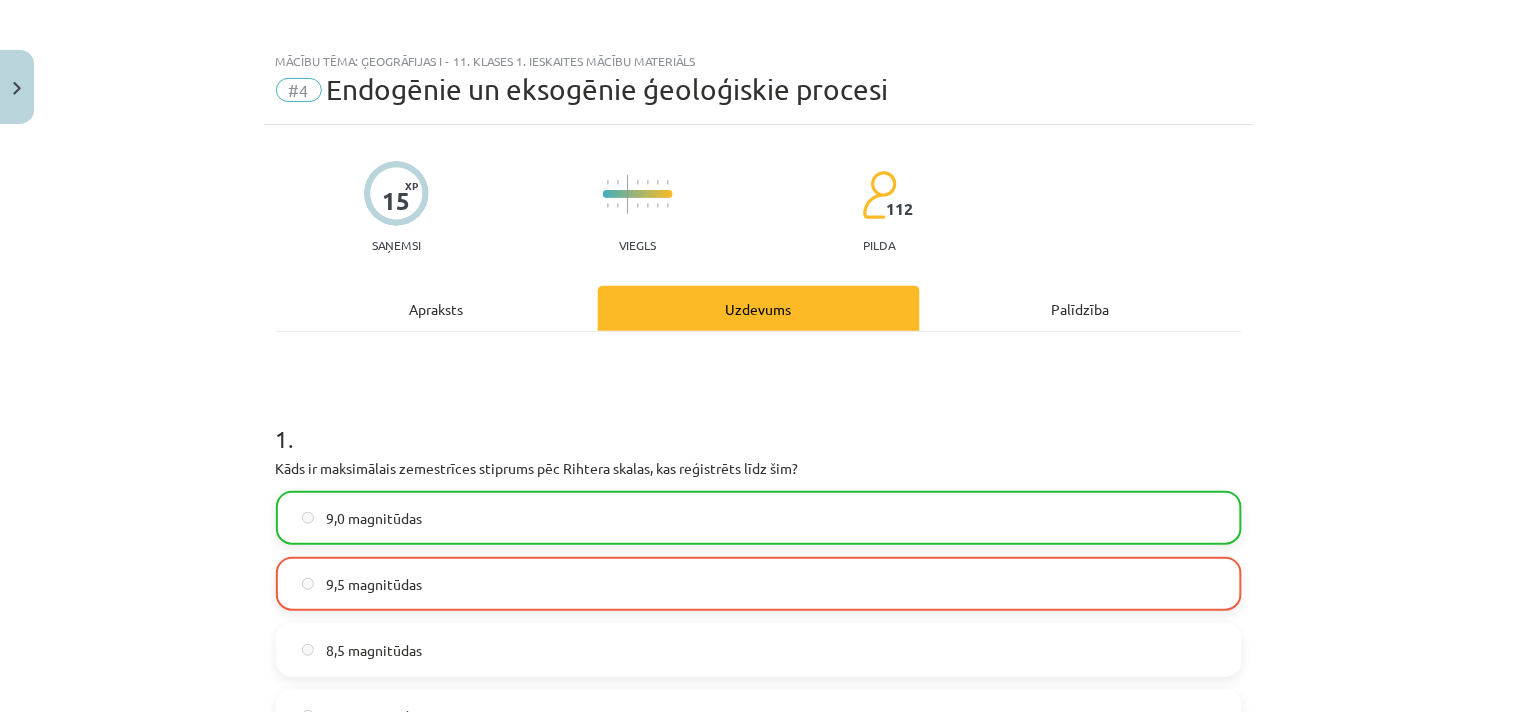 scroll, scrollTop: 0, scrollLeft: 0, axis: both 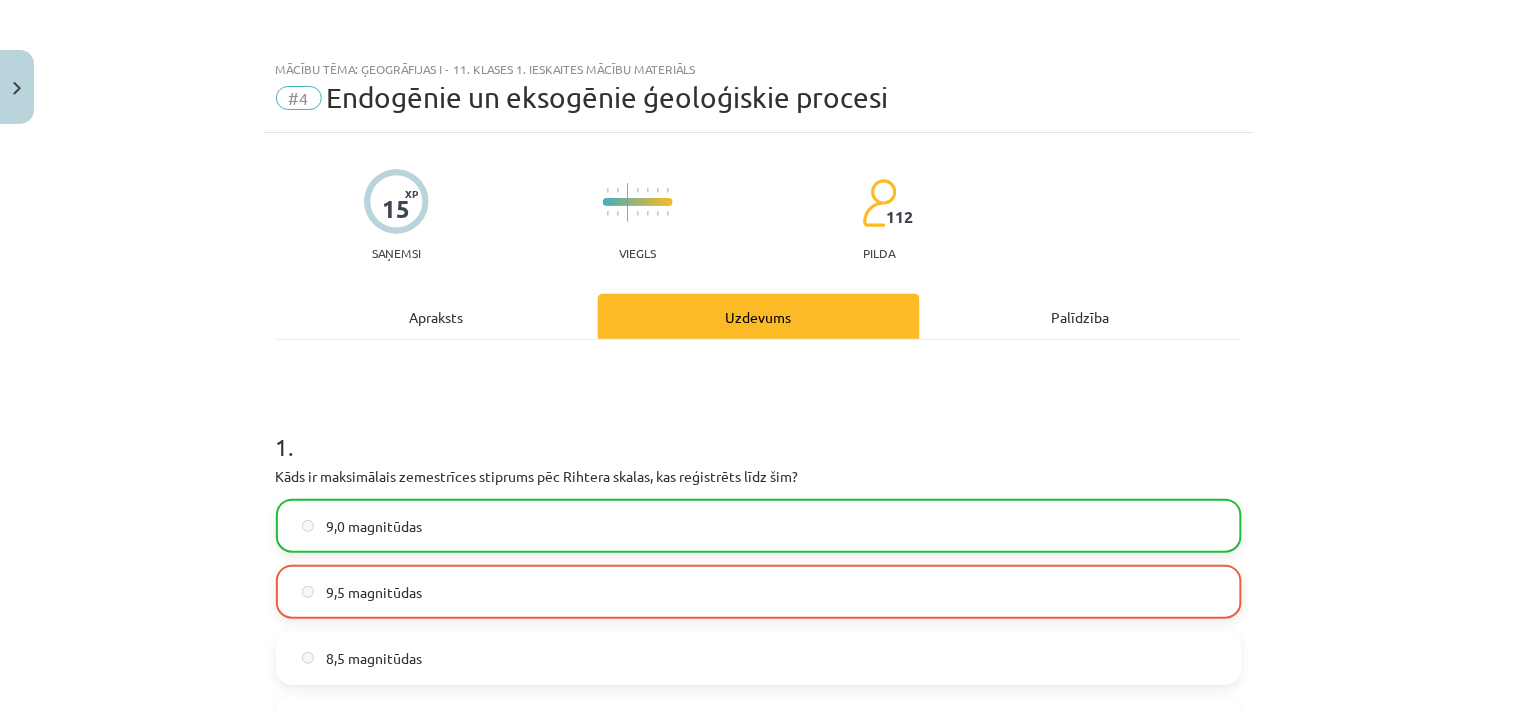 click on "Apraksts" 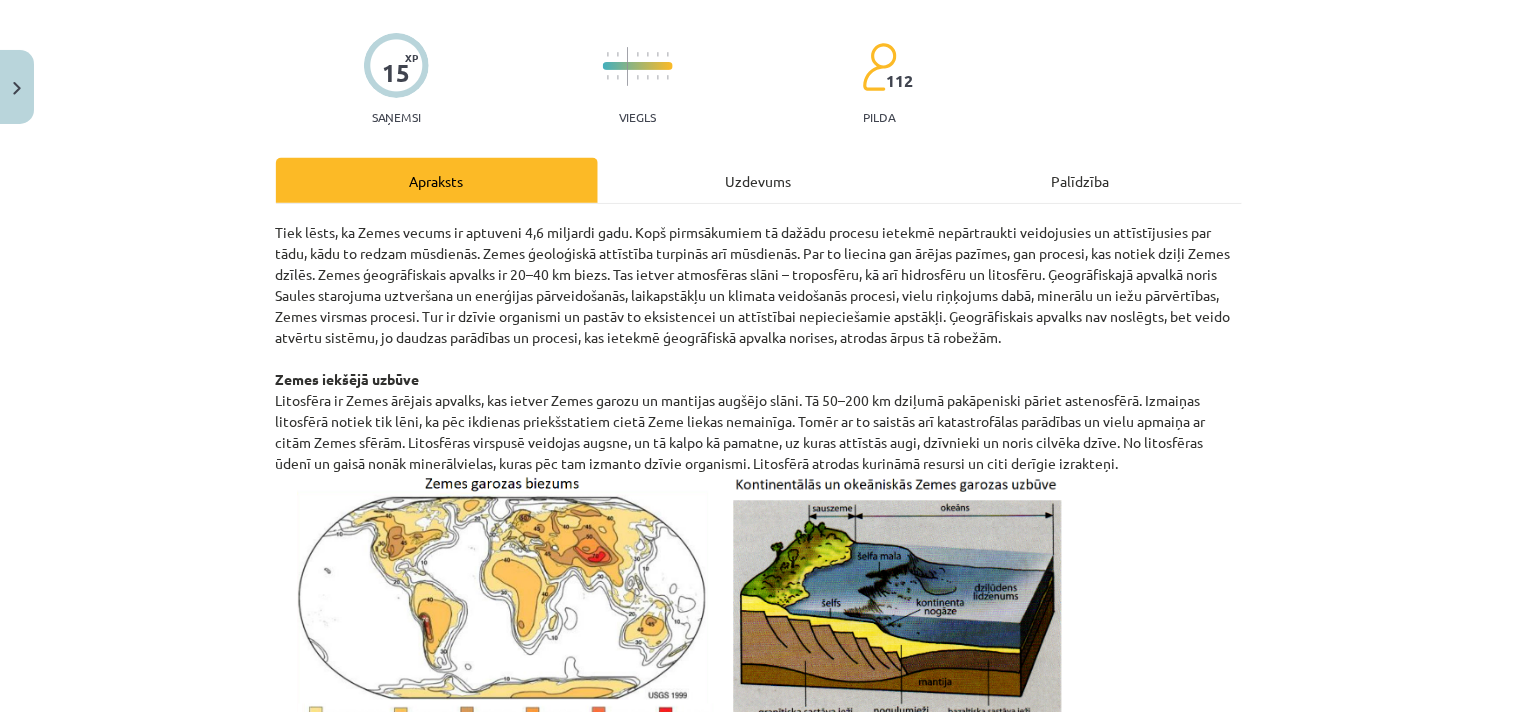 scroll, scrollTop: 0, scrollLeft: 0, axis: both 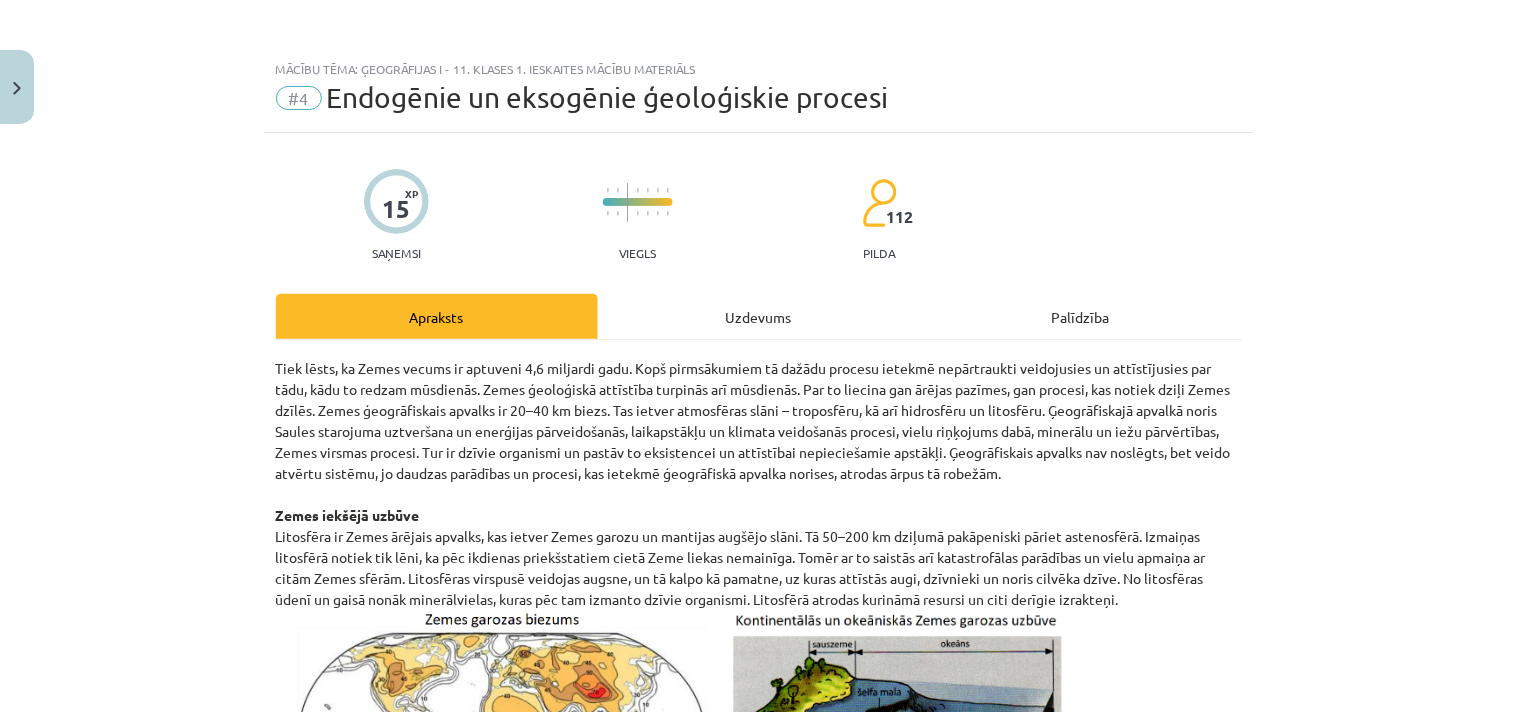 click on "Uzdevums" 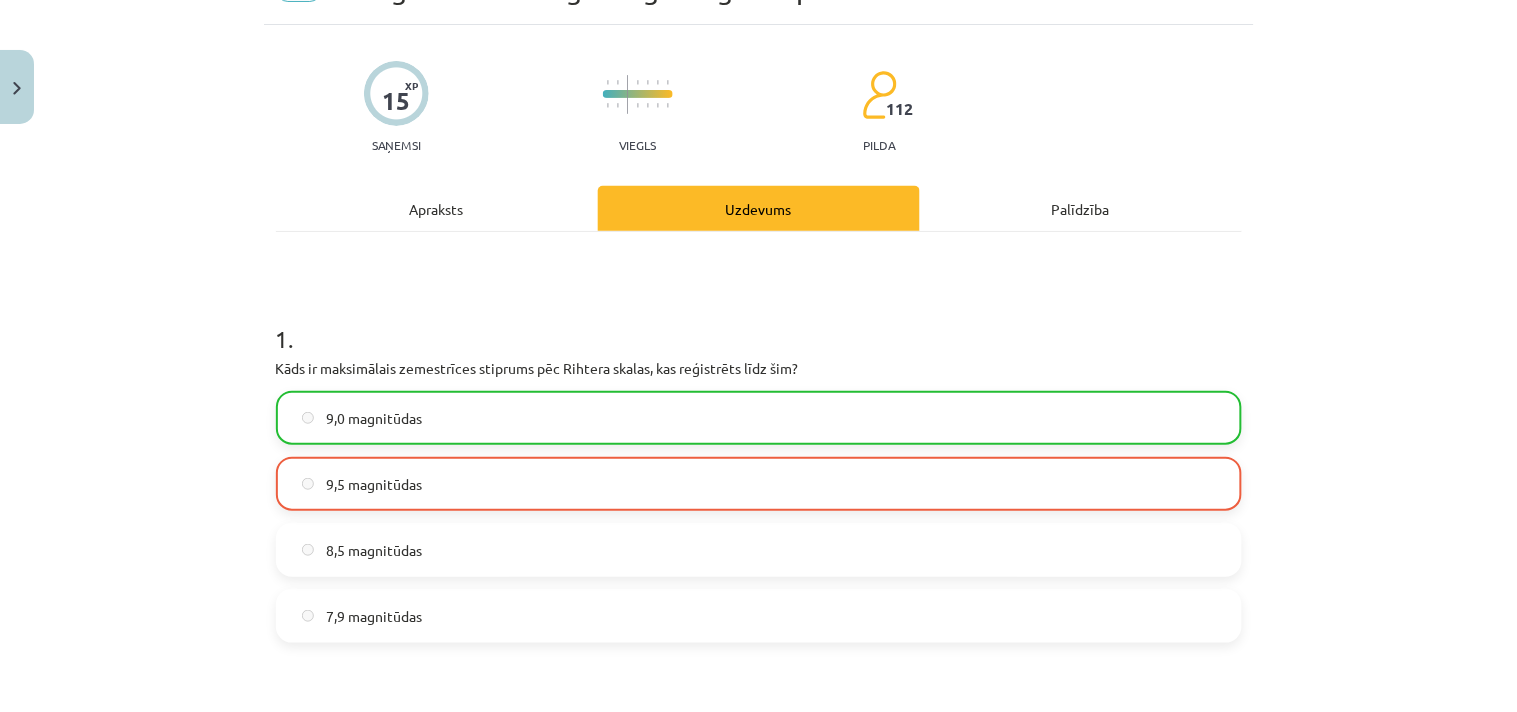 scroll, scrollTop: 161, scrollLeft: 0, axis: vertical 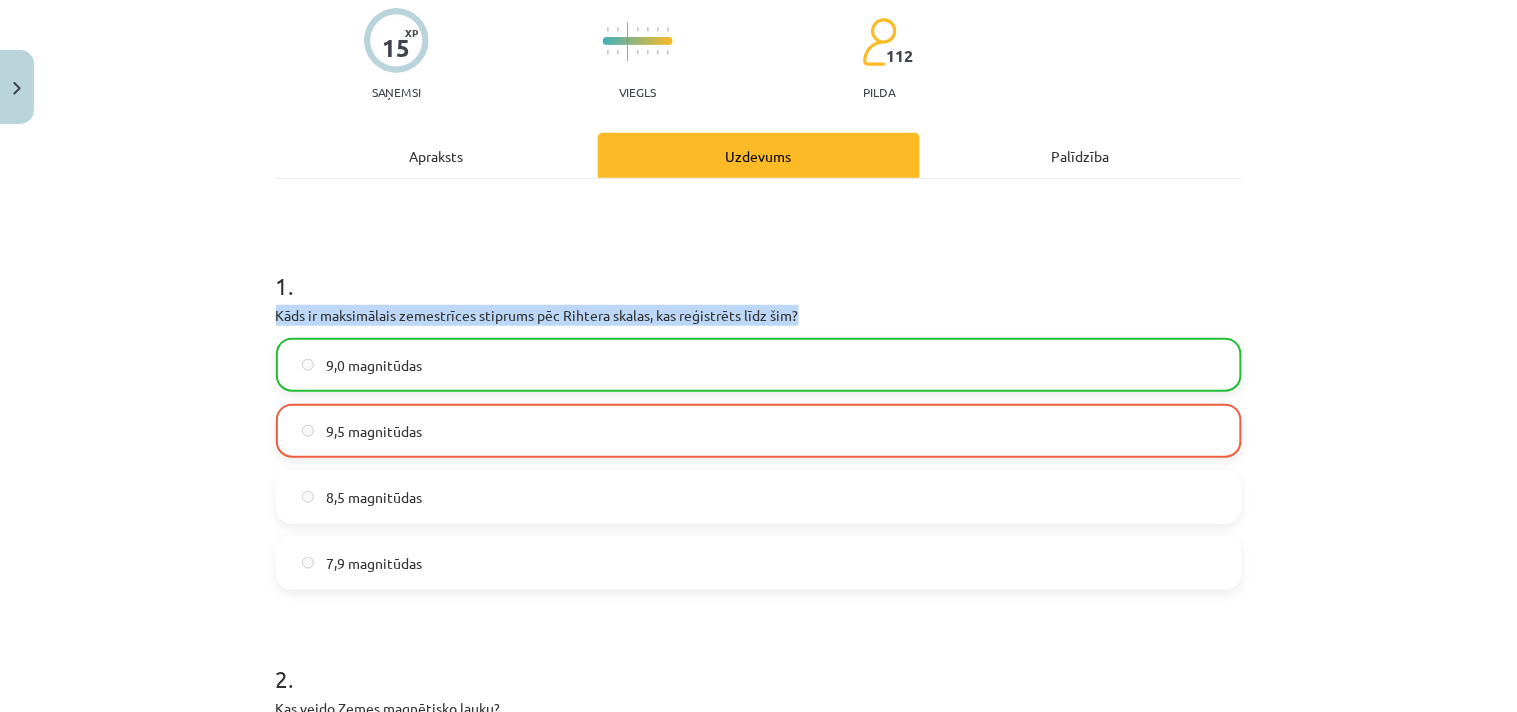 drag, startPoint x: 271, startPoint y: 312, endPoint x: 793, endPoint y: 302, distance: 522.09576 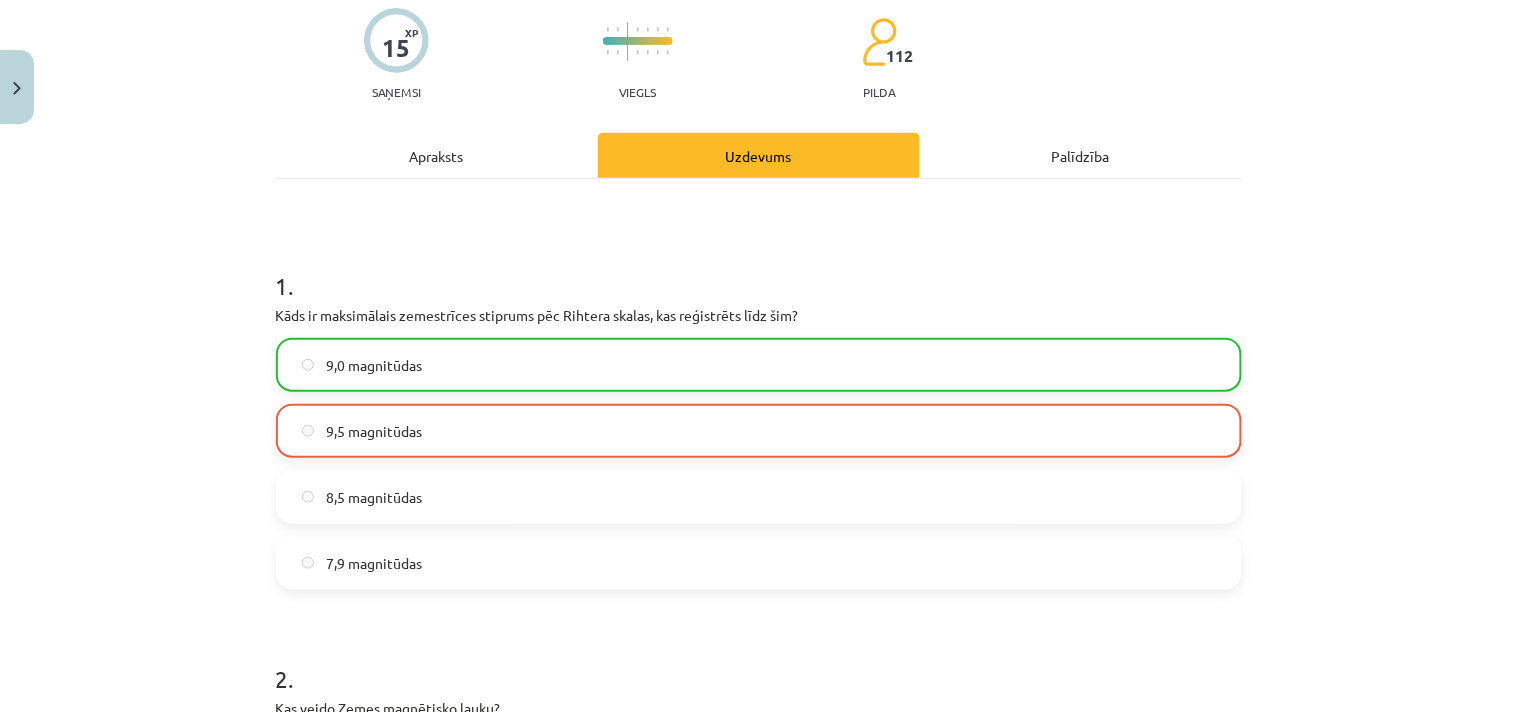 click on "Apraksts" 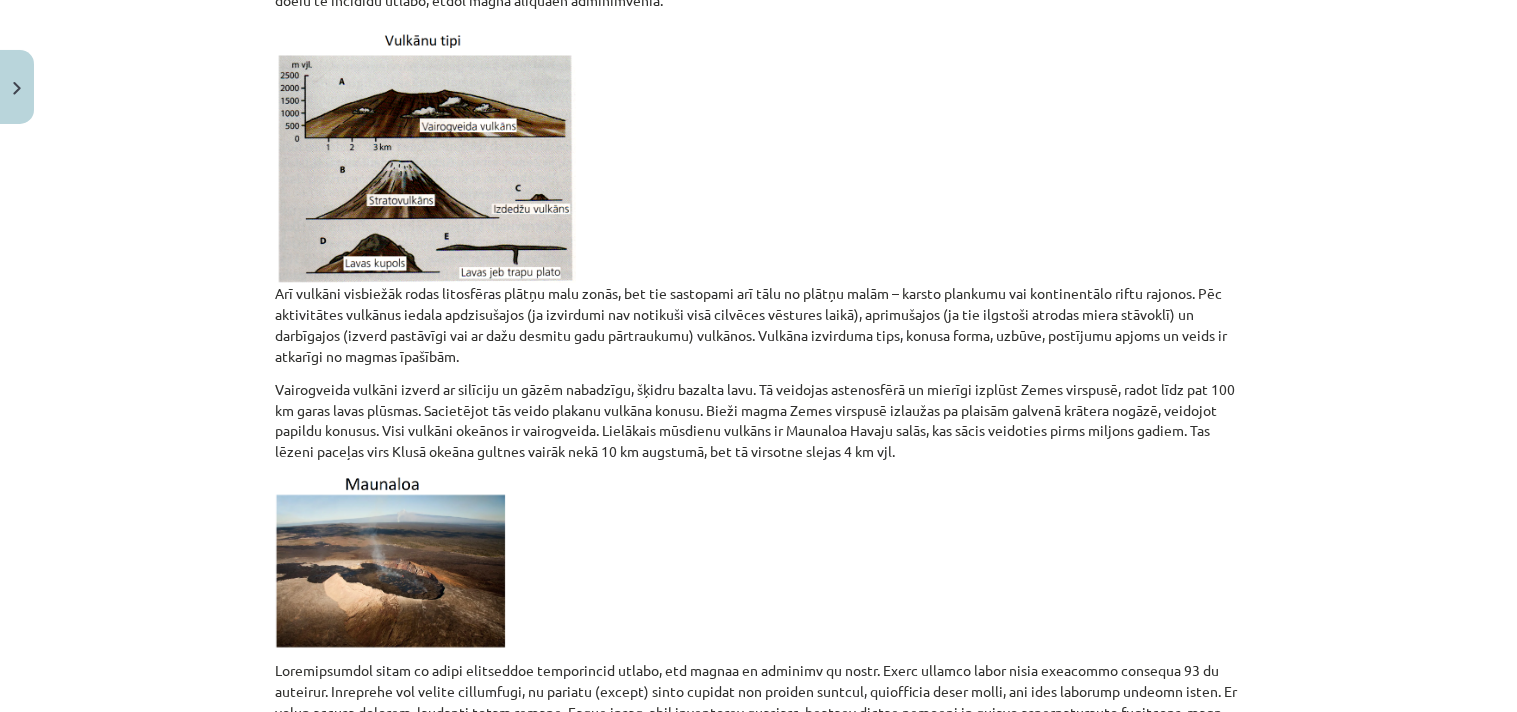 scroll, scrollTop: 4494, scrollLeft: 0, axis: vertical 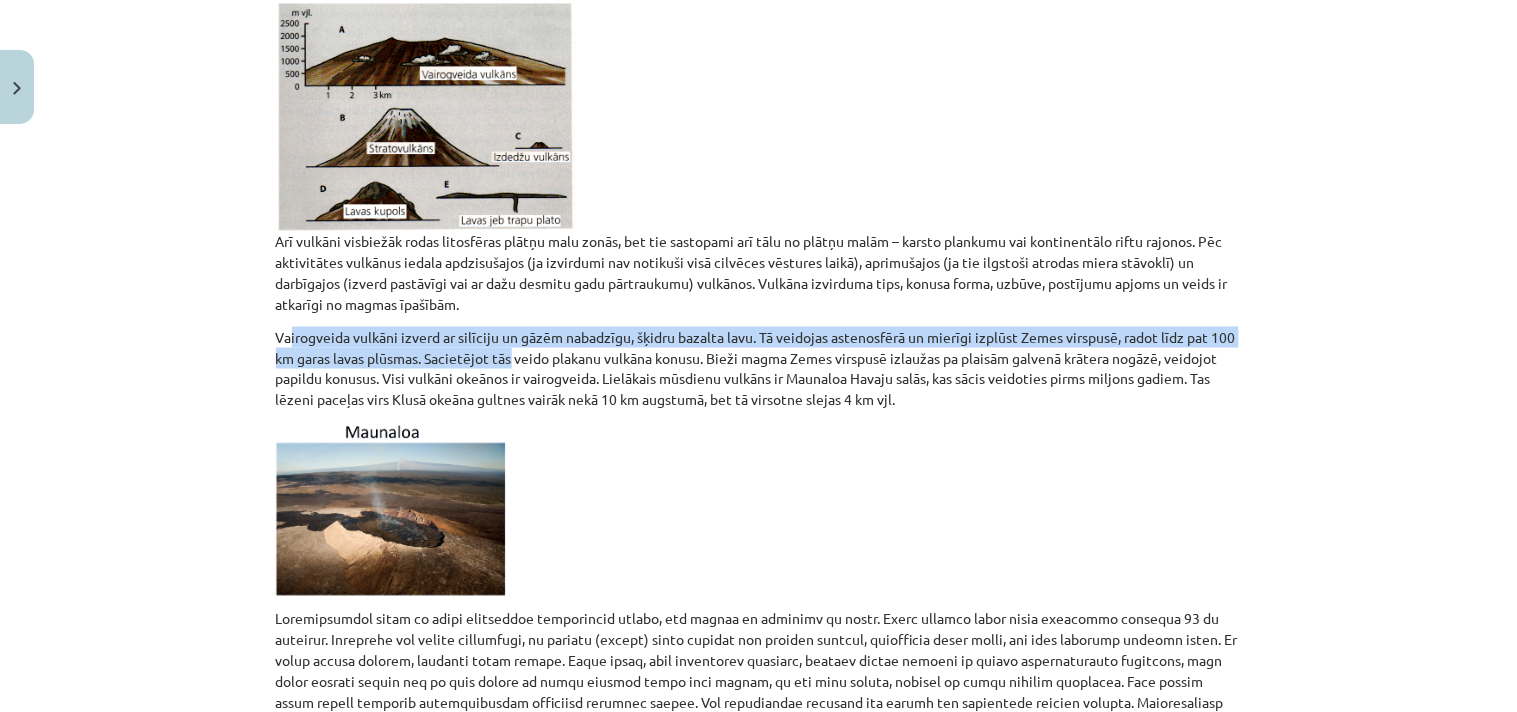 drag, startPoint x: 283, startPoint y: 333, endPoint x: 534, endPoint y: 351, distance: 251.64459 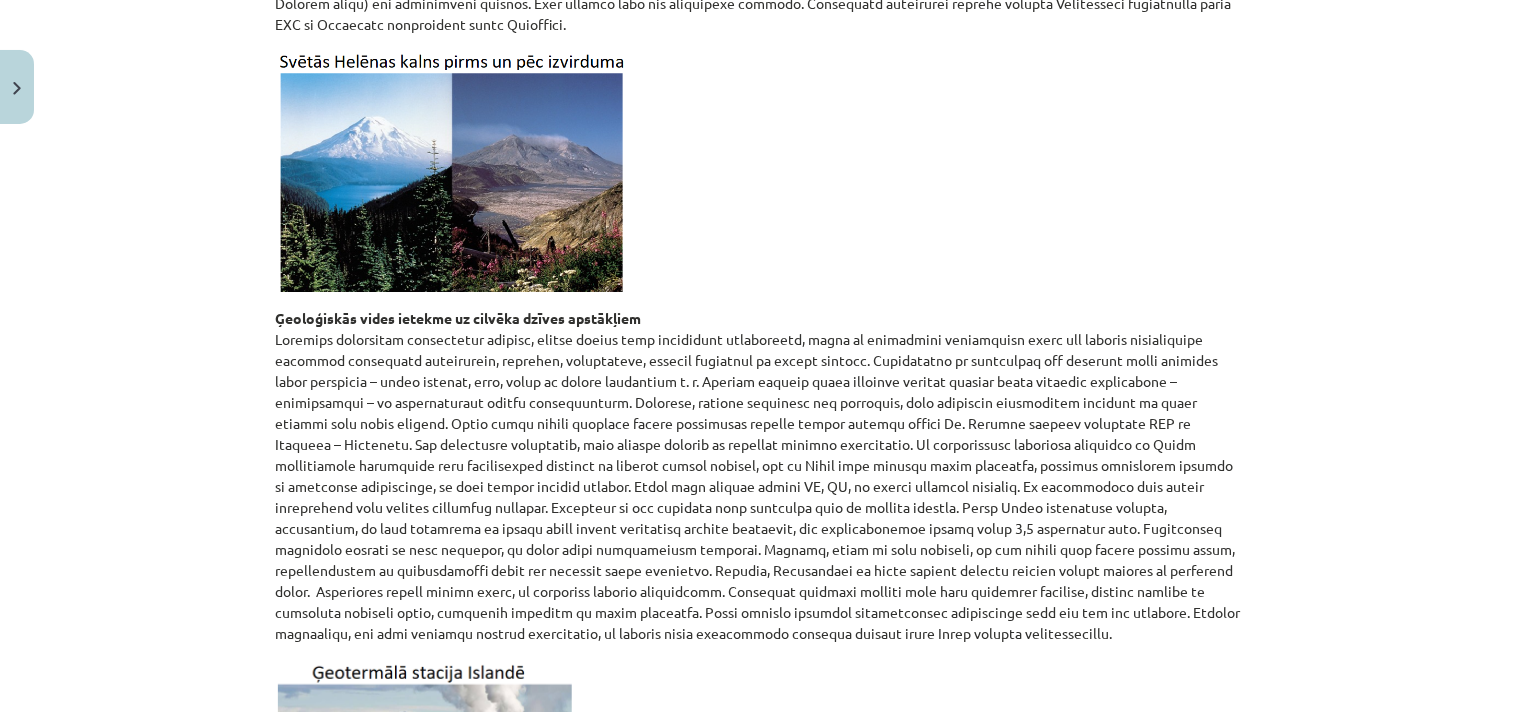 scroll, scrollTop: 5272, scrollLeft: 0, axis: vertical 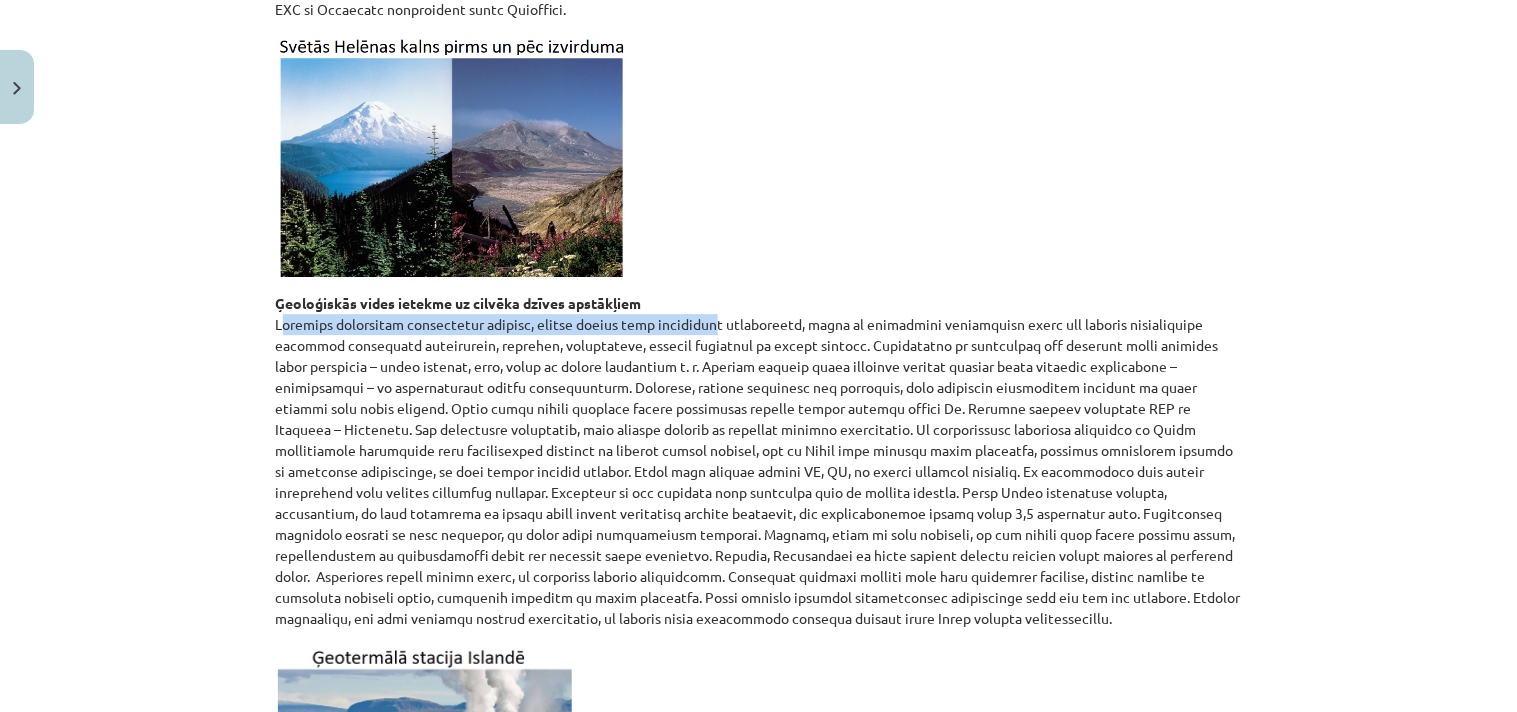 drag, startPoint x: 268, startPoint y: 318, endPoint x: 697, endPoint y: 327, distance: 429.0944 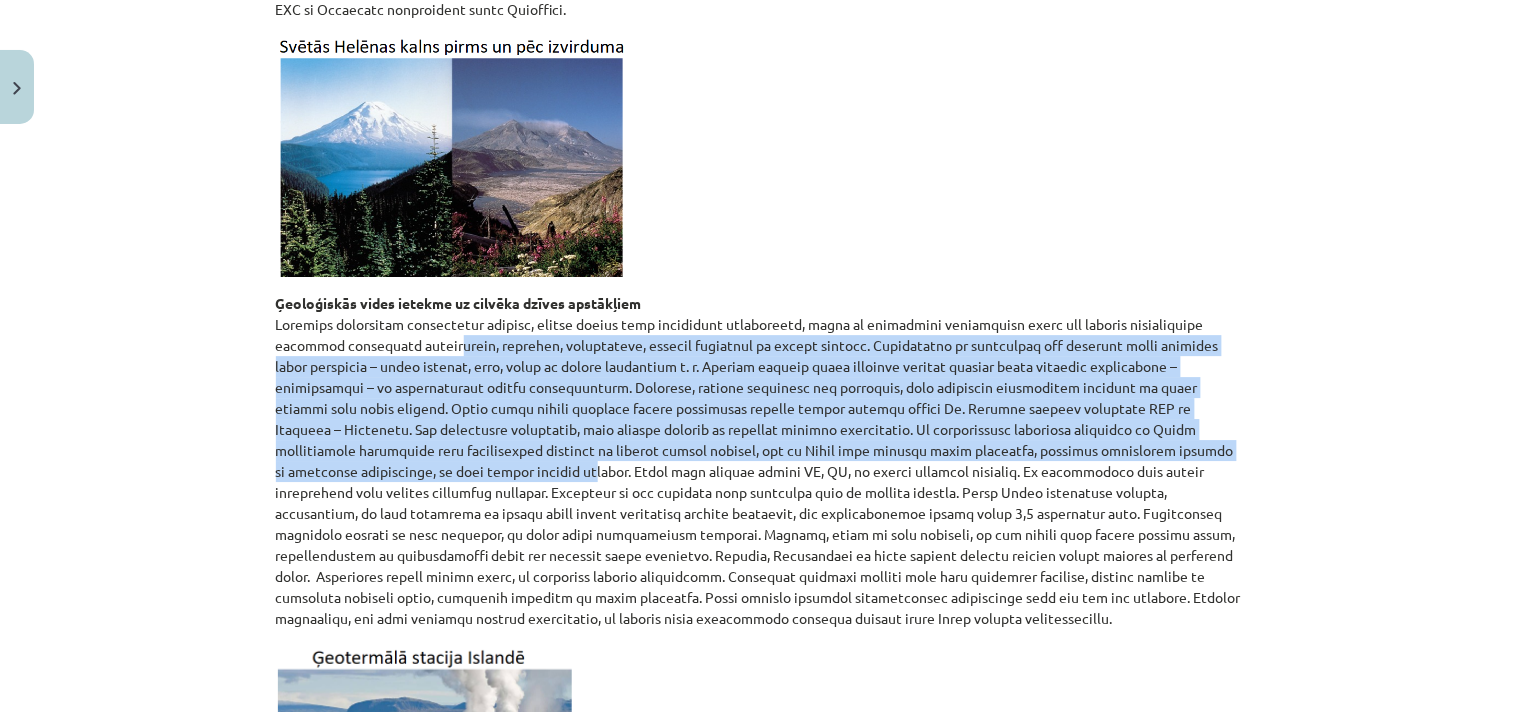 drag, startPoint x: 417, startPoint y: 340, endPoint x: 636, endPoint y: 465, distance: 252.16264 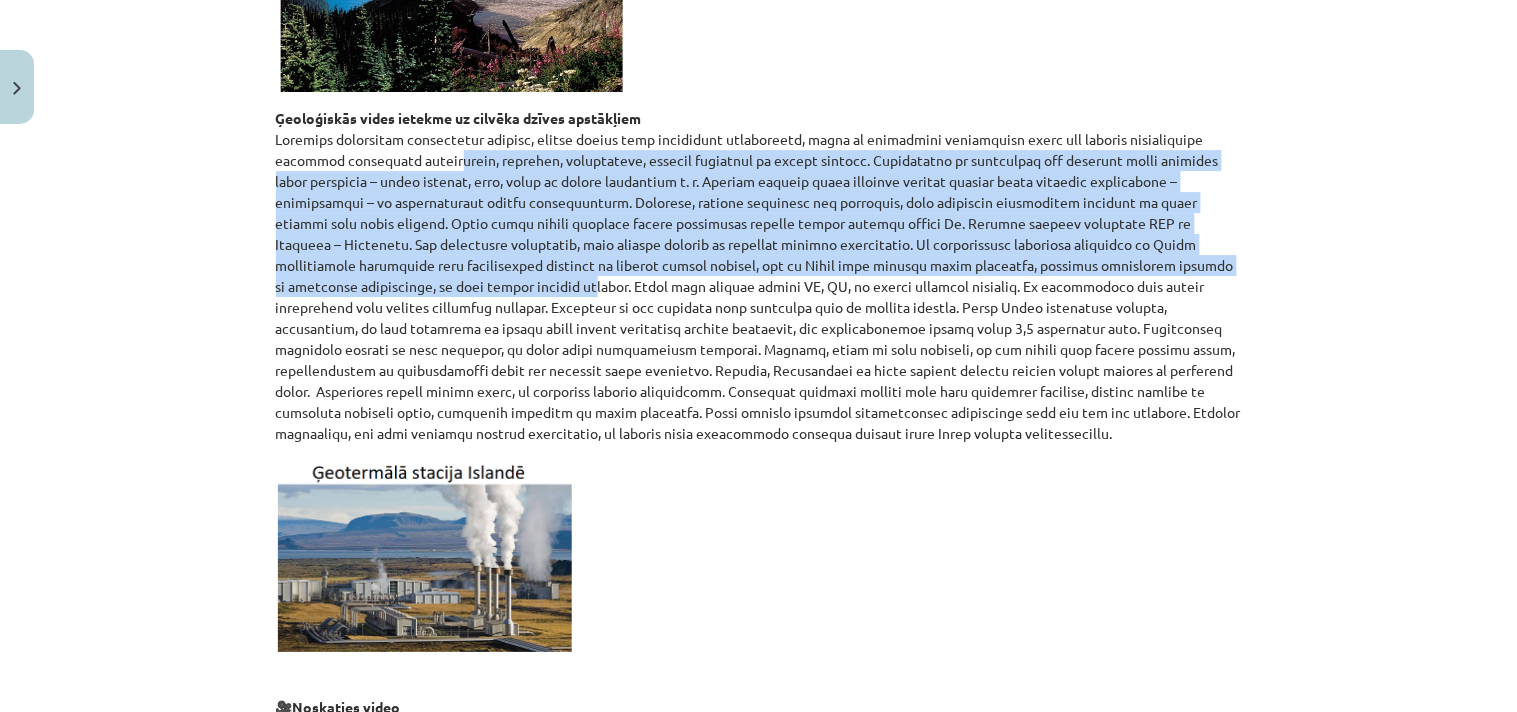 scroll, scrollTop: 5494, scrollLeft: 0, axis: vertical 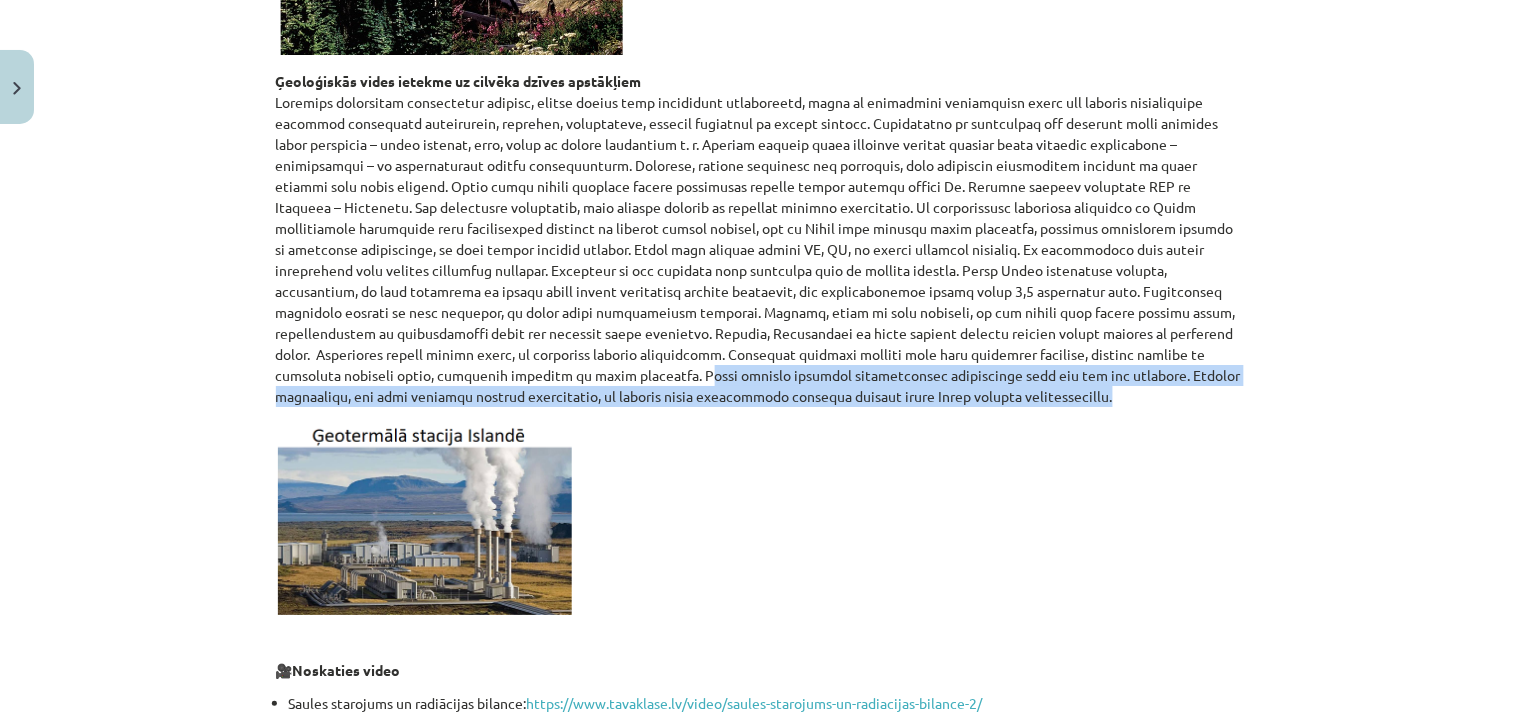 drag, startPoint x: 682, startPoint y: 376, endPoint x: 1091, endPoint y: 410, distance: 410.41077 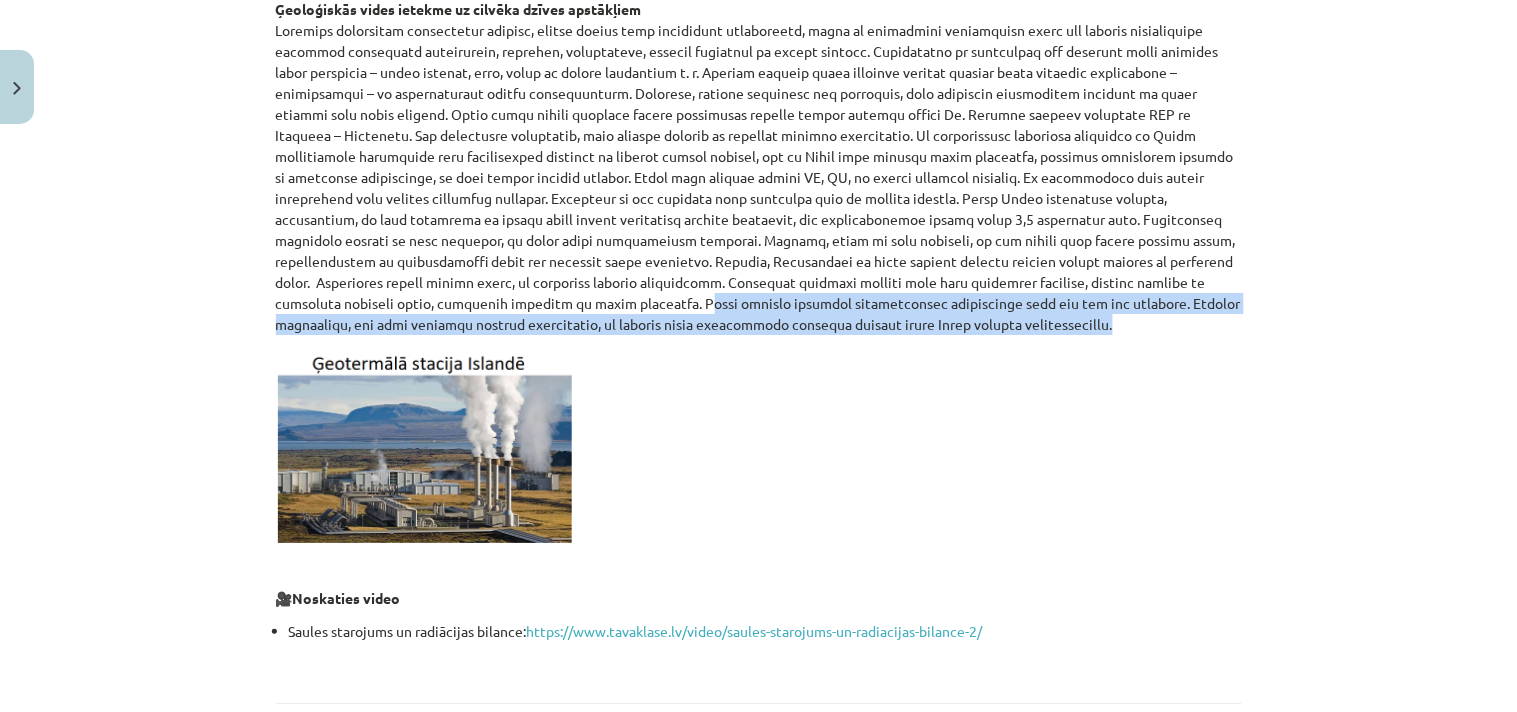 scroll, scrollTop: 5568, scrollLeft: 0, axis: vertical 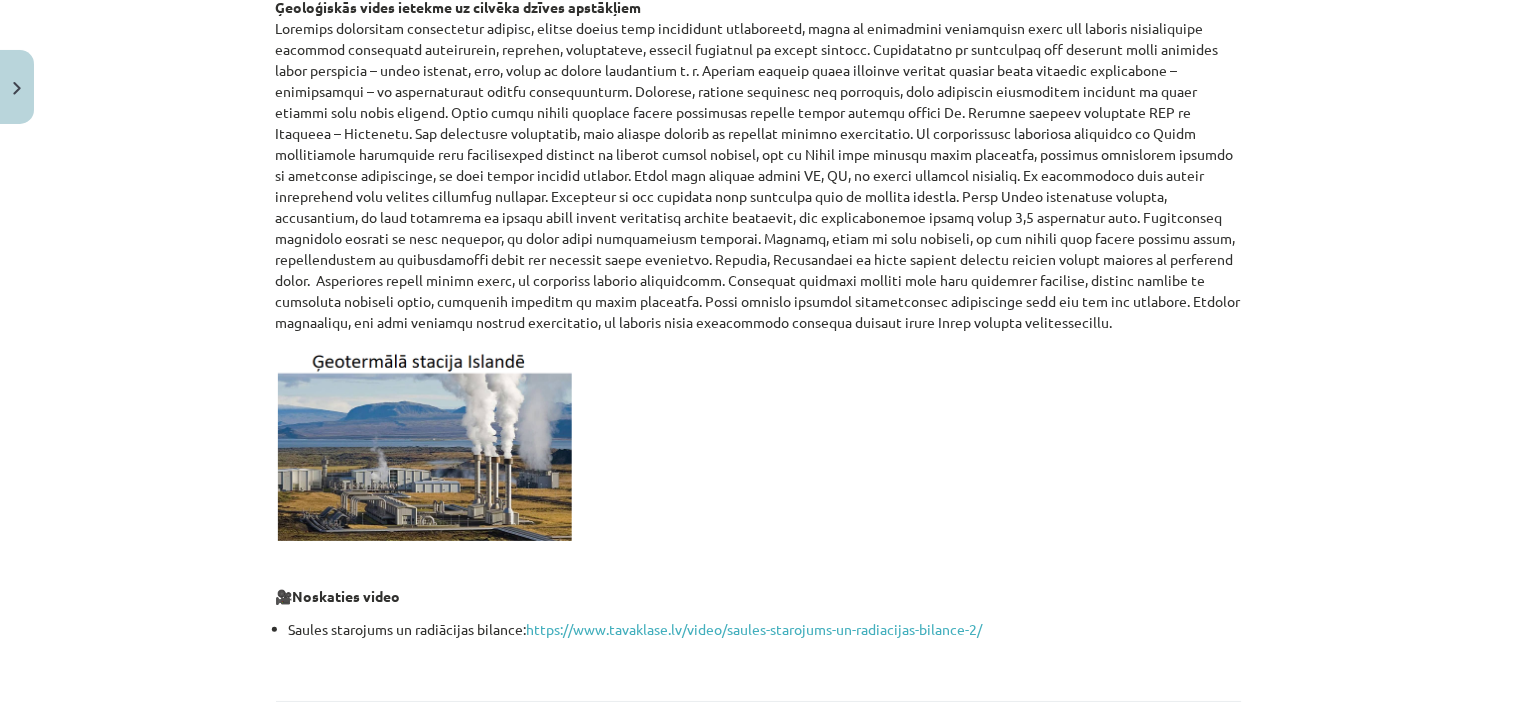 click on "Ģeoloģiskās vides ietekme uz cilvēka dzīves apstākļiem" 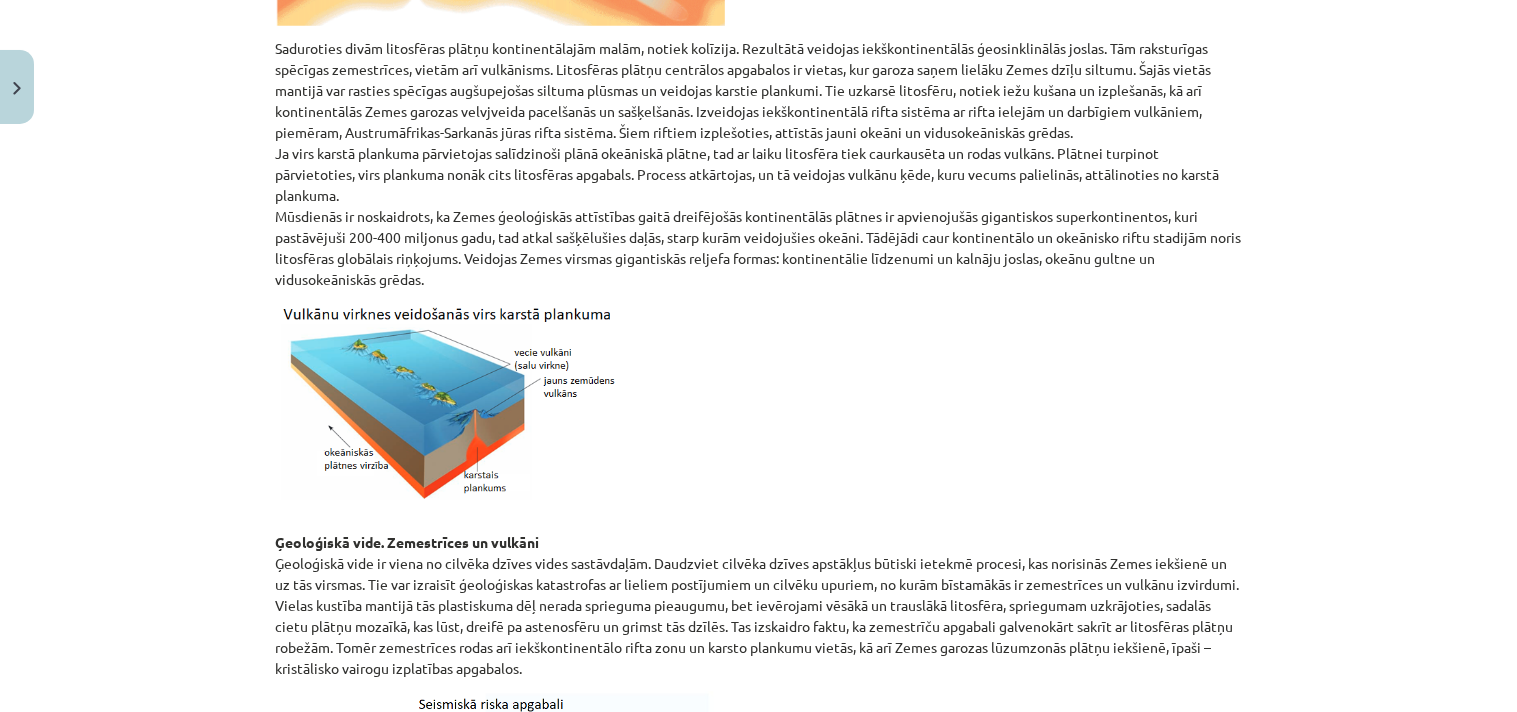 scroll, scrollTop: 2454, scrollLeft: 0, axis: vertical 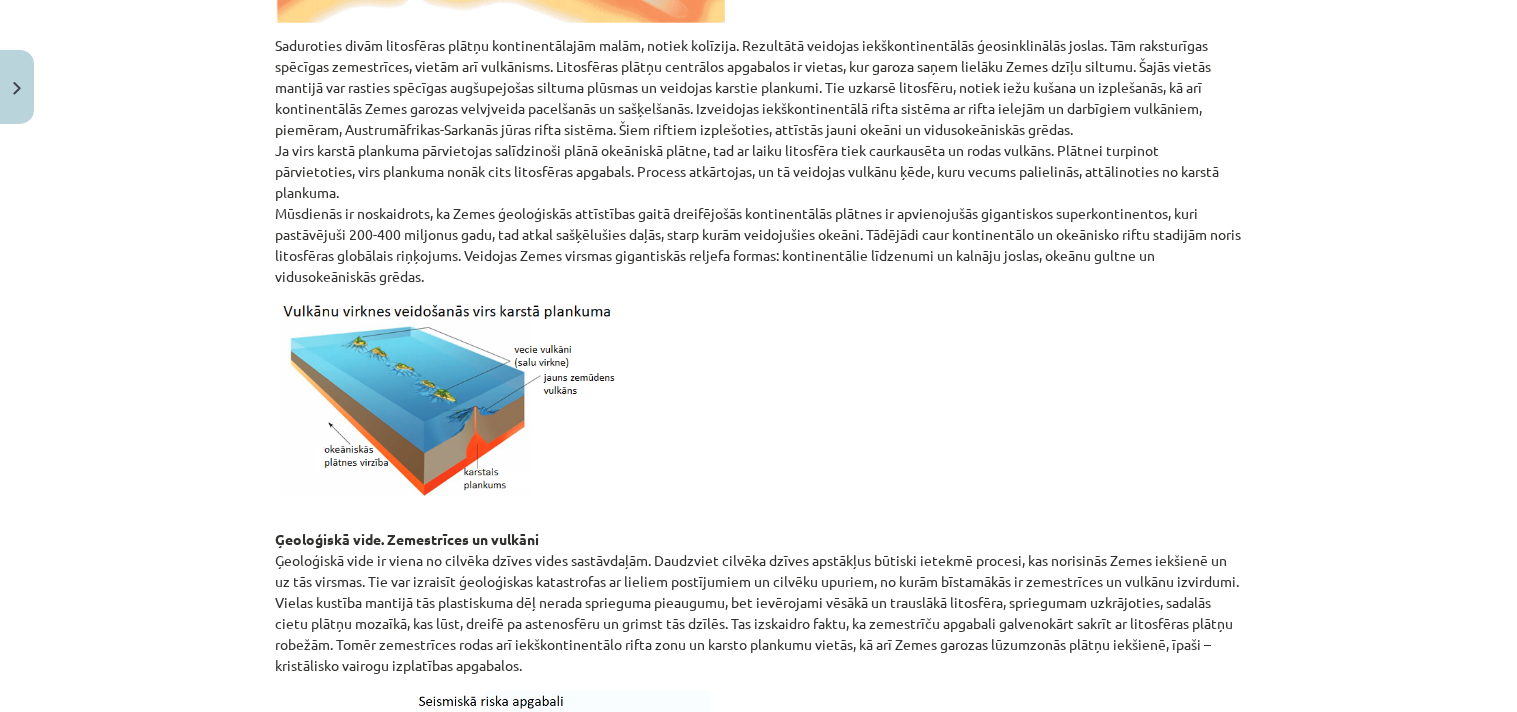 click 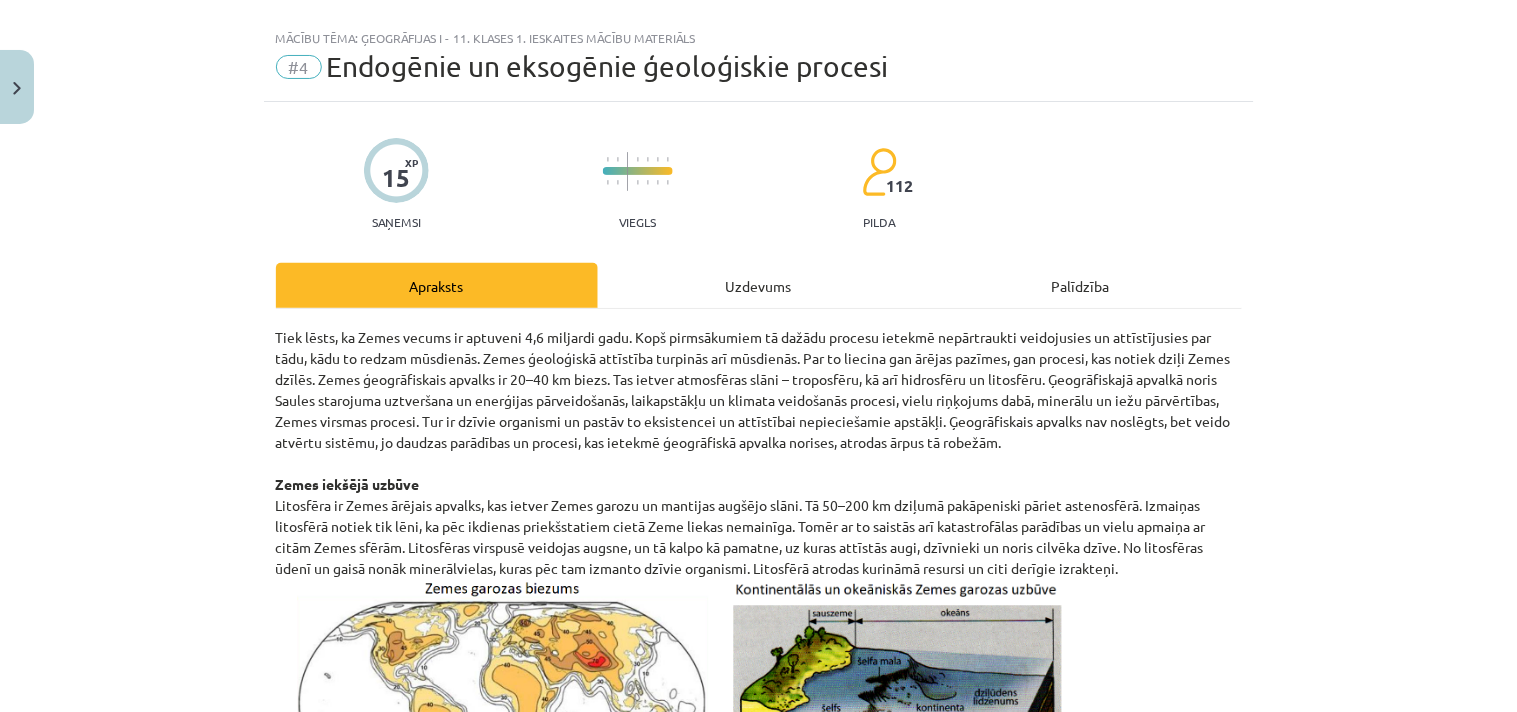 scroll, scrollTop: 0, scrollLeft: 0, axis: both 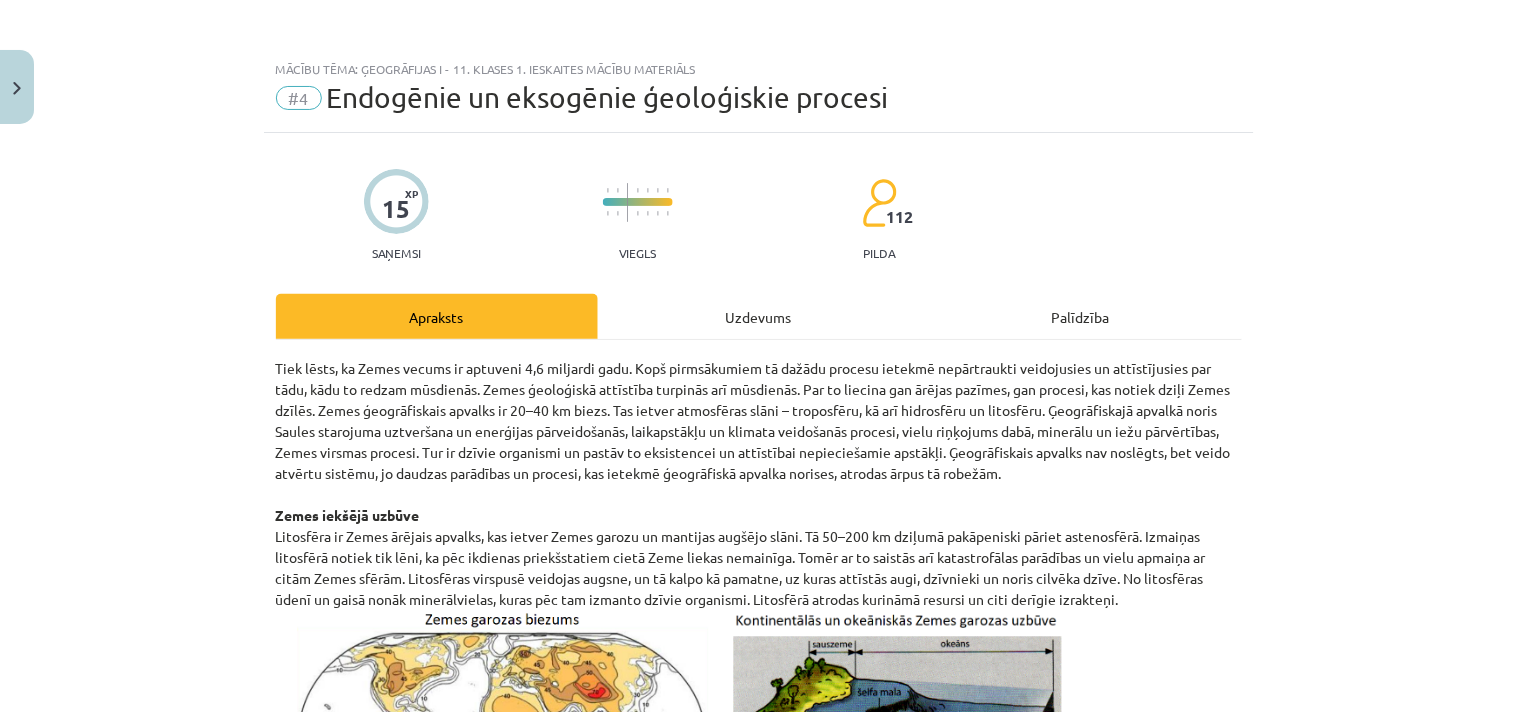 click on "Uzdevums" 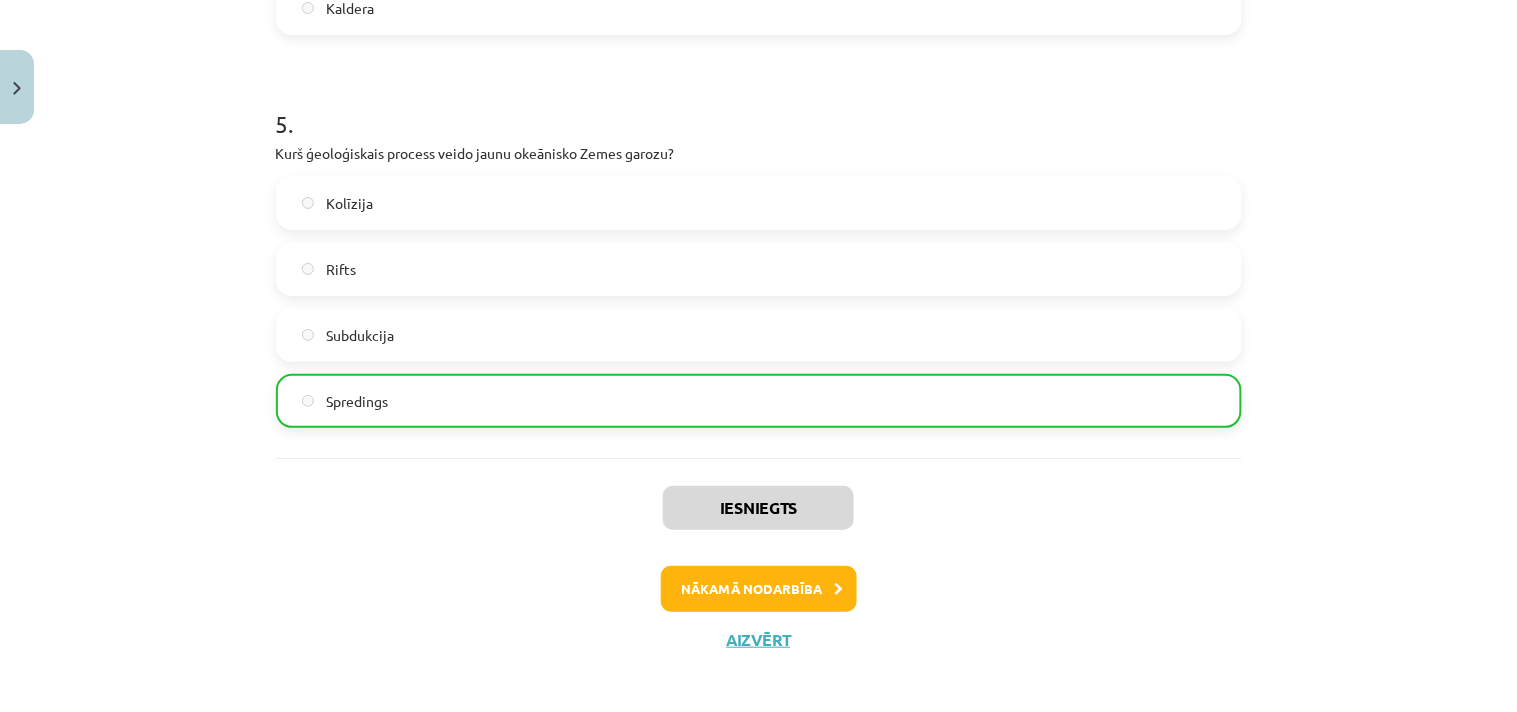 scroll, scrollTop: 1906, scrollLeft: 0, axis: vertical 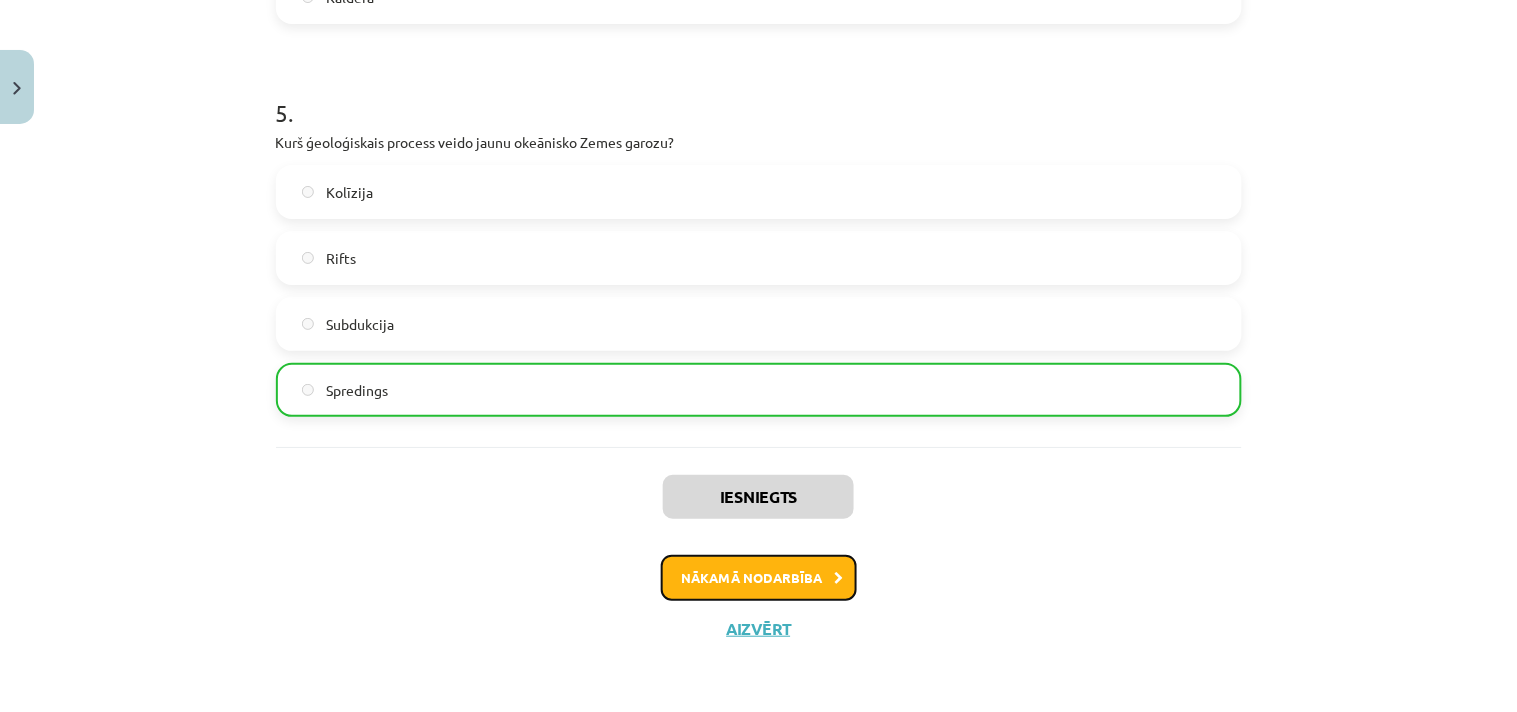 click on "Nākamā nodarbība" 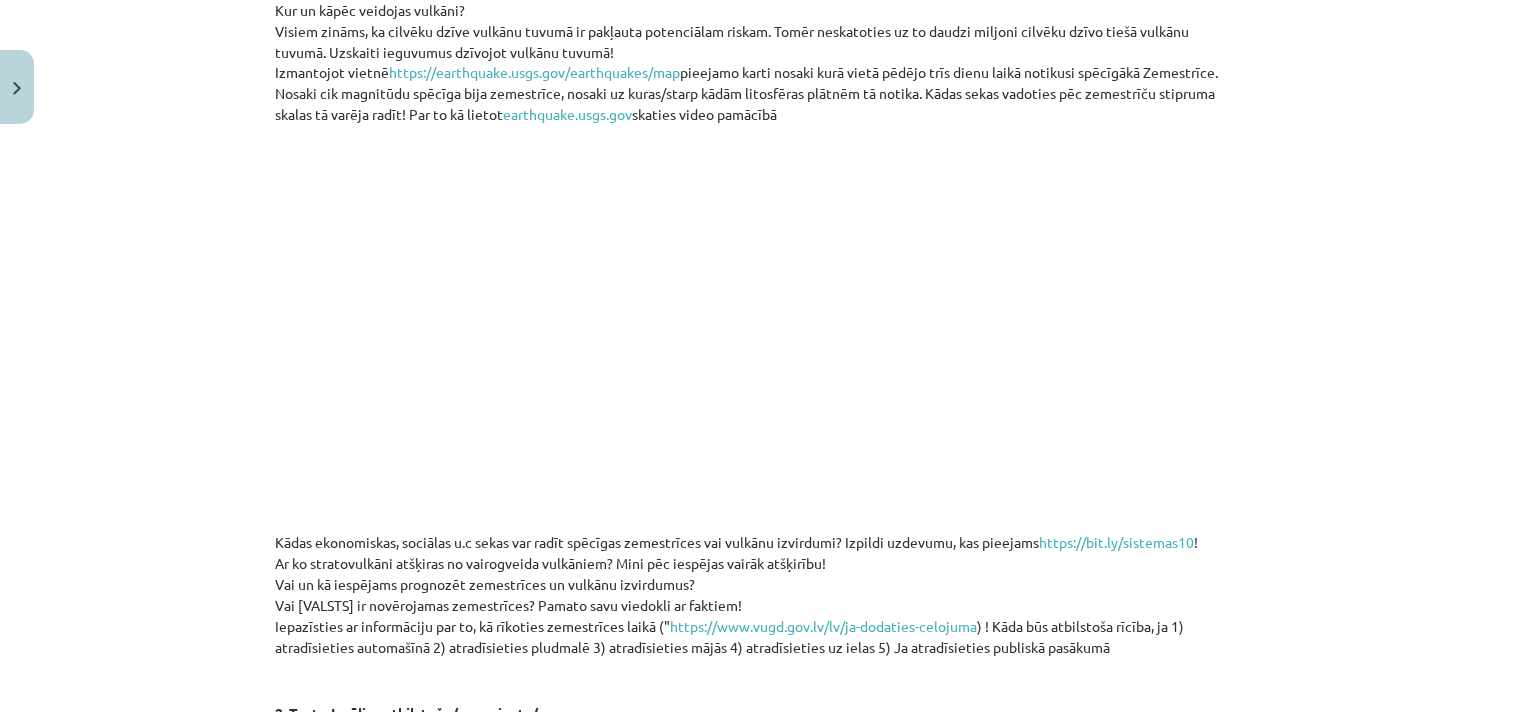 scroll, scrollTop: 903, scrollLeft: 0, axis: vertical 